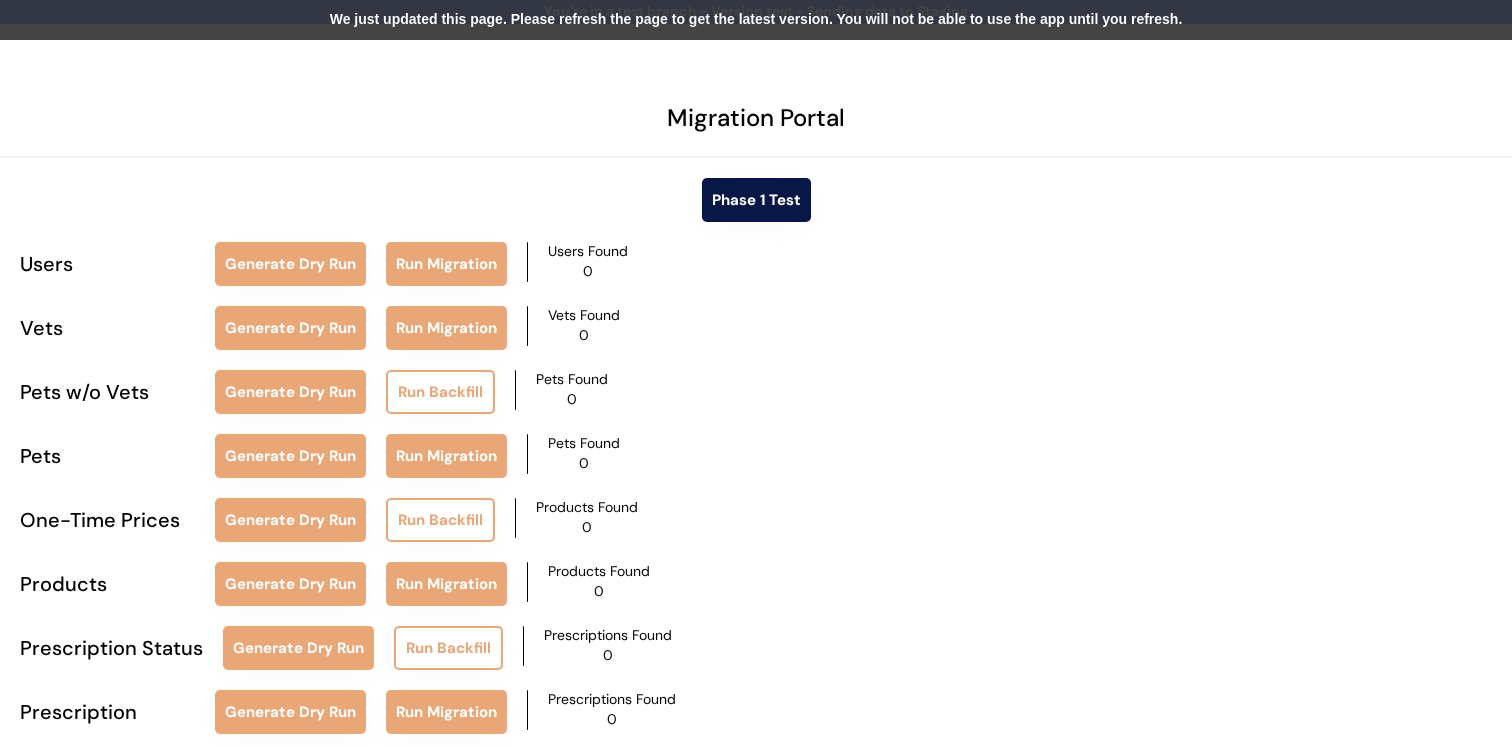scroll, scrollTop: 79, scrollLeft: 0, axis: vertical 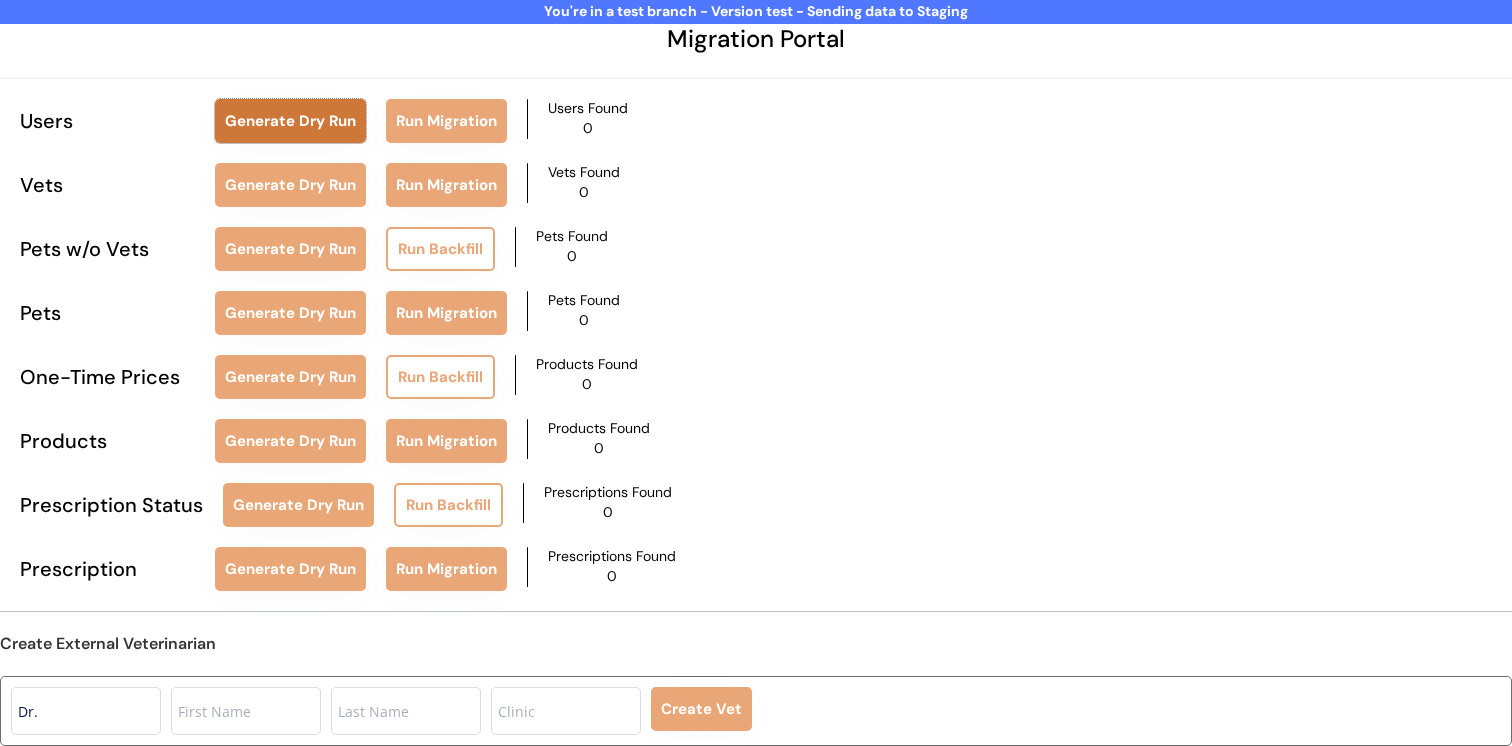click on "Generate Dry Run" at bounding box center (290, 121) 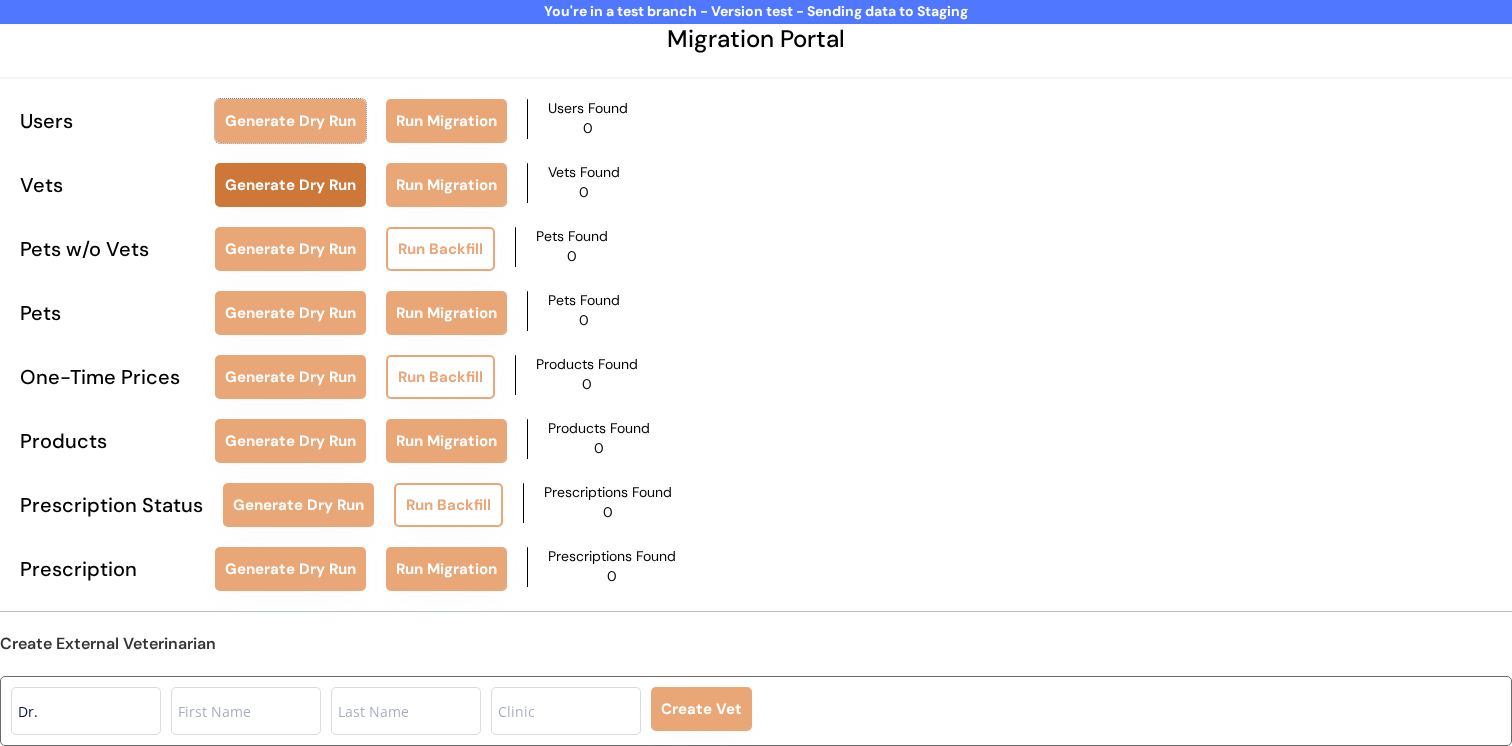 click on "Generate Dry Run" at bounding box center [290, 185] 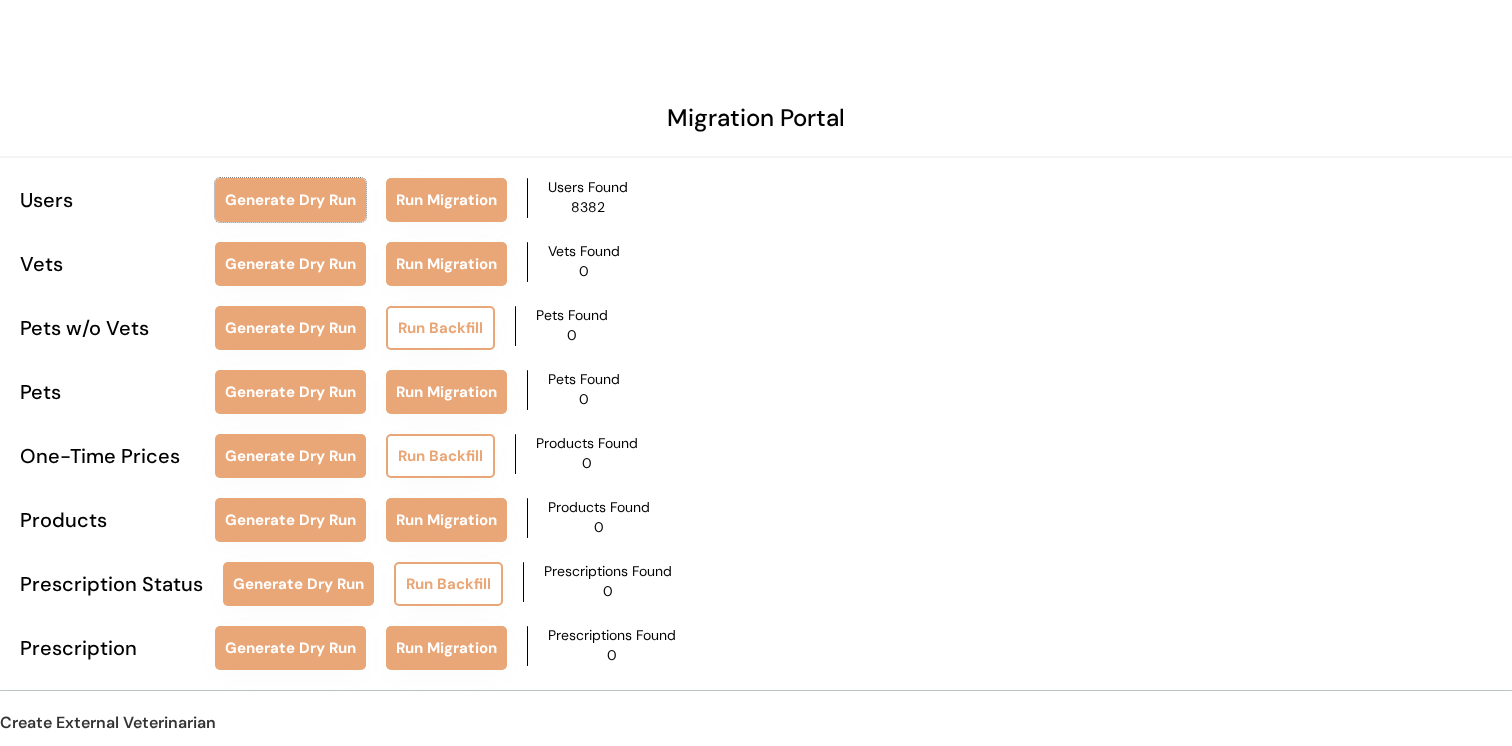 scroll, scrollTop: 0, scrollLeft: 0, axis: both 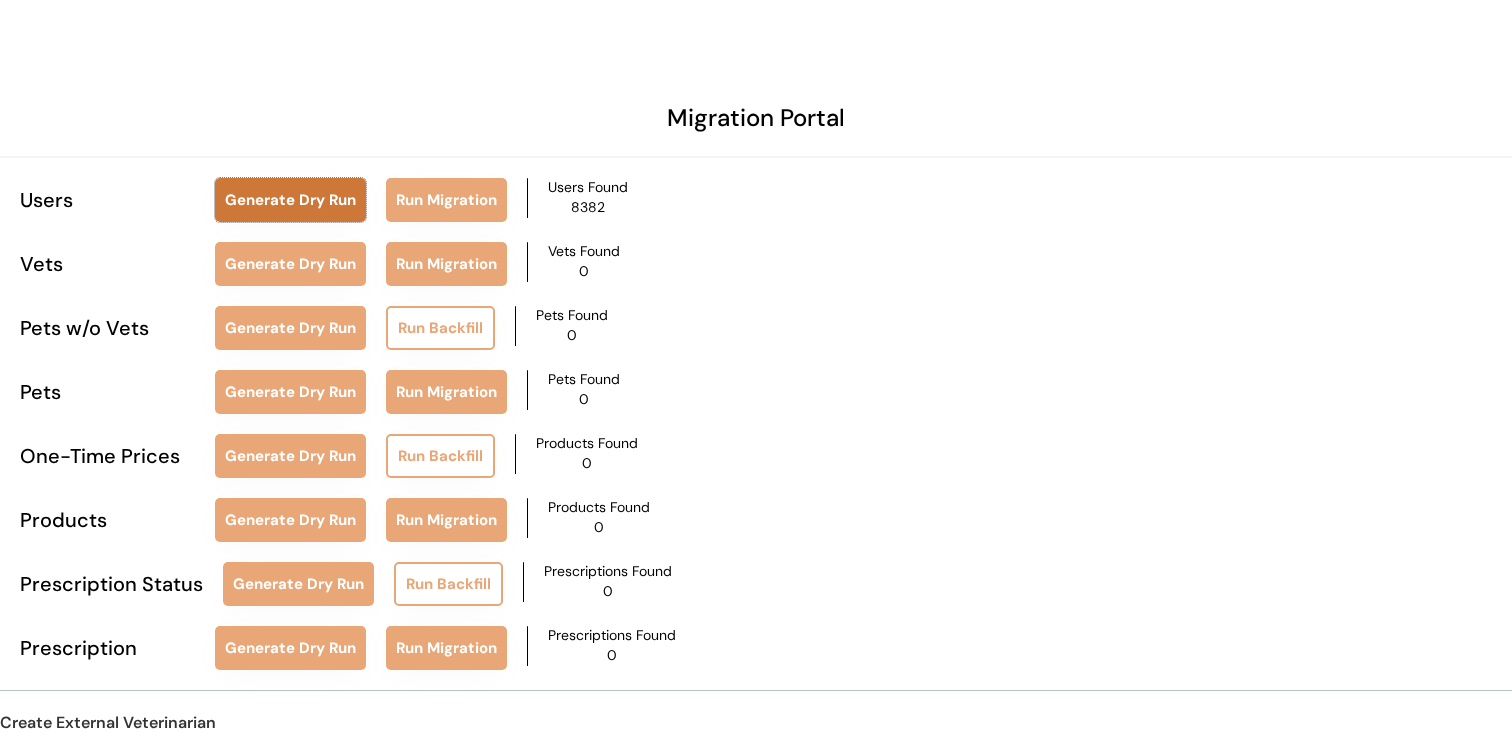 click on "Generate Dry Run" at bounding box center [290, 200] 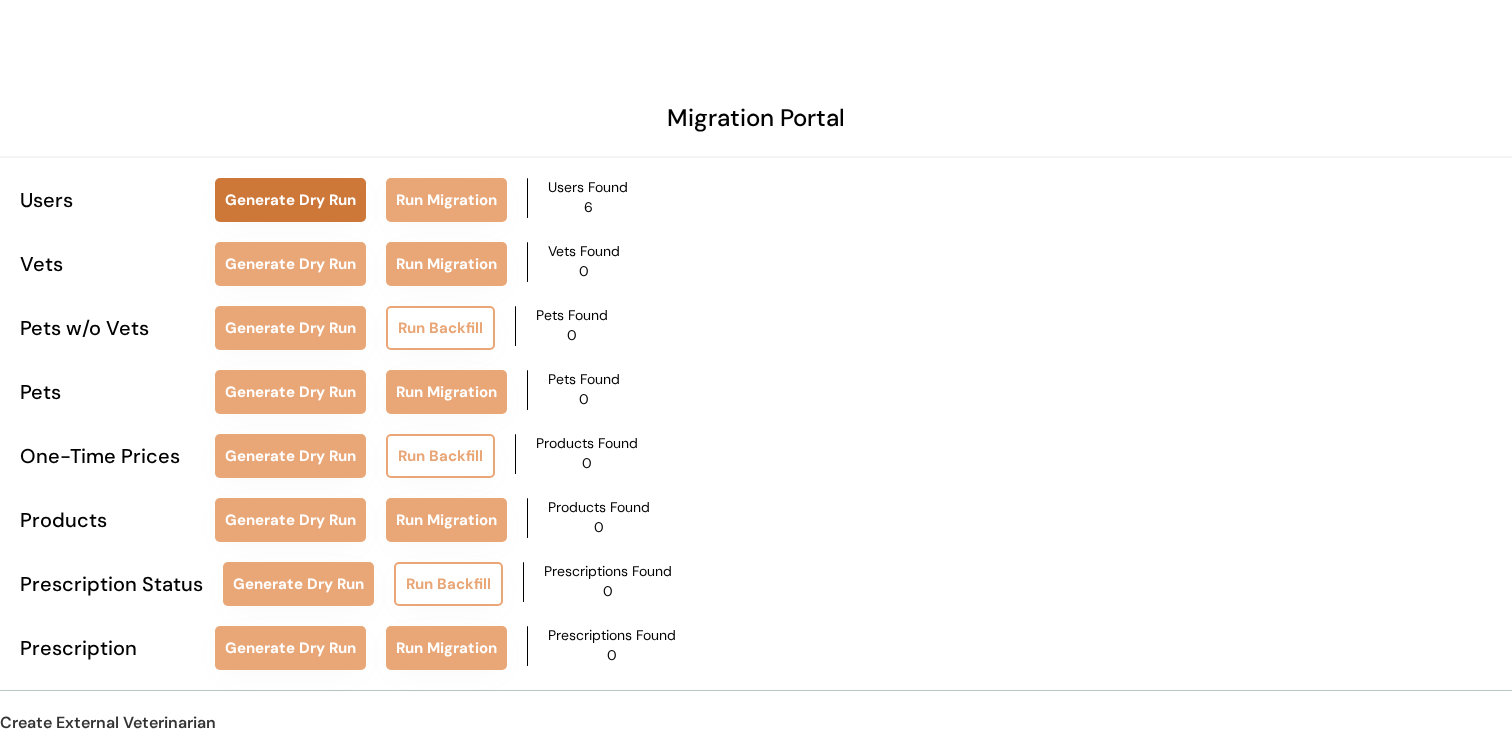 click on "Generate Dry Run" at bounding box center [290, 200] 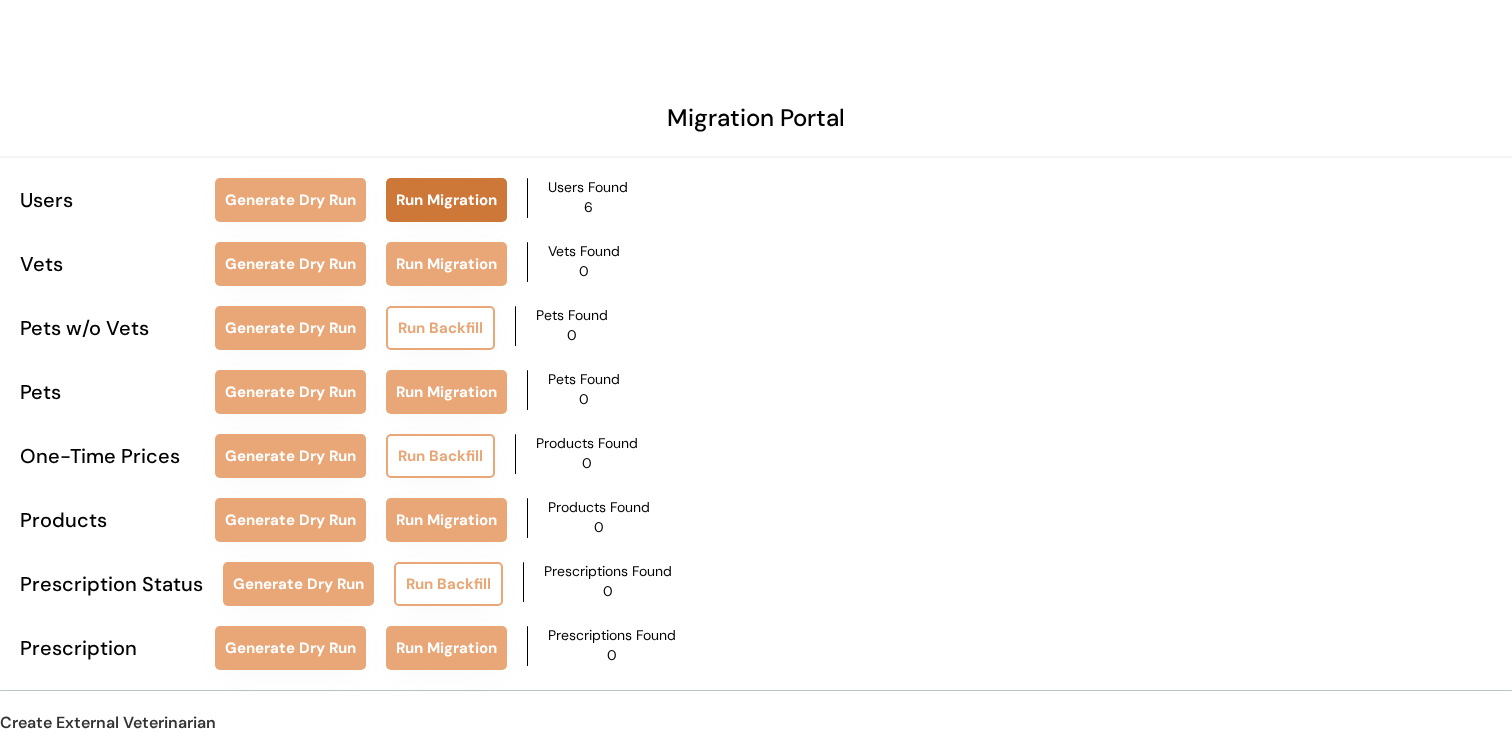 click on "Run Migration" at bounding box center (446, 200) 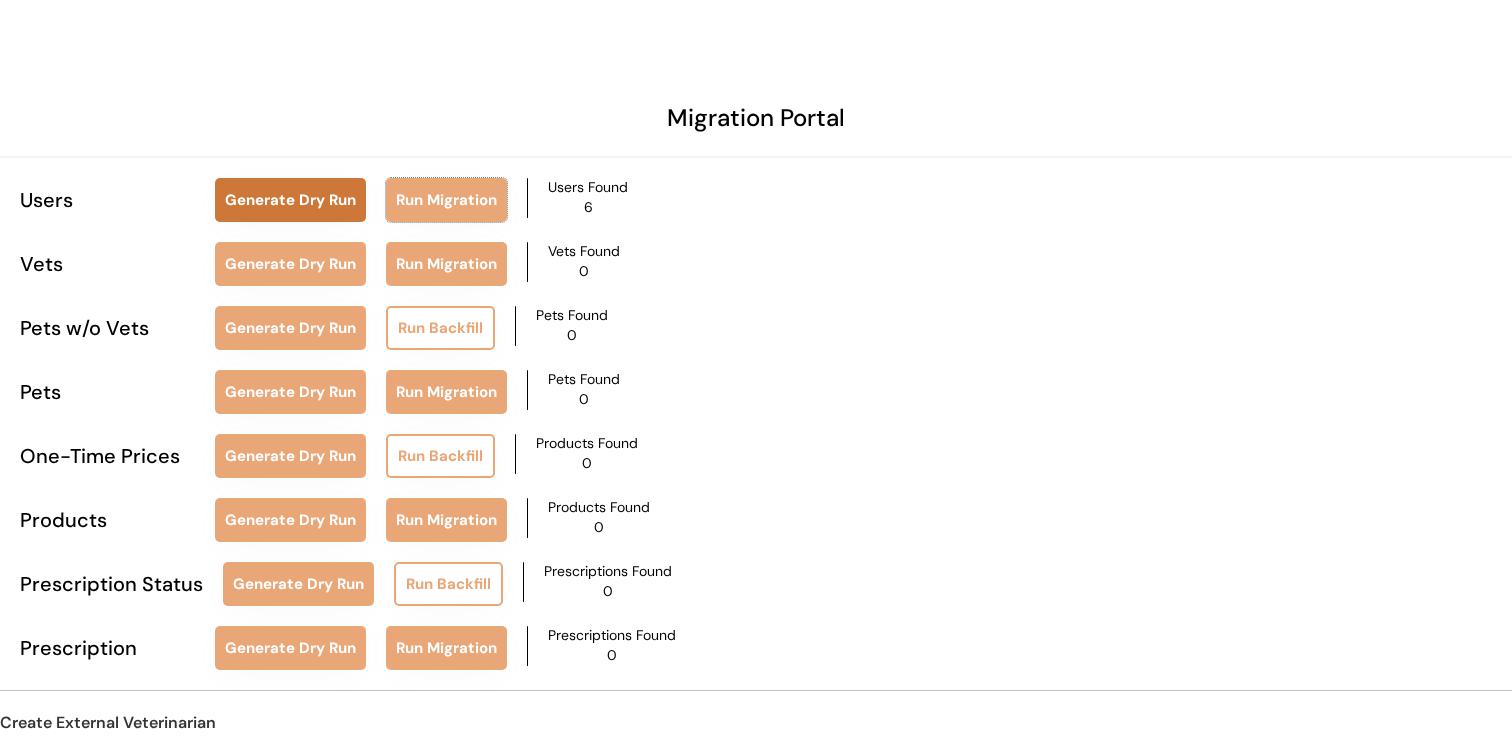 click on "Generate Dry Run" at bounding box center (290, 200) 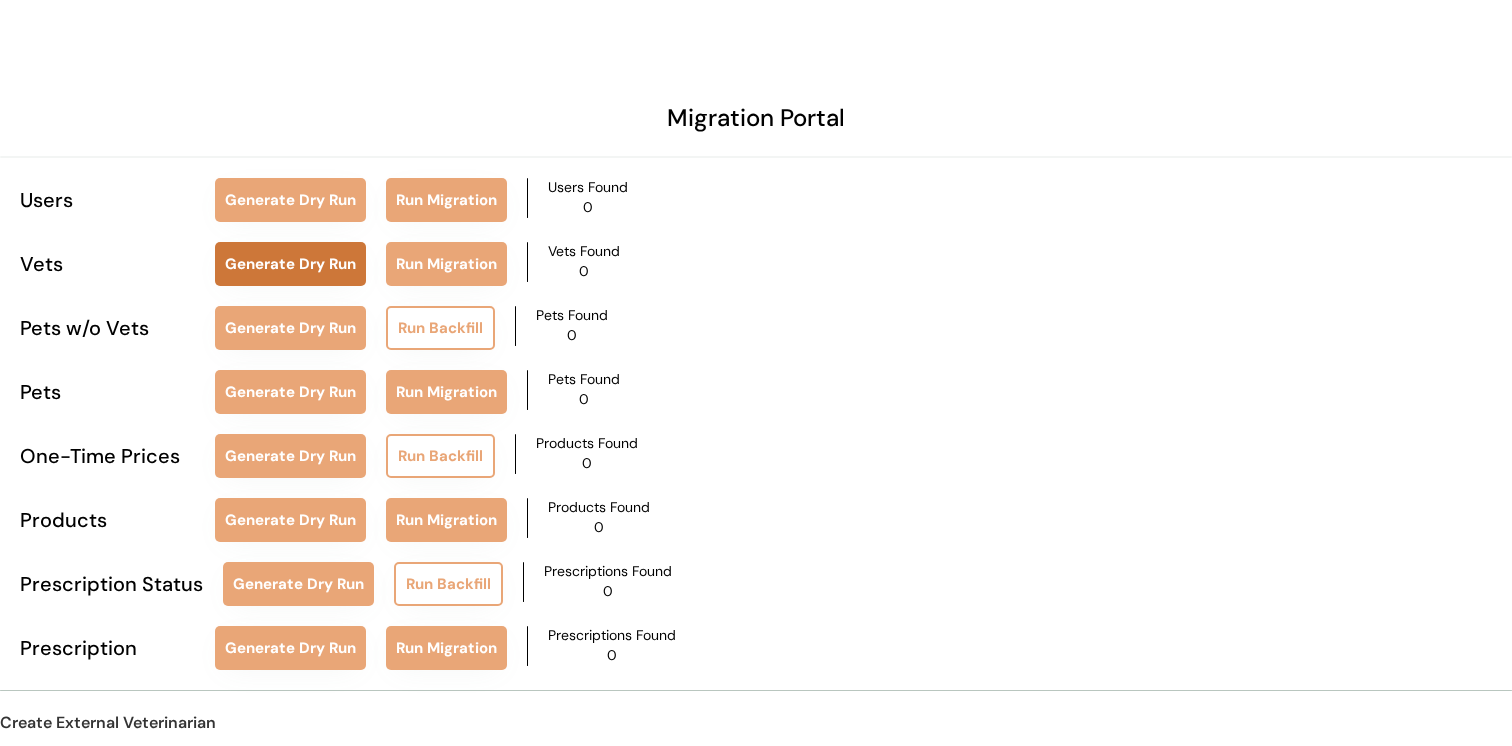 click on "Generate Dry Run" at bounding box center [290, 264] 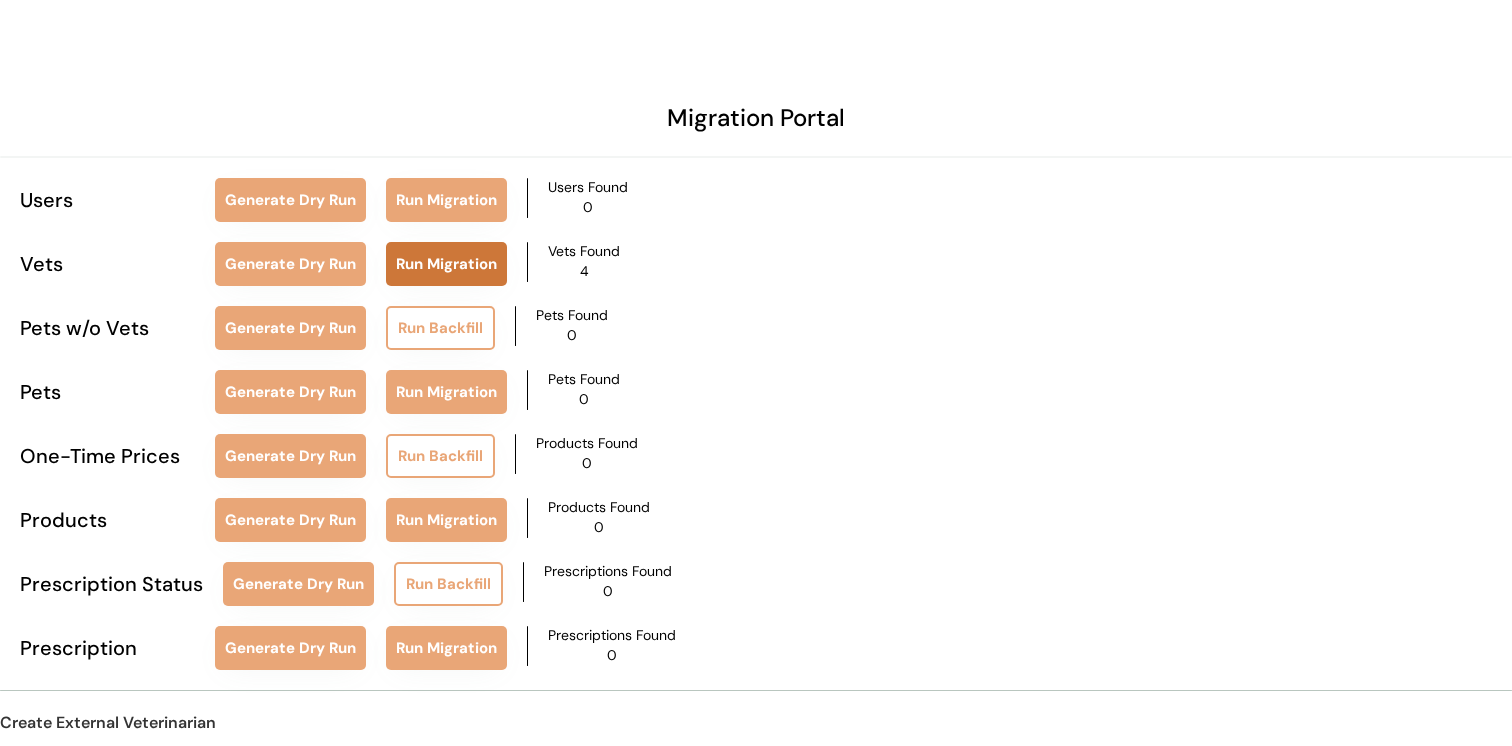 click on "Run Migration" at bounding box center (446, 264) 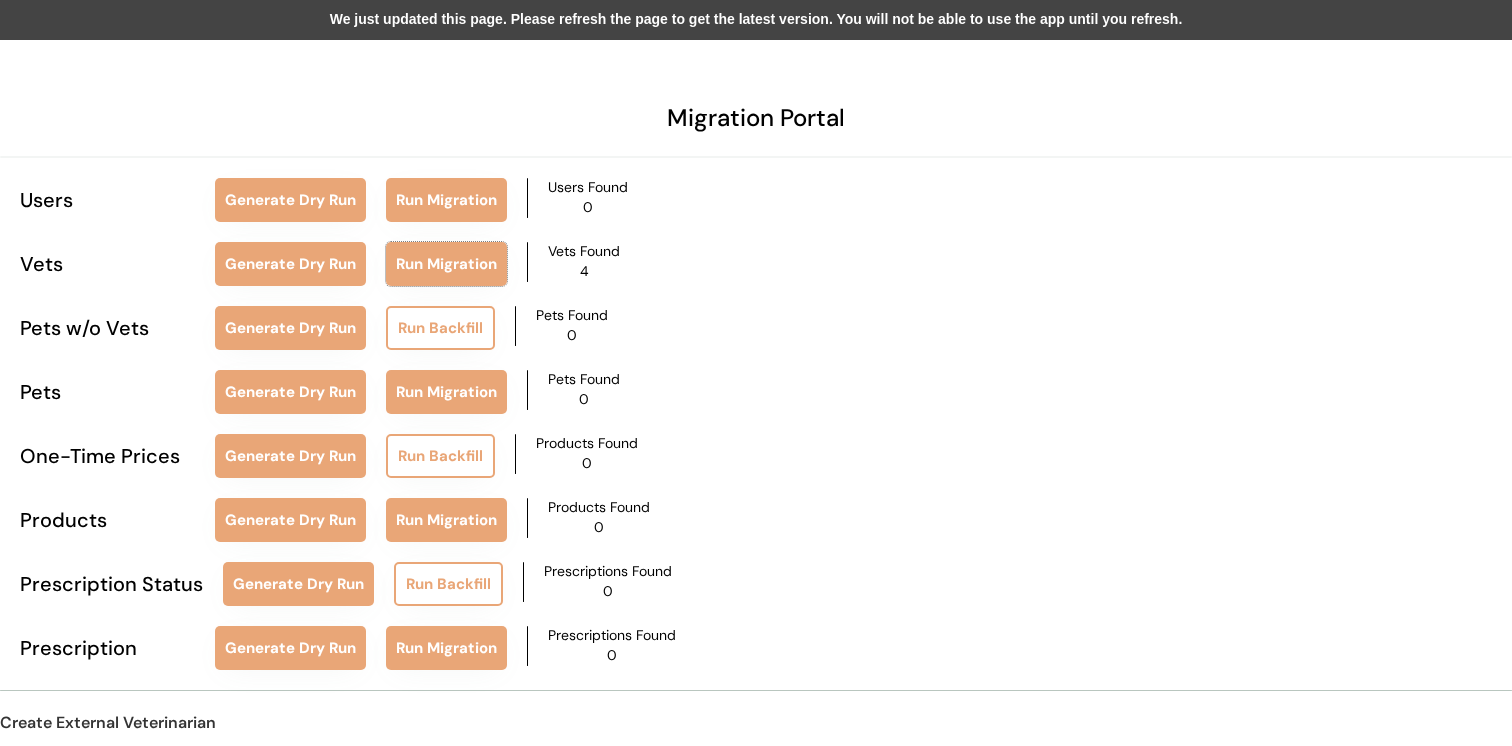 click on "We just updated this page.  Please refresh the page to get the latest version. You will not be able to use the app until you refresh." at bounding box center [756, 20] 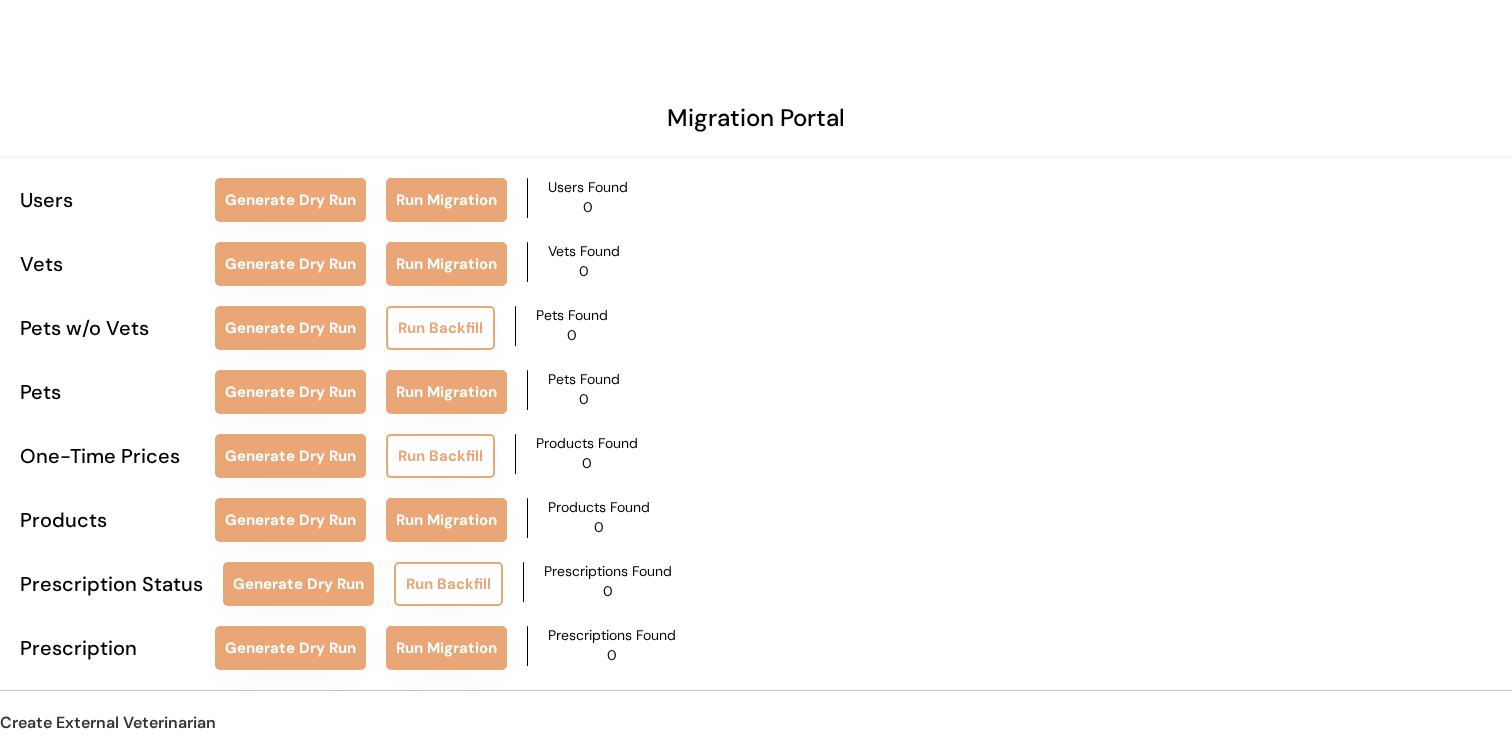 scroll, scrollTop: 0, scrollLeft: 0, axis: both 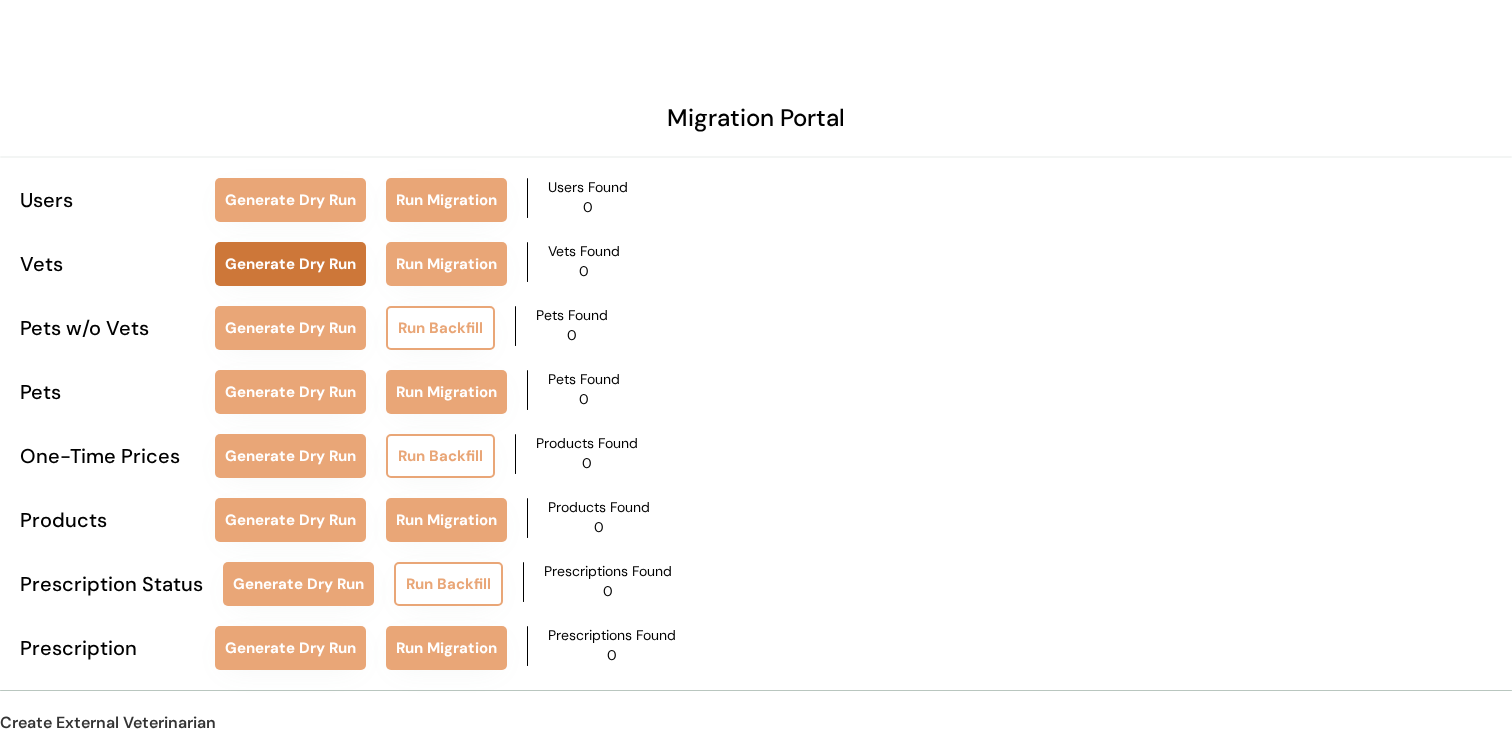 click on "Generate Dry Run" at bounding box center [290, 264] 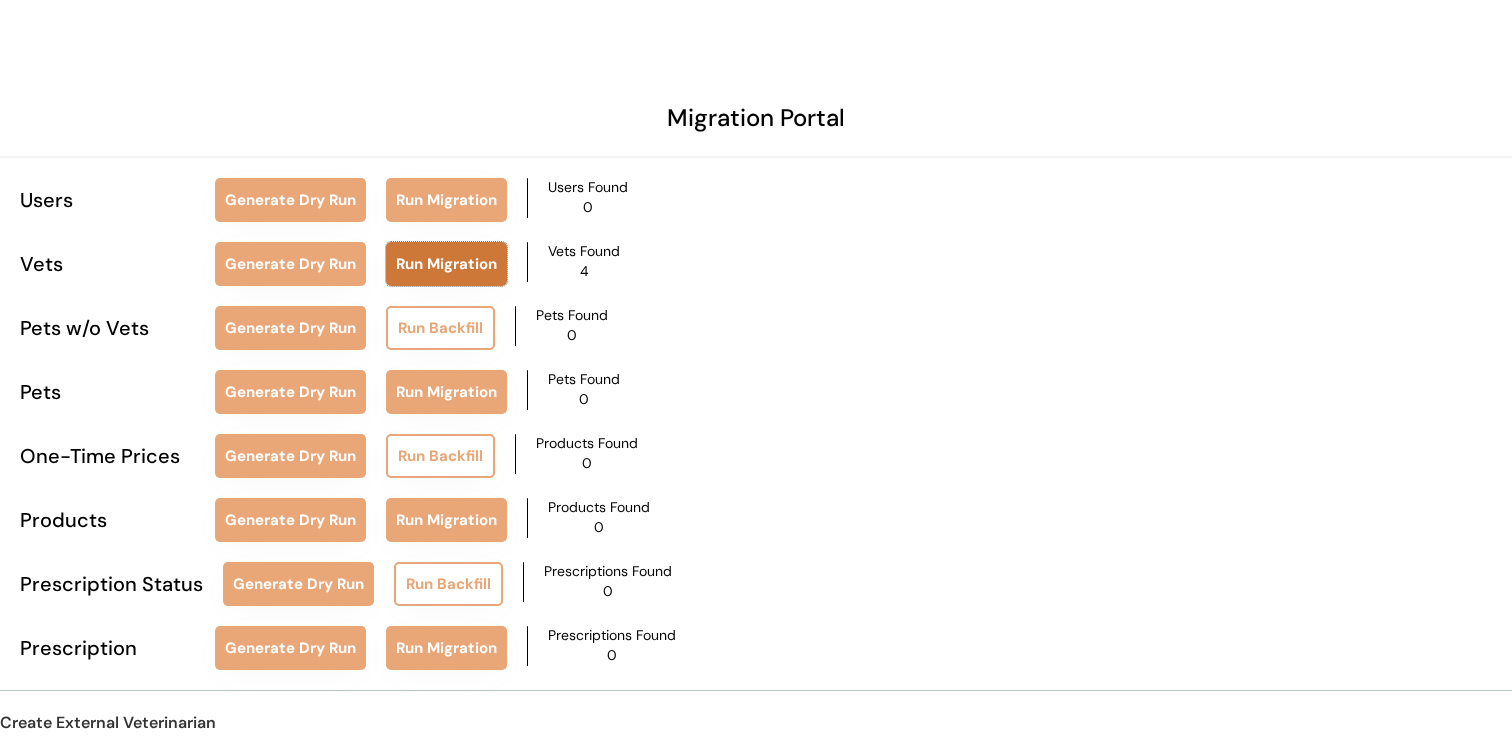 click on "Run Migration" at bounding box center (446, 264) 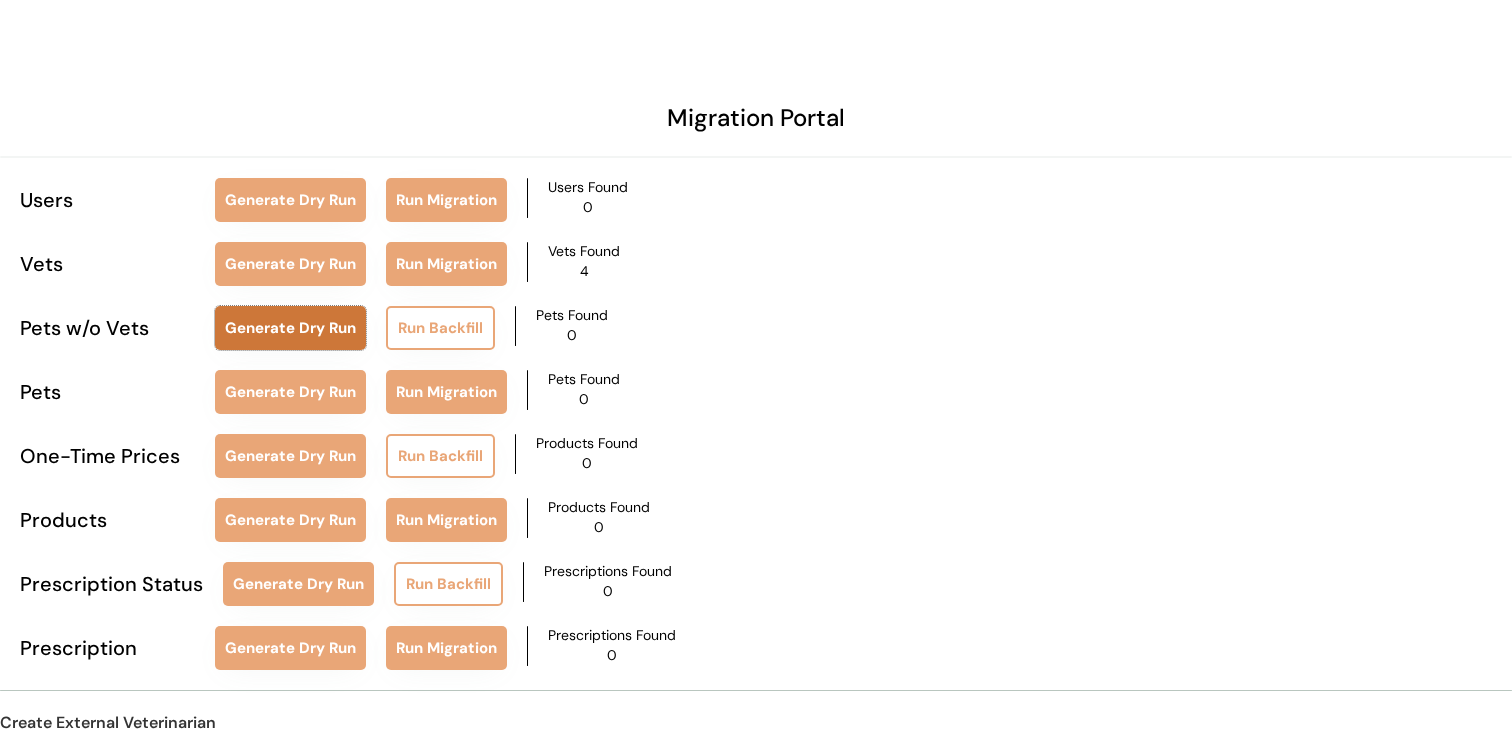 click on "Generate Dry Run" at bounding box center [290, 328] 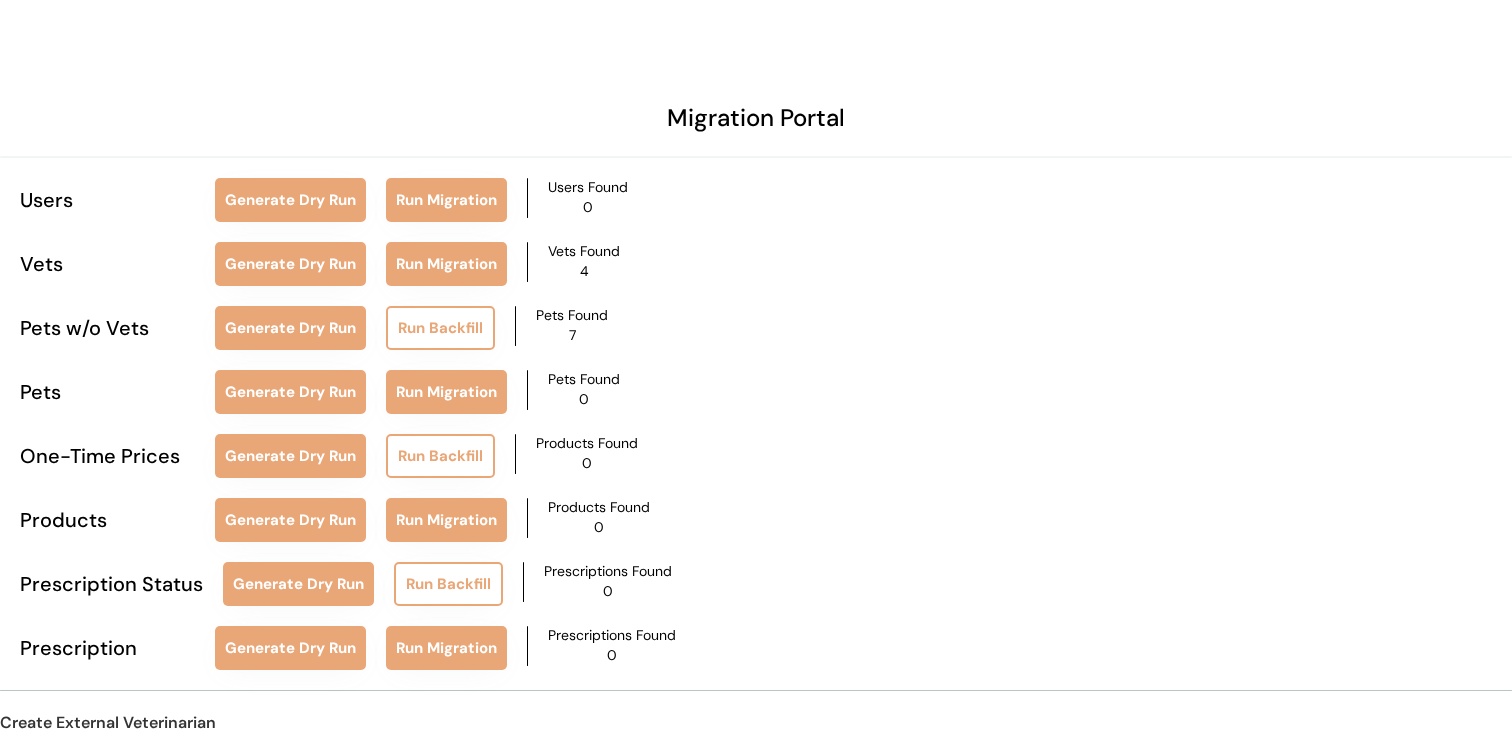 click on "Run Backfill" at bounding box center [440, 328] 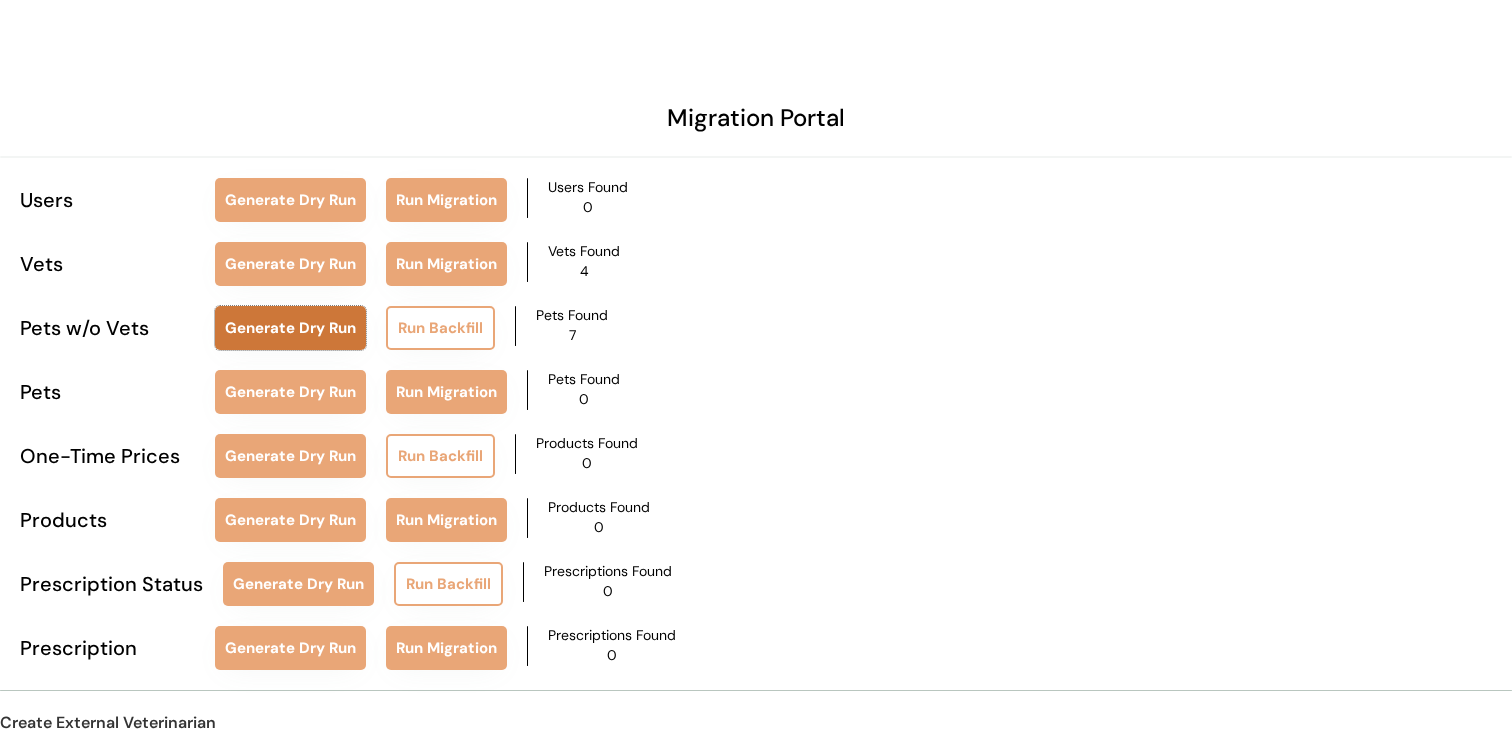 click on "Generate Dry Run" at bounding box center [290, 328] 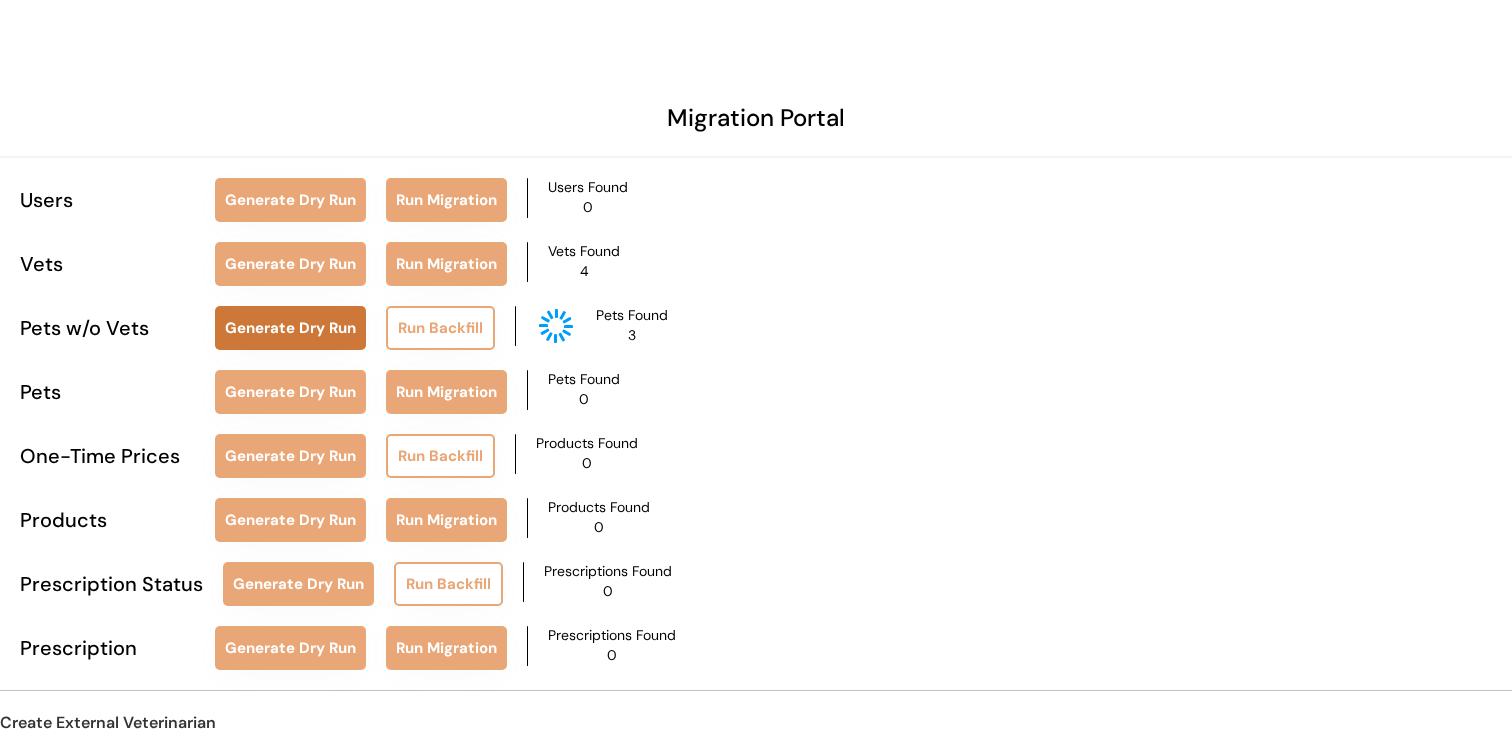 click on "Generate Dry Run" at bounding box center (290, 328) 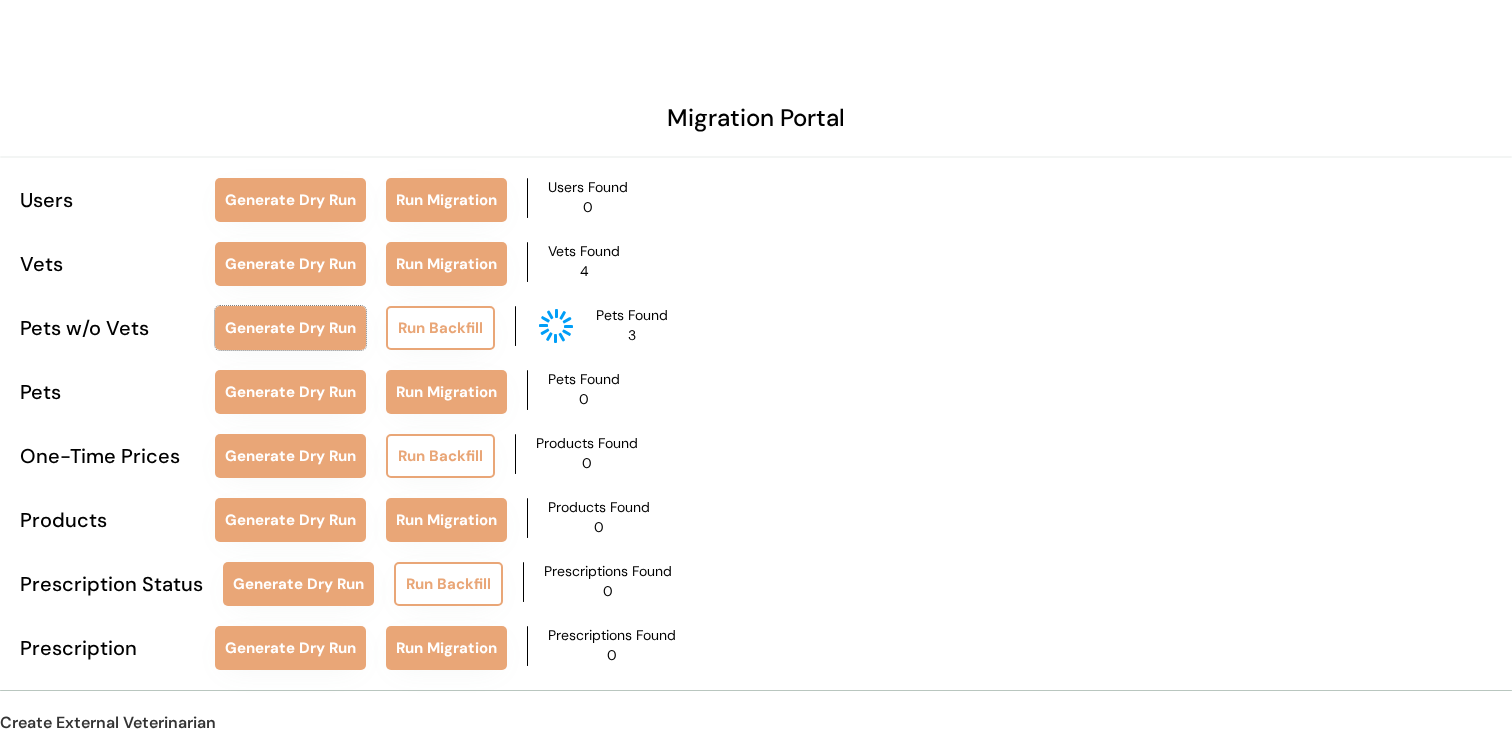 type 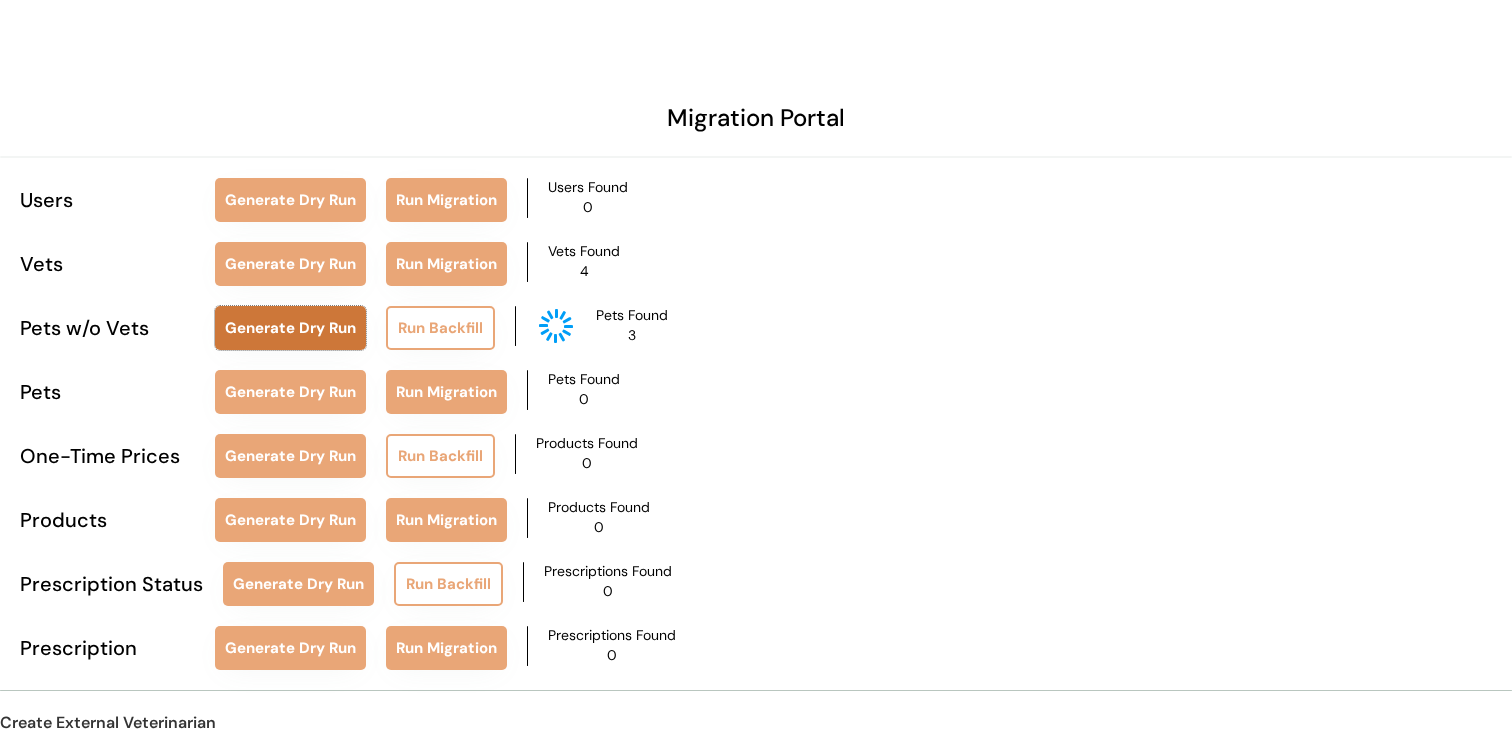 click on "Generate Dry Run" at bounding box center [290, 328] 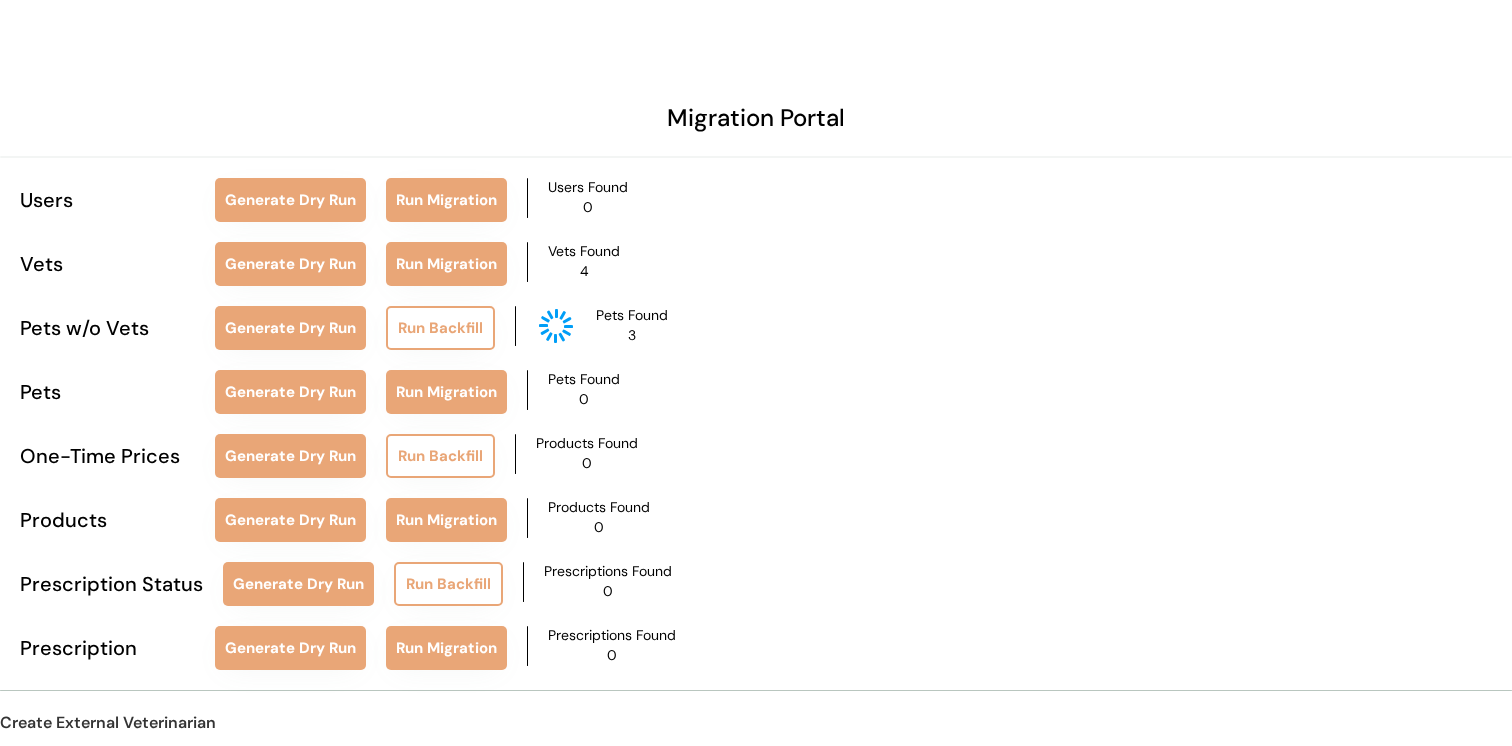 click on "Run Backfill" at bounding box center [440, 328] 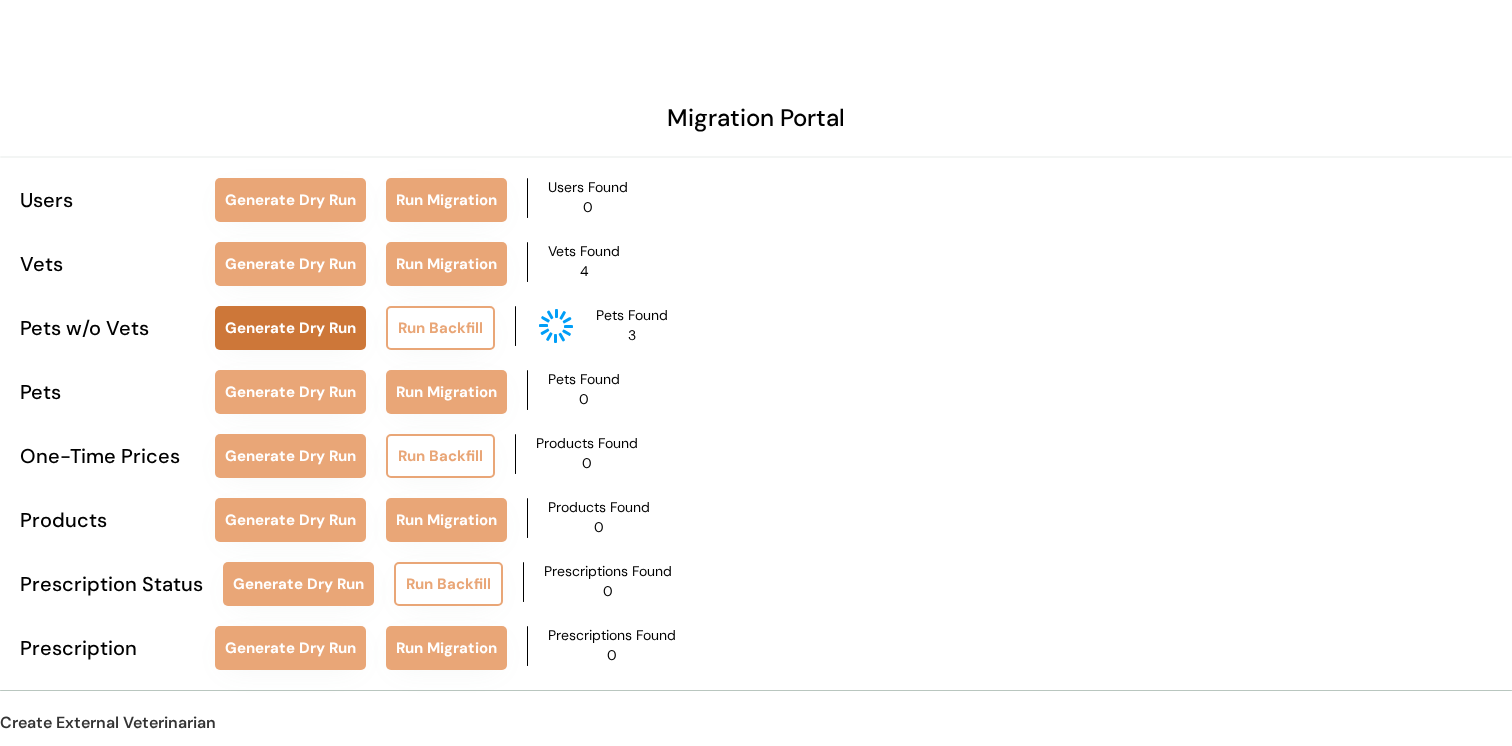 click on "Generate Dry Run" at bounding box center (290, 328) 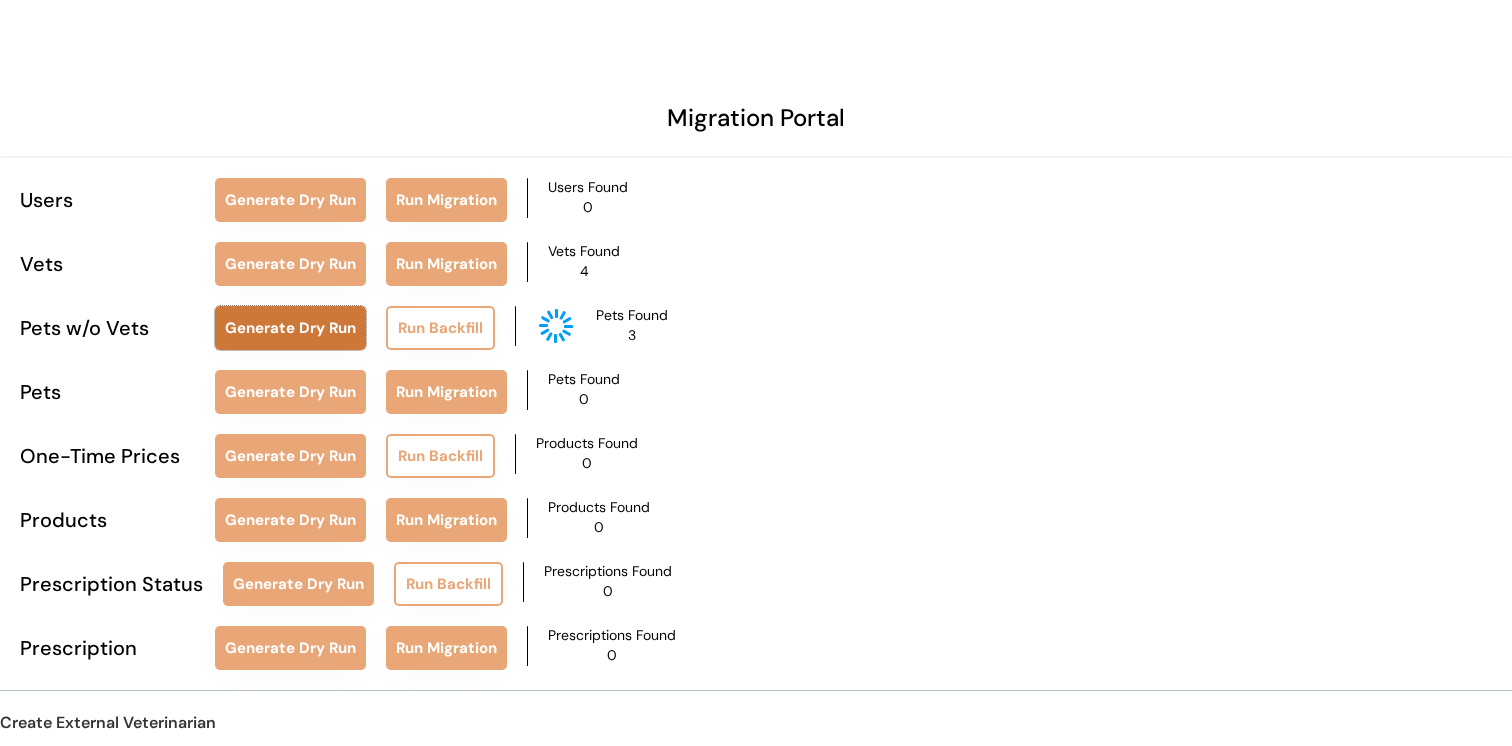 click on "Generate Dry Run" at bounding box center (290, 328) 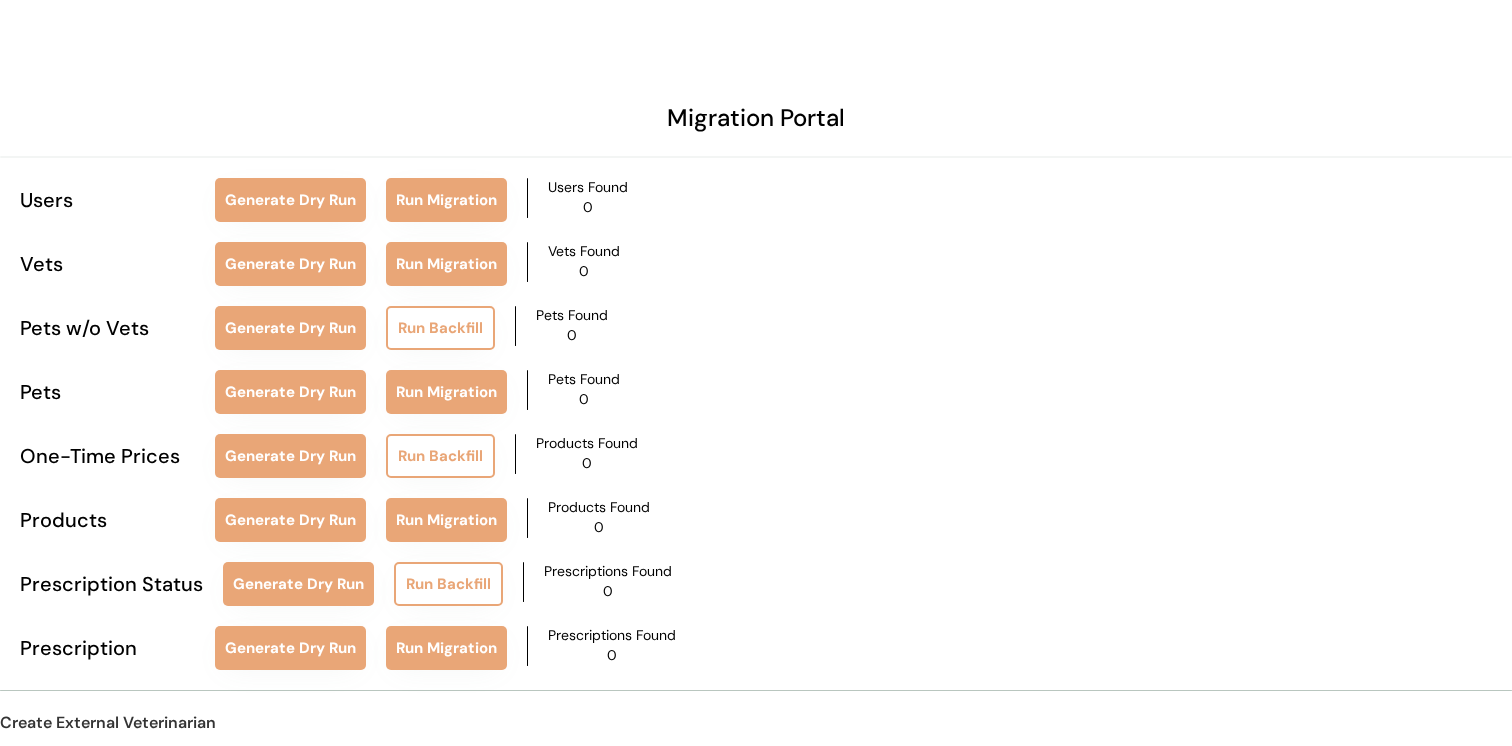 scroll, scrollTop: 0, scrollLeft: 0, axis: both 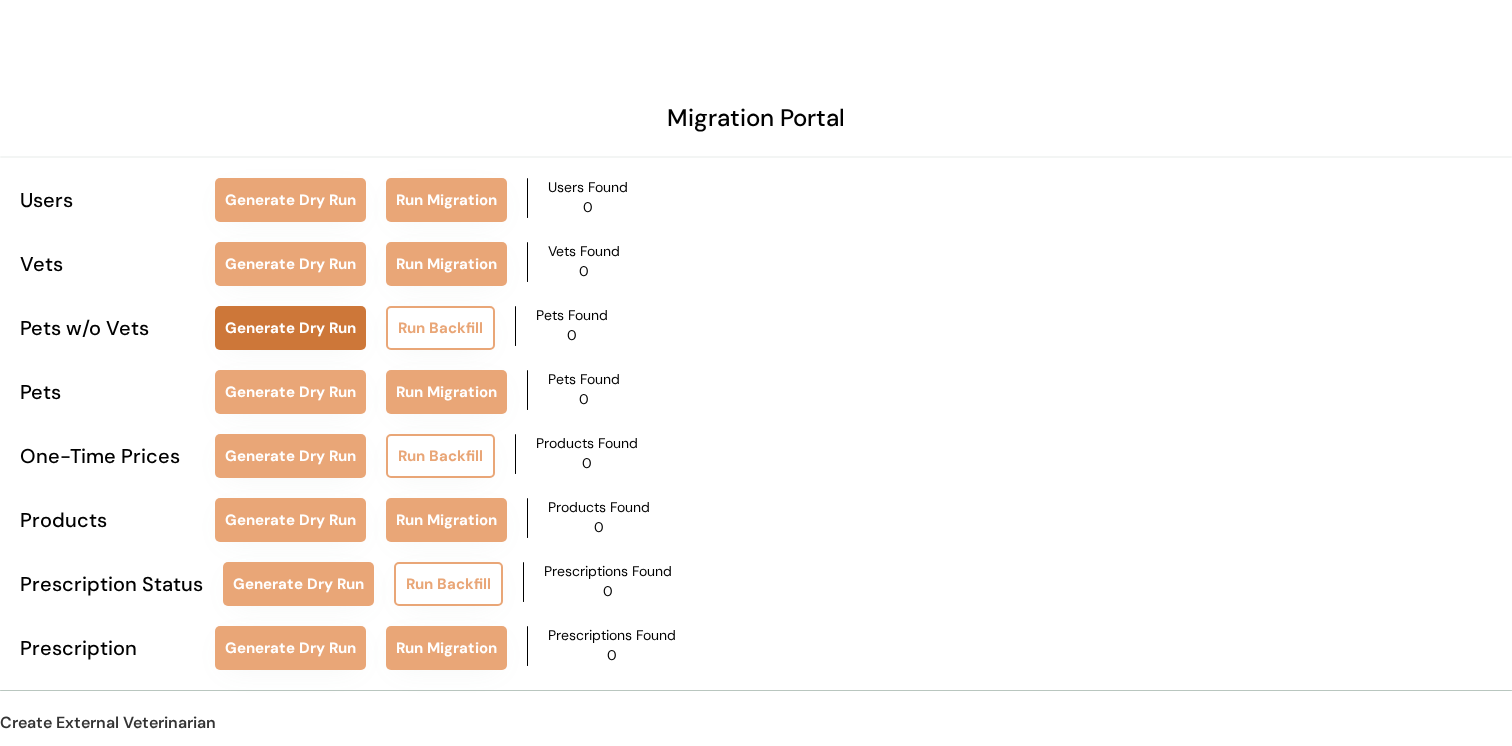 click on "Generate Dry Run" at bounding box center [290, 328] 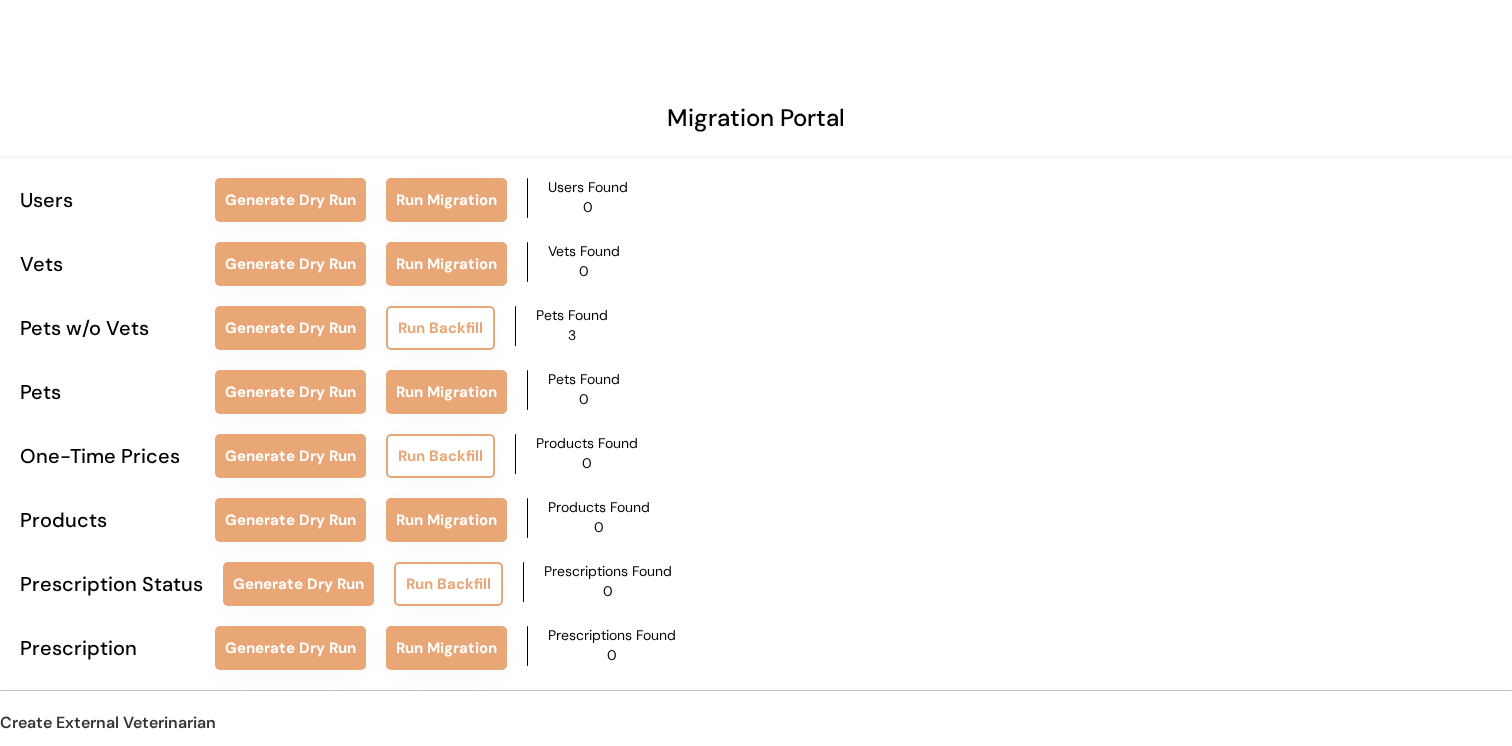 click on "Run Backfill" at bounding box center [440, 328] 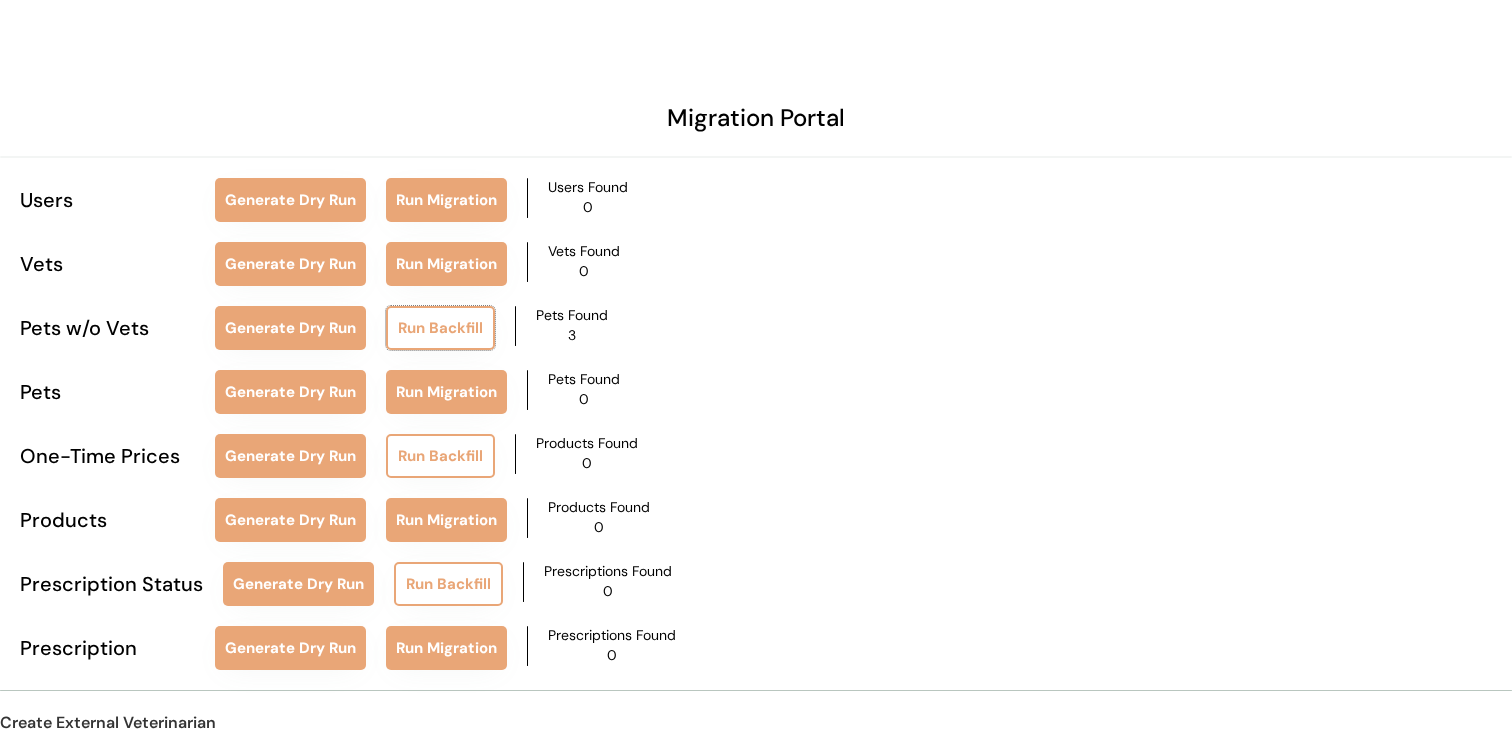 type 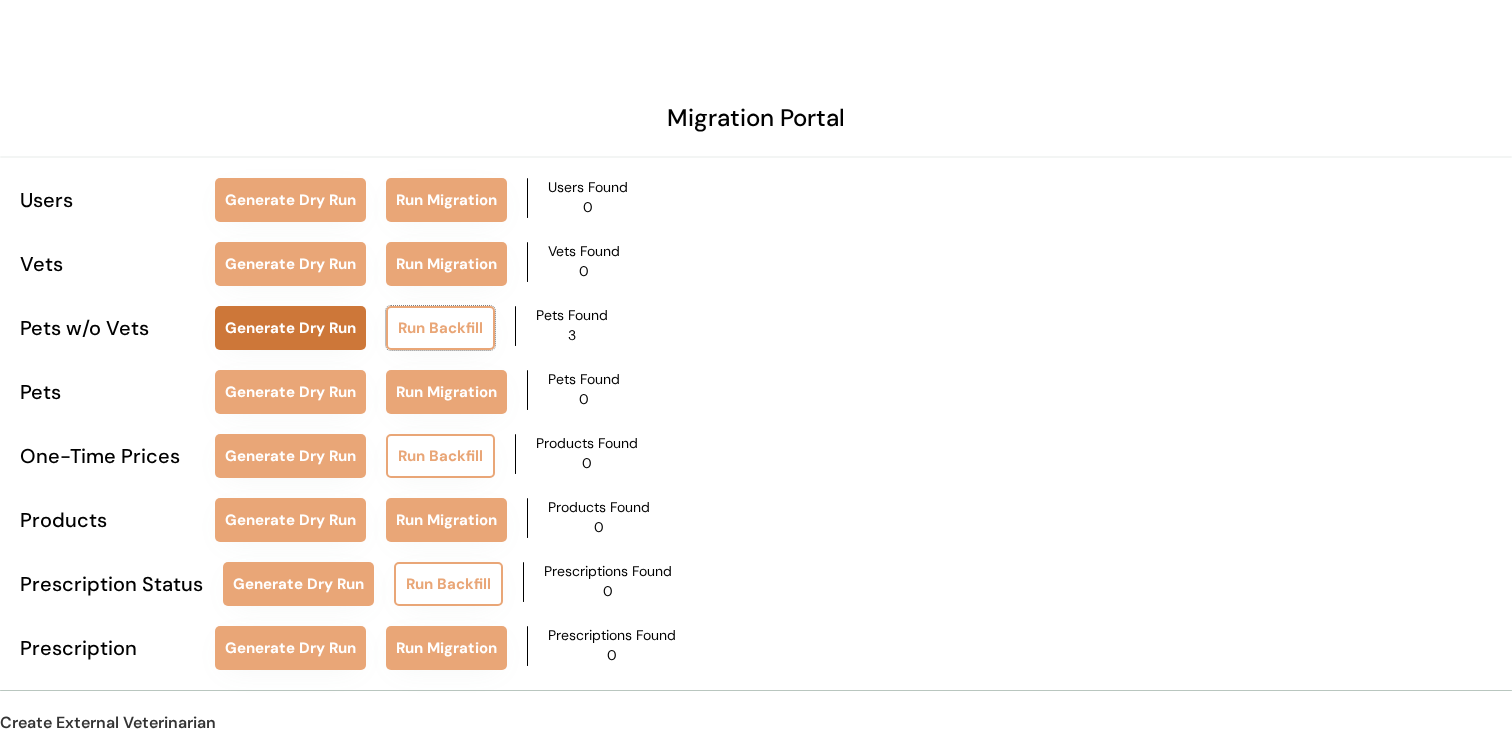 click on "Generate Dry Run" at bounding box center (290, 328) 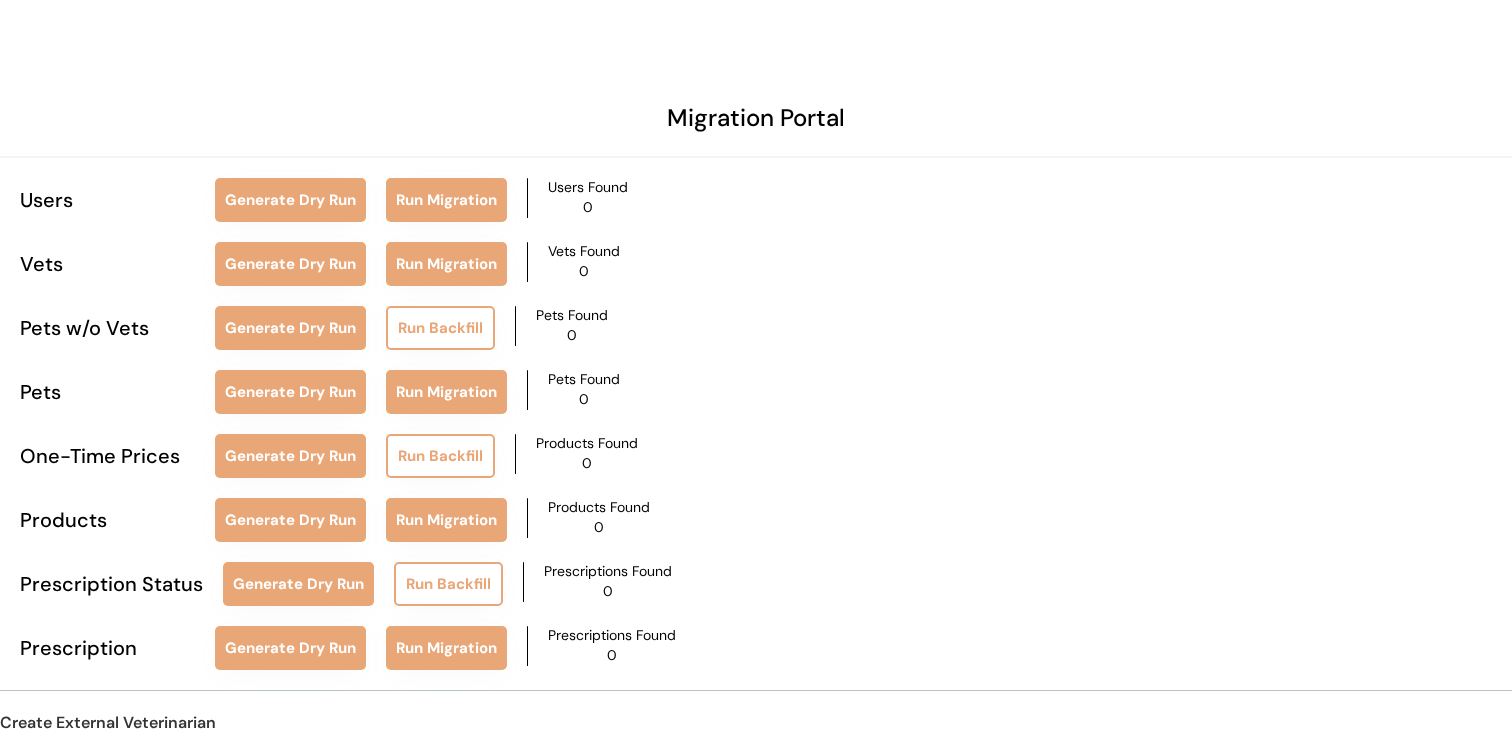 scroll, scrollTop: 0, scrollLeft: 0, axis: both 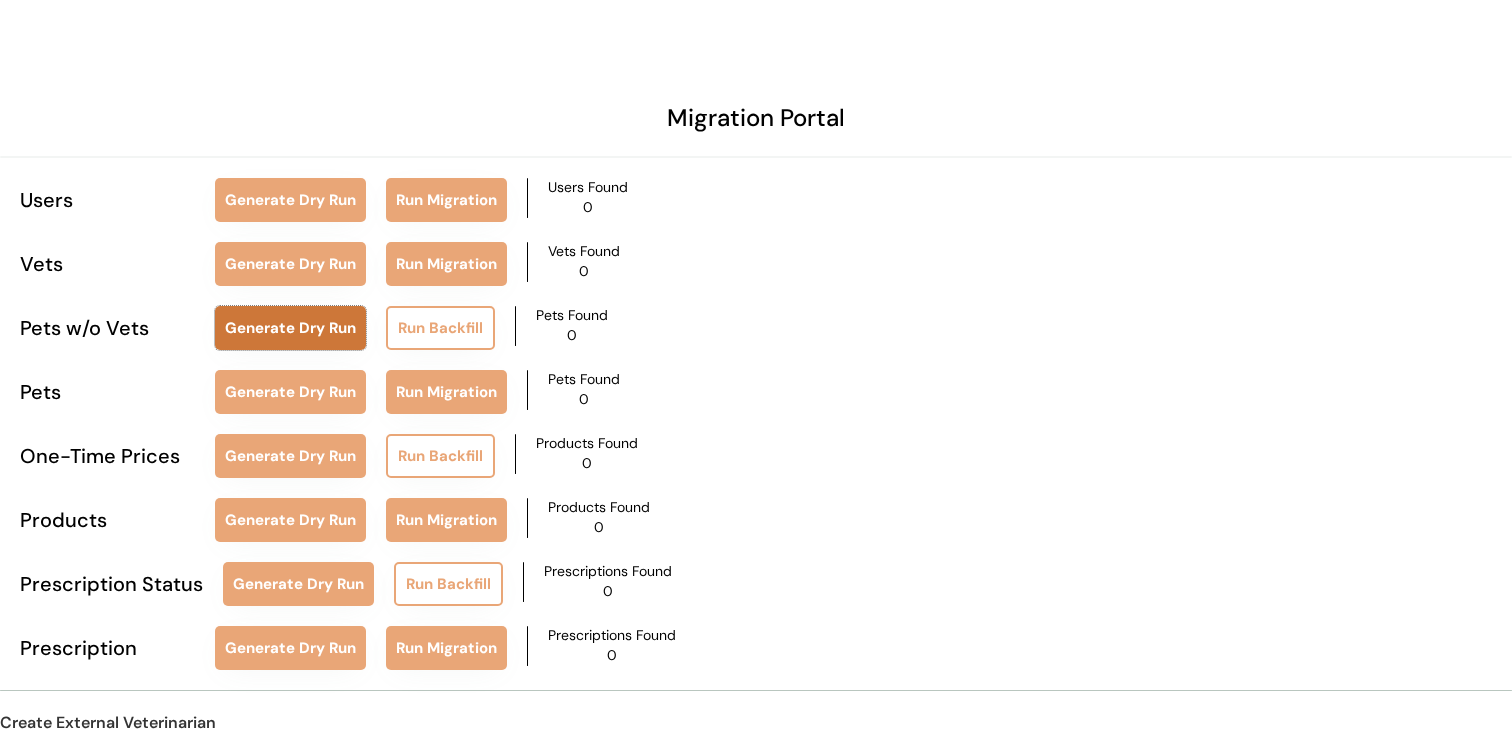 click on "Generate Dry Run" at bounding box center (290, 328) 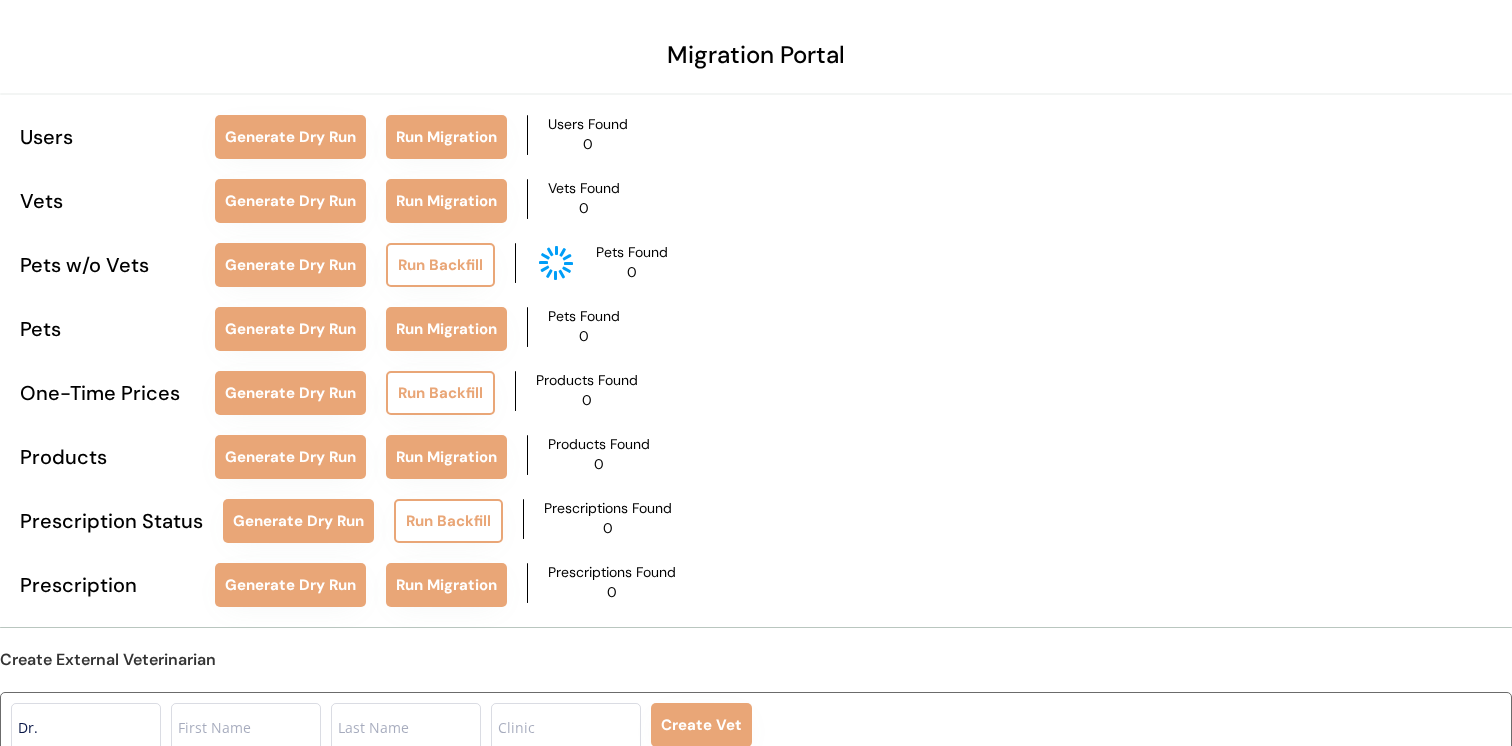 scroll, scrollTop: 79, scrollLeft: 0, axis: vertical 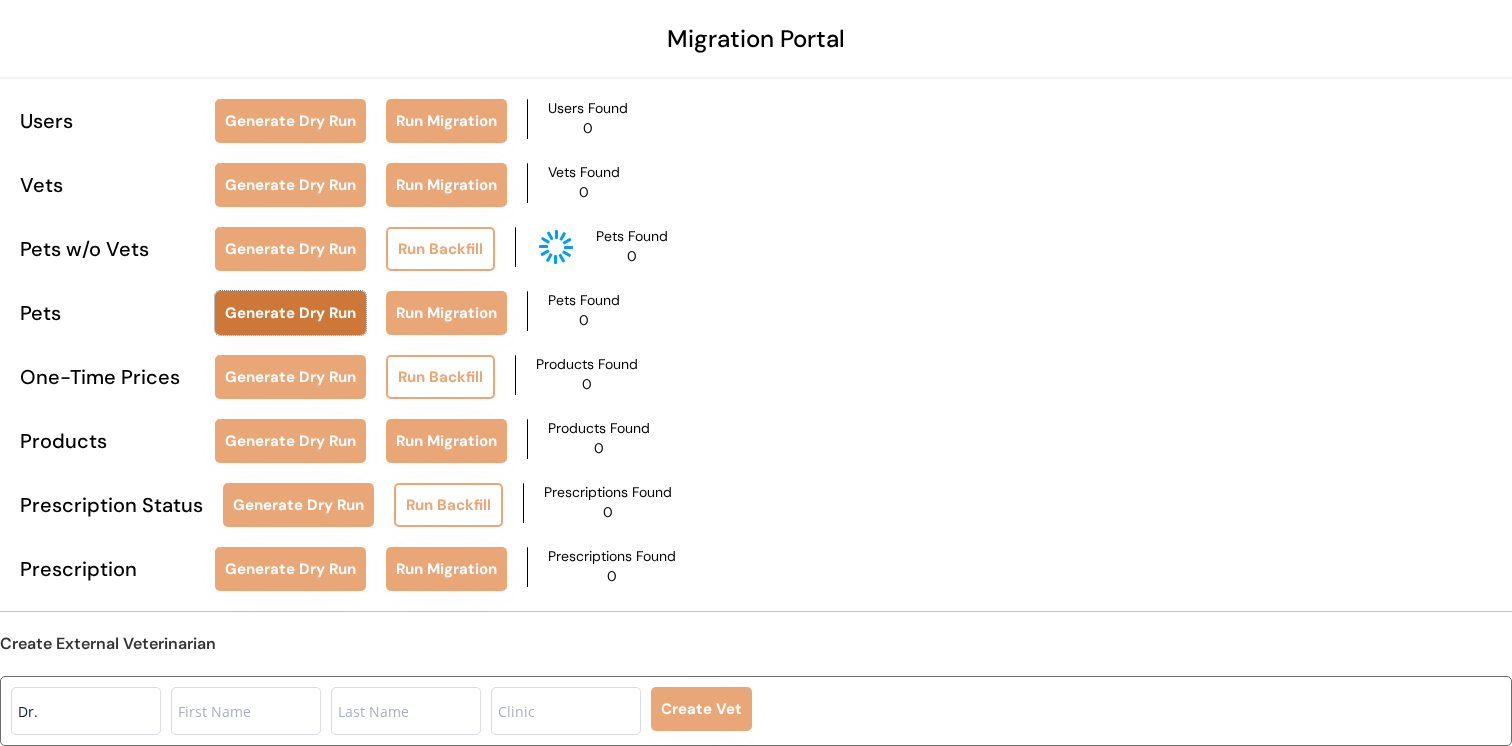 click on "Generate Dry Run" at bounding box center (290, 313) 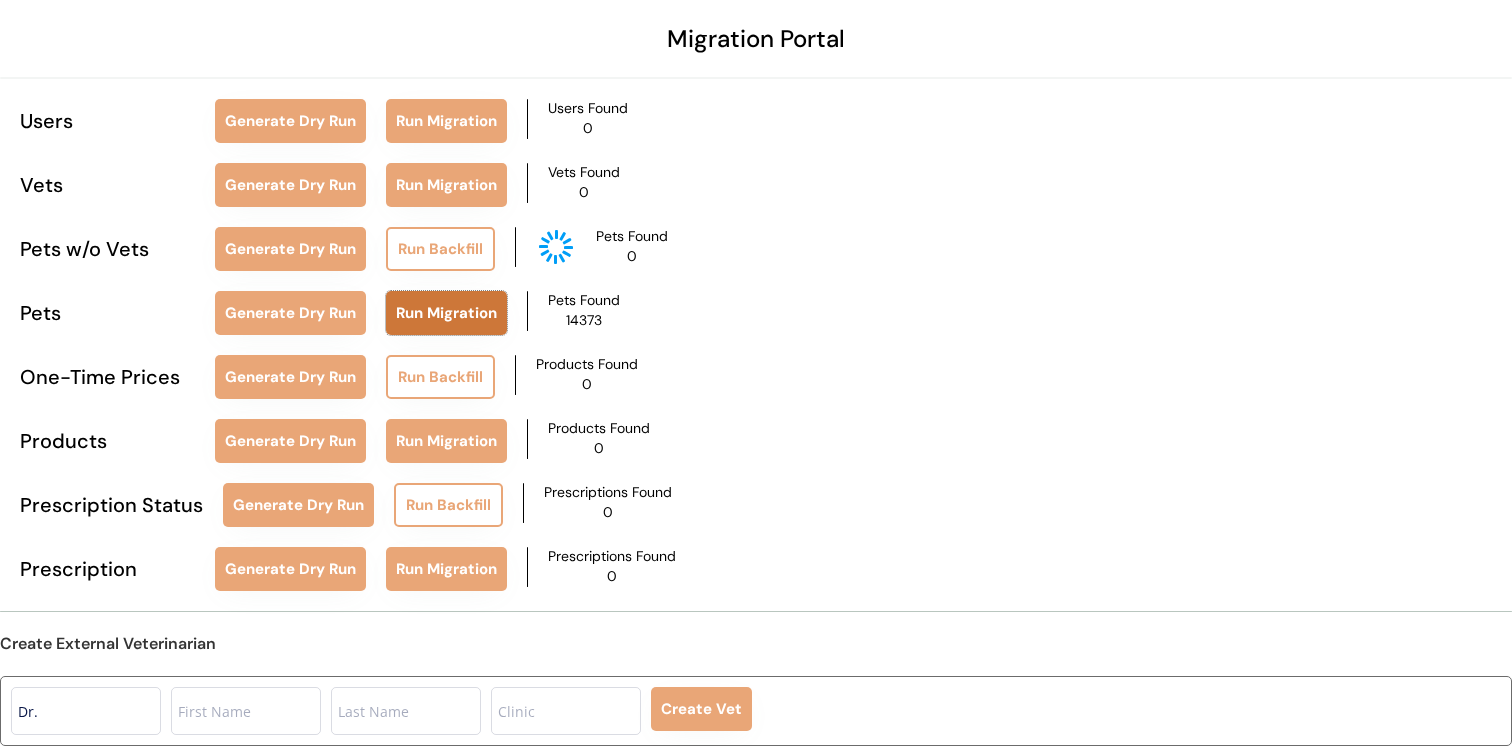 click on "Run Migration" at bounding box center [446, 313] 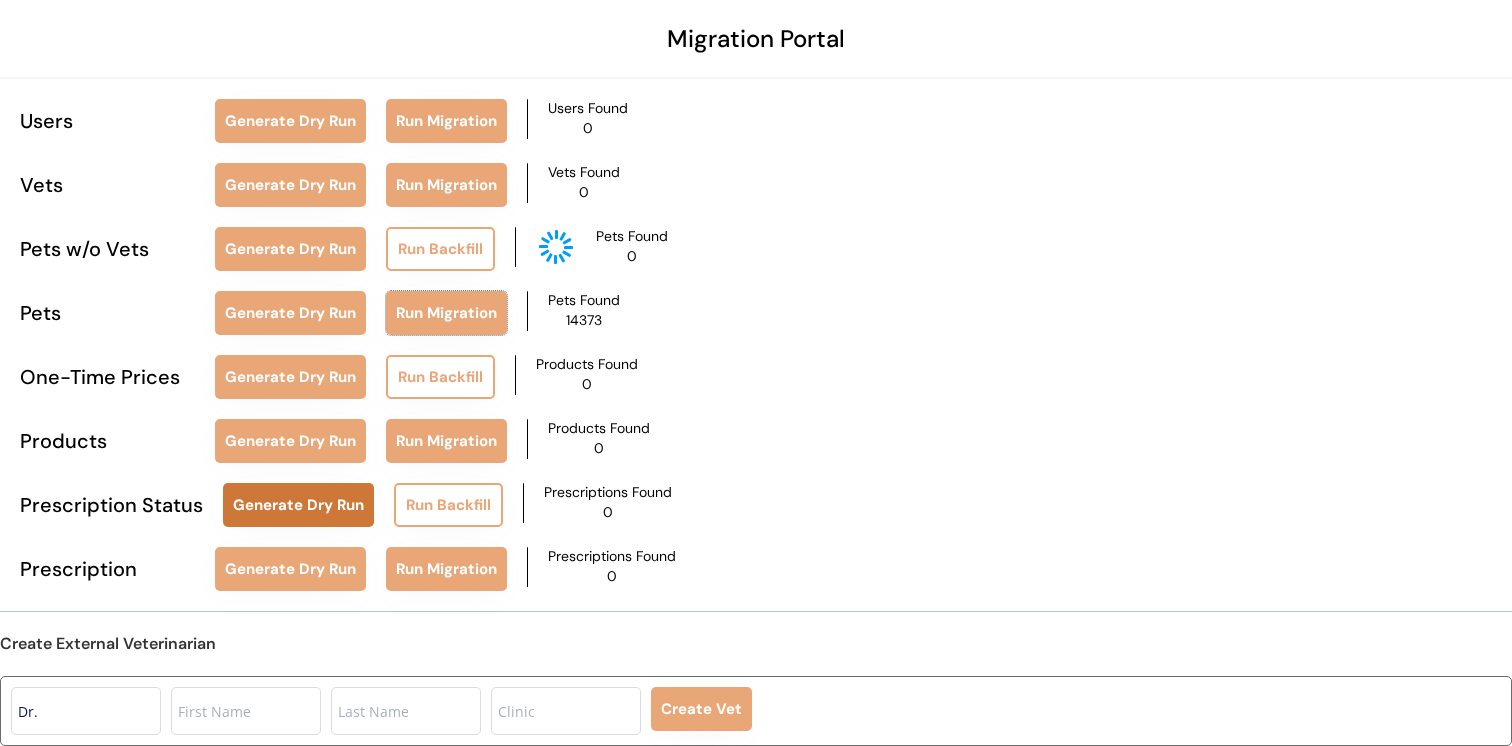 click on "Generate Dry Run" at bounding box center (298, 505) 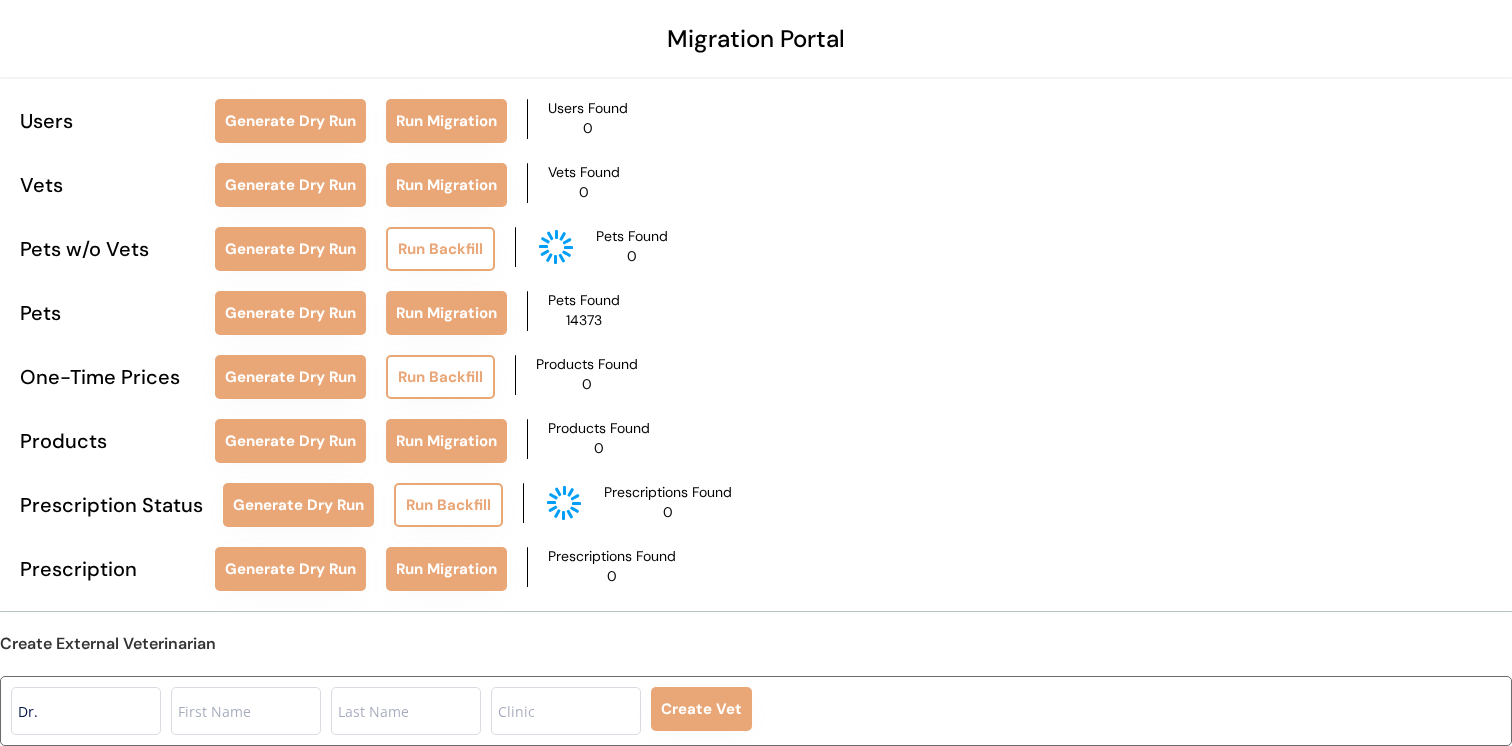 click on "14373" at bounding box center [584, 321] 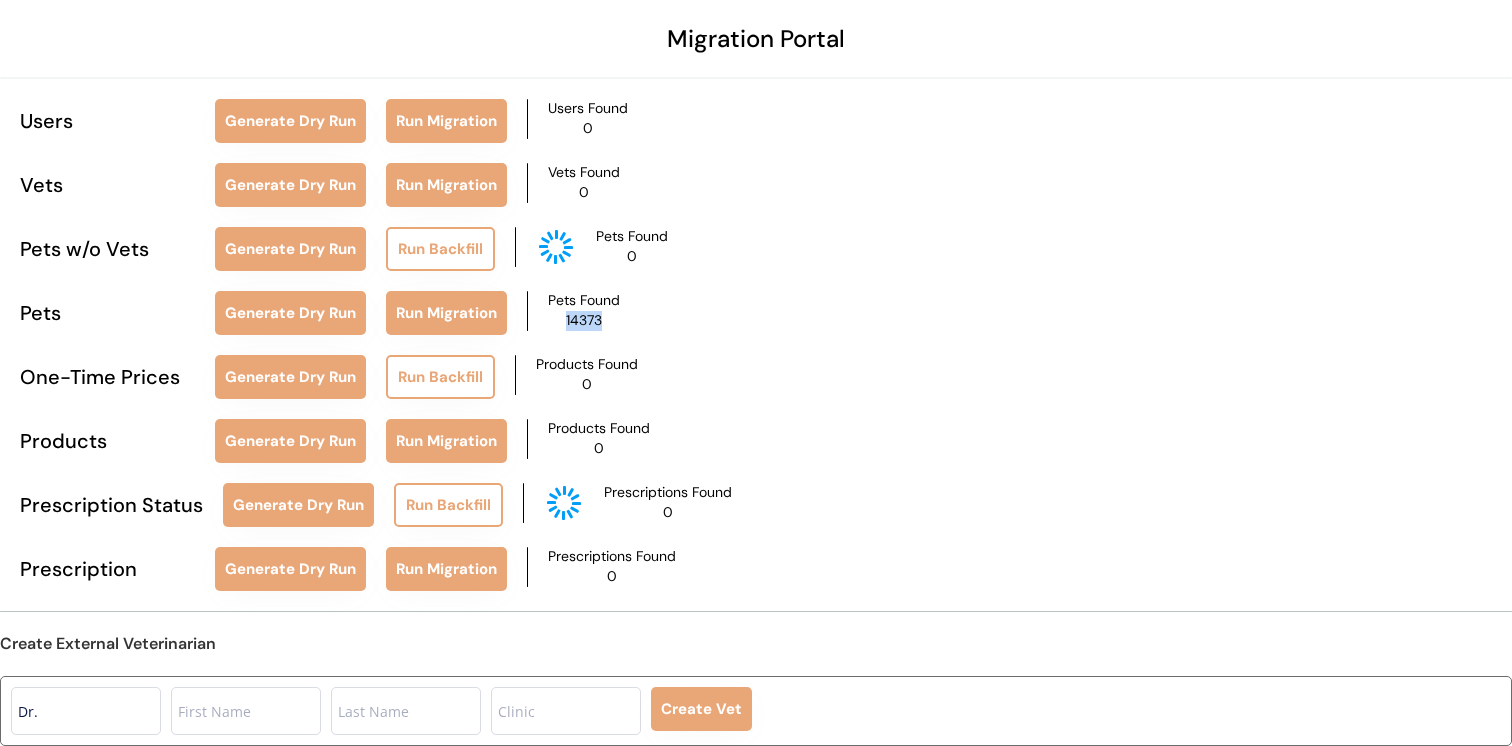 click on "14373" at bounding box center (584, 321) 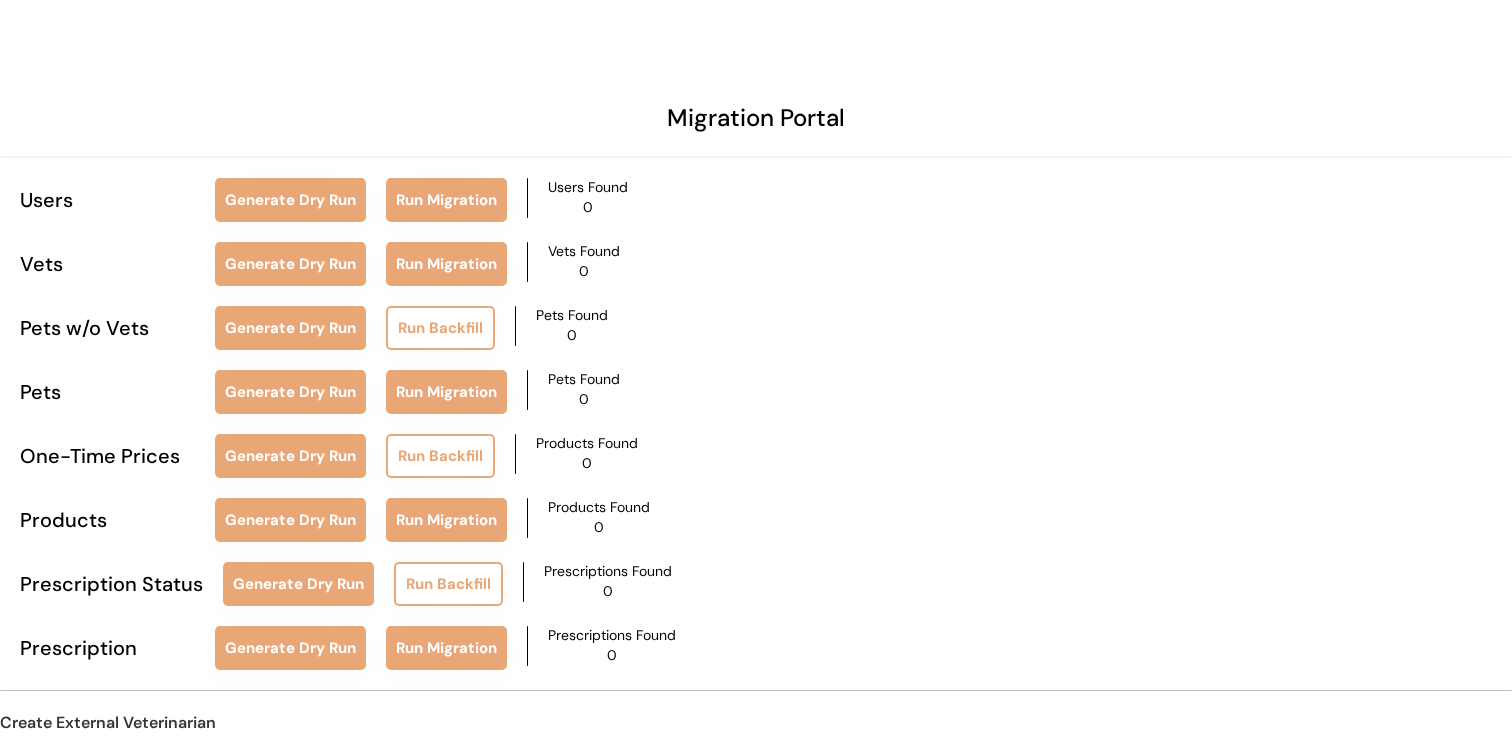 scroll, scrollTop: 79, scrollLeft: 0, axis: vertical 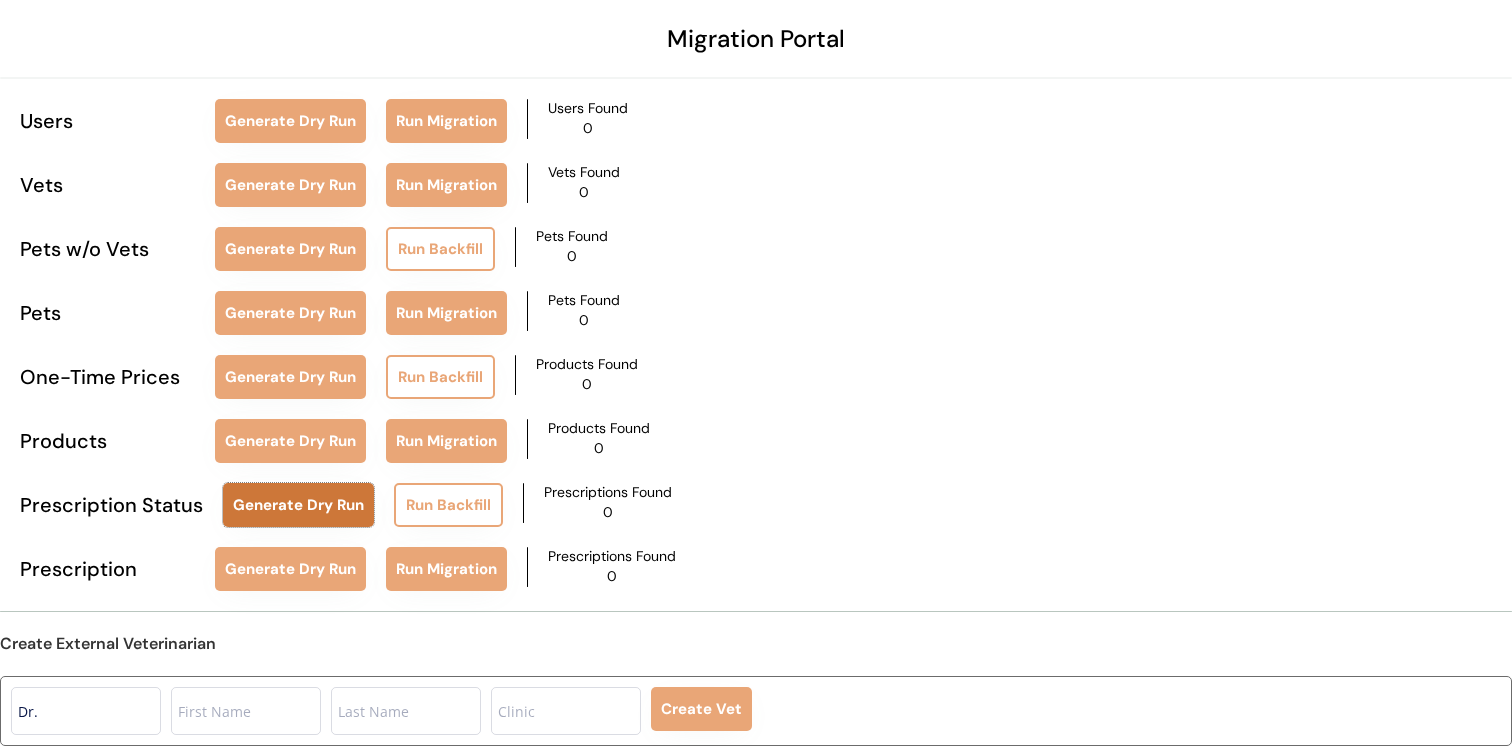 click on "Generate Dry Run" at bounding box center (298, 505) 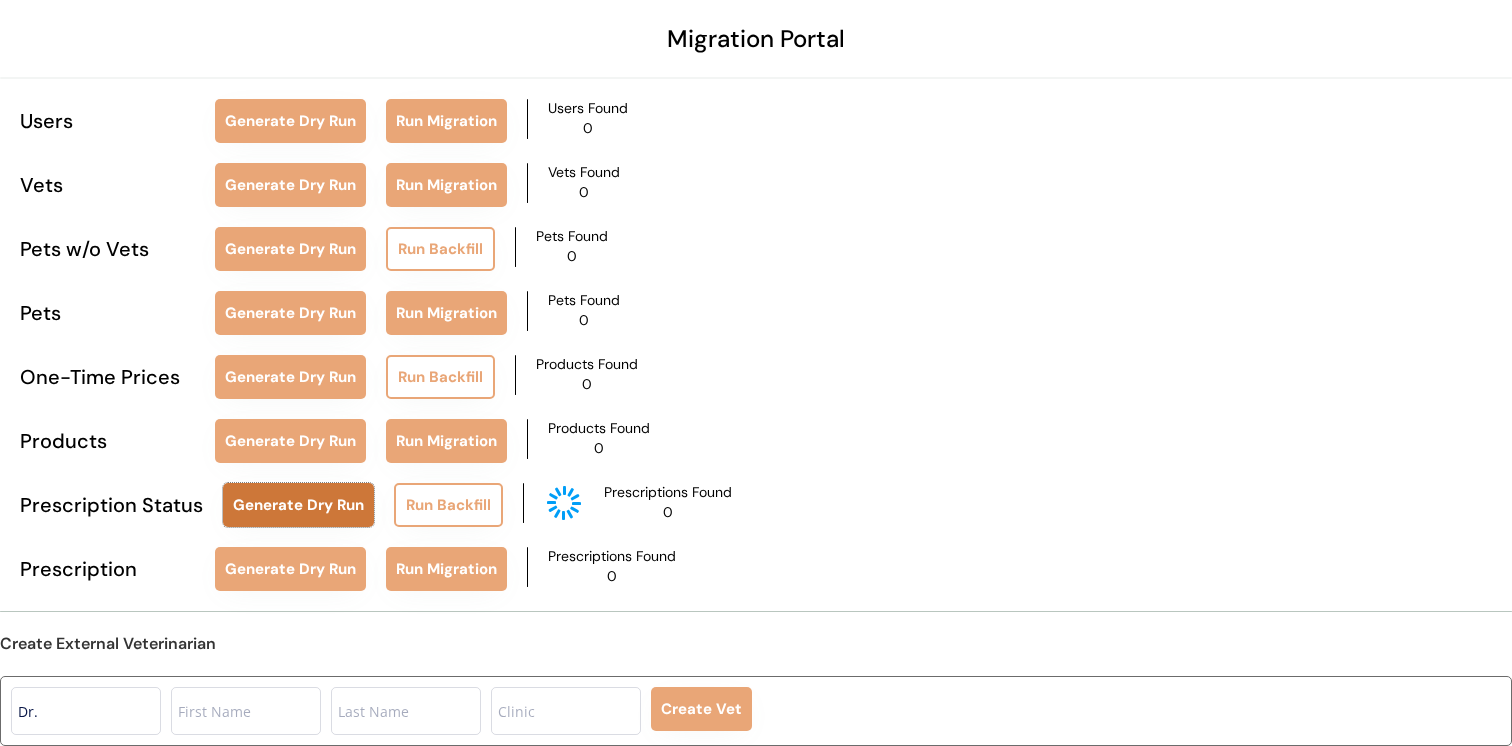 click on "Generate Dry Run" at bounding box center (298, 505) 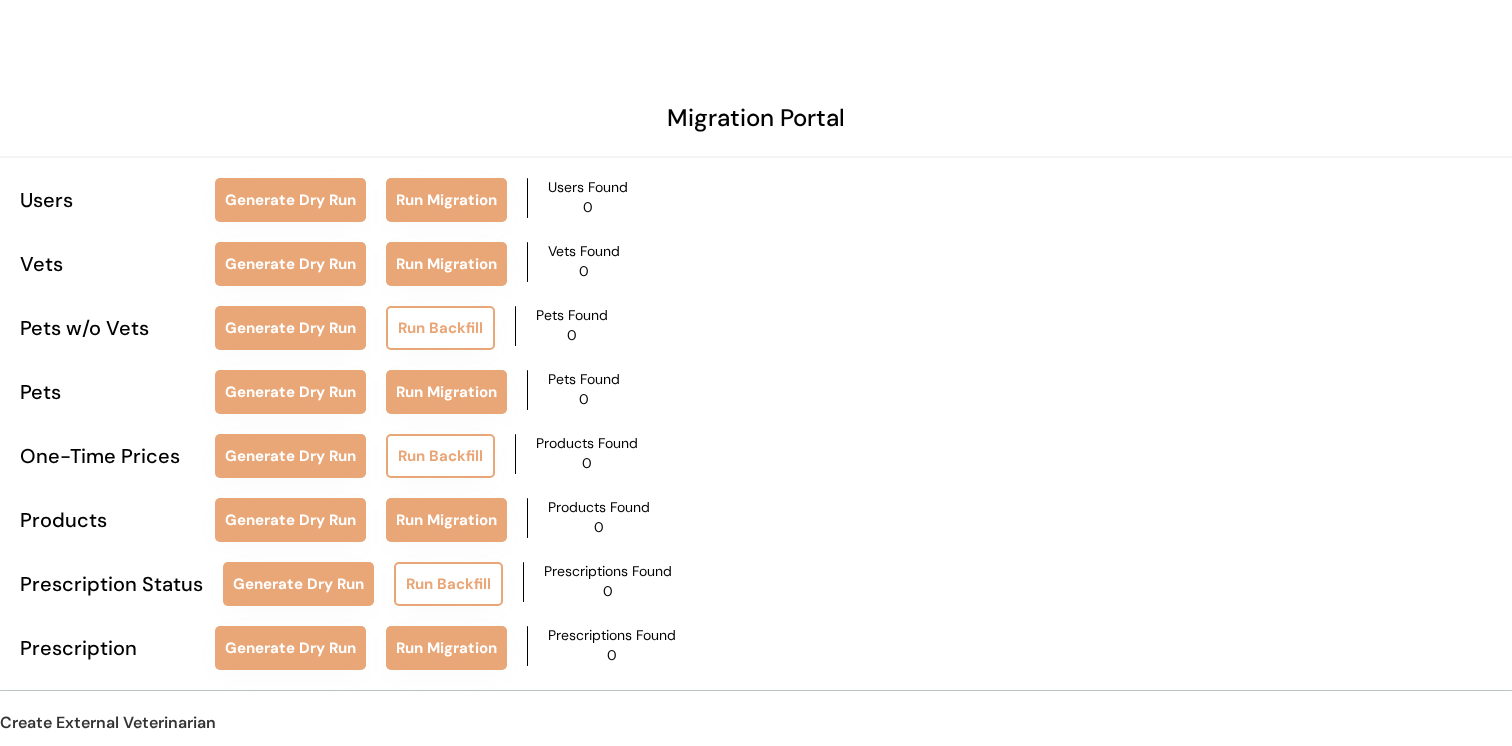 scroll, scrollTop: 79, scrollLeft: 0, axis: vertical 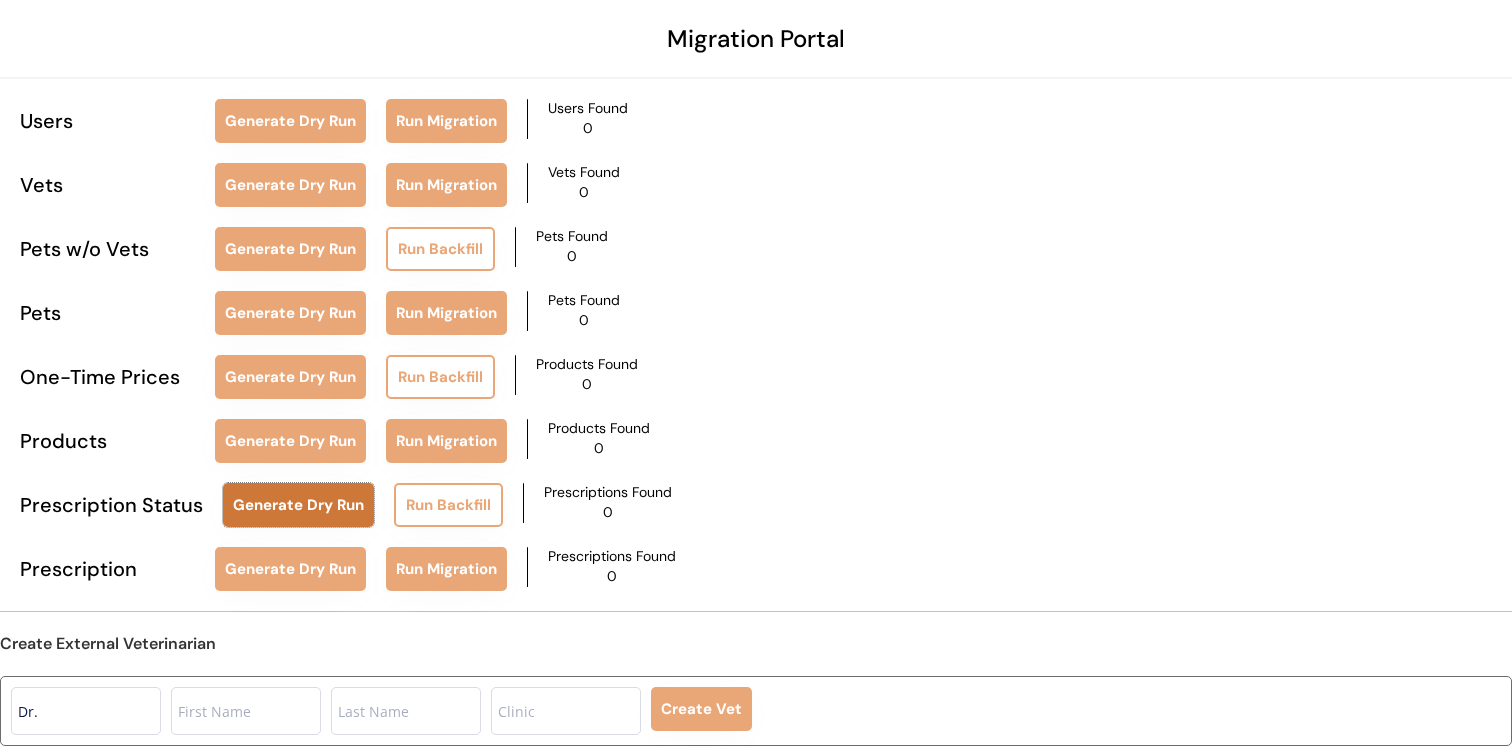 click on "Generate Dry Run" at bounding box center [298, 505] 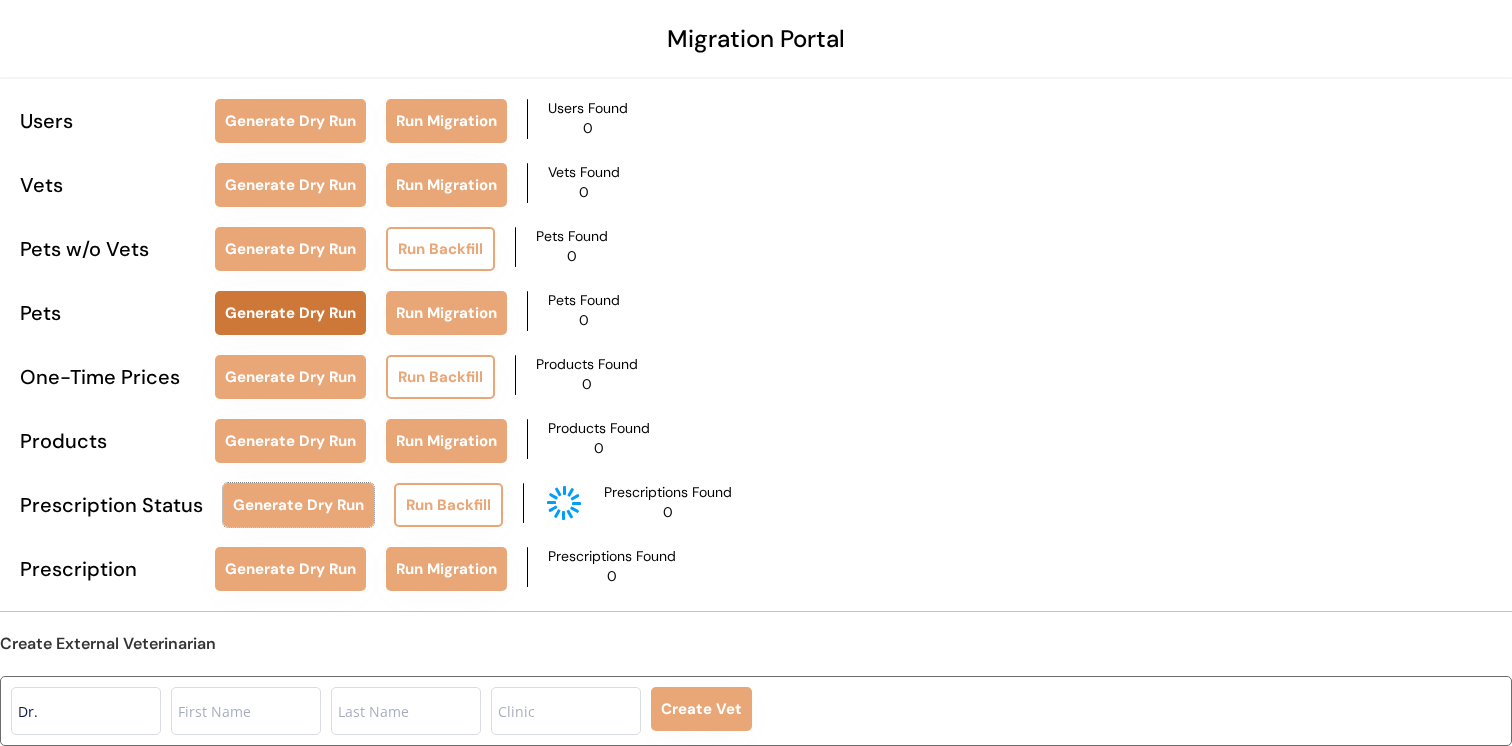 click on "Generate Dry Run" at bounding box center [290, 313] 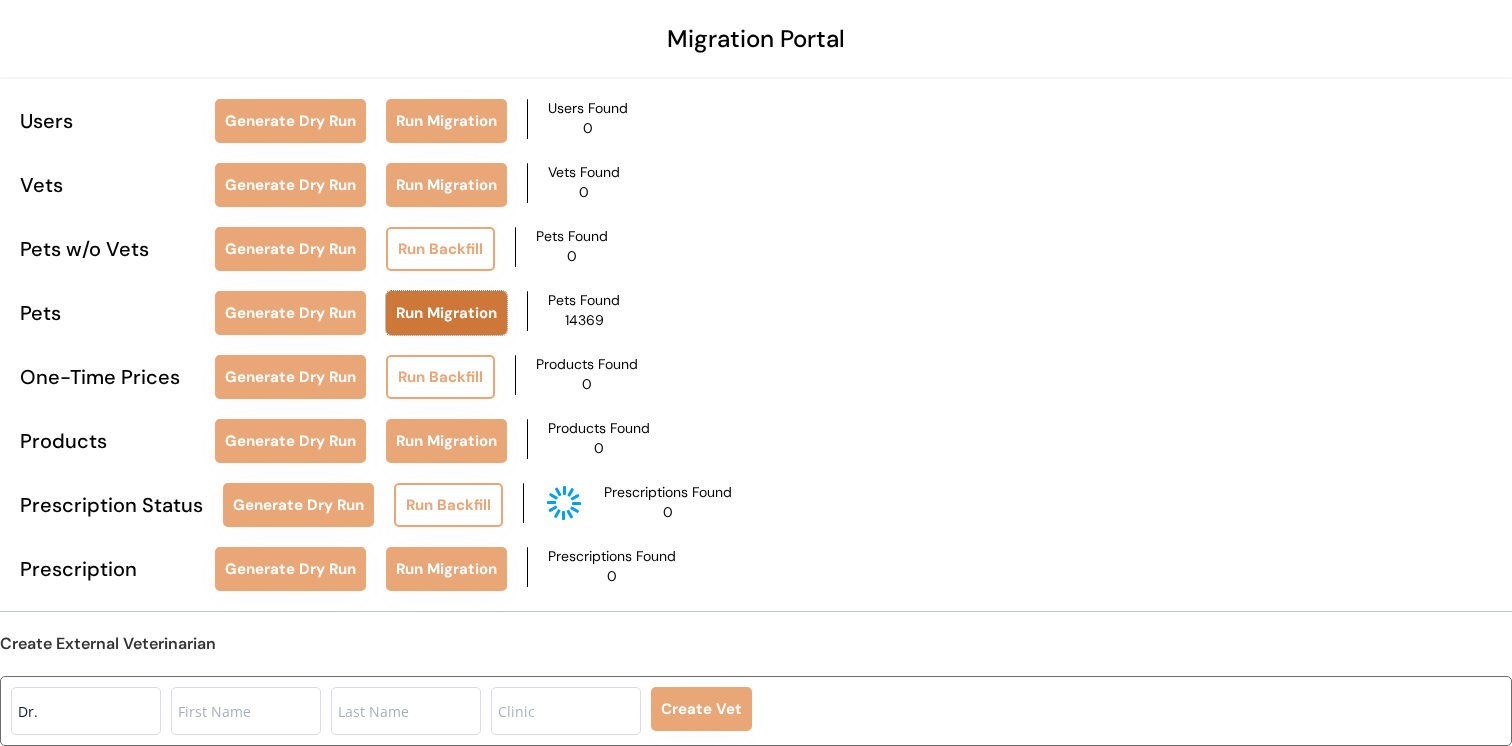 click on "Run Migration" at bounding box center (446, 313) 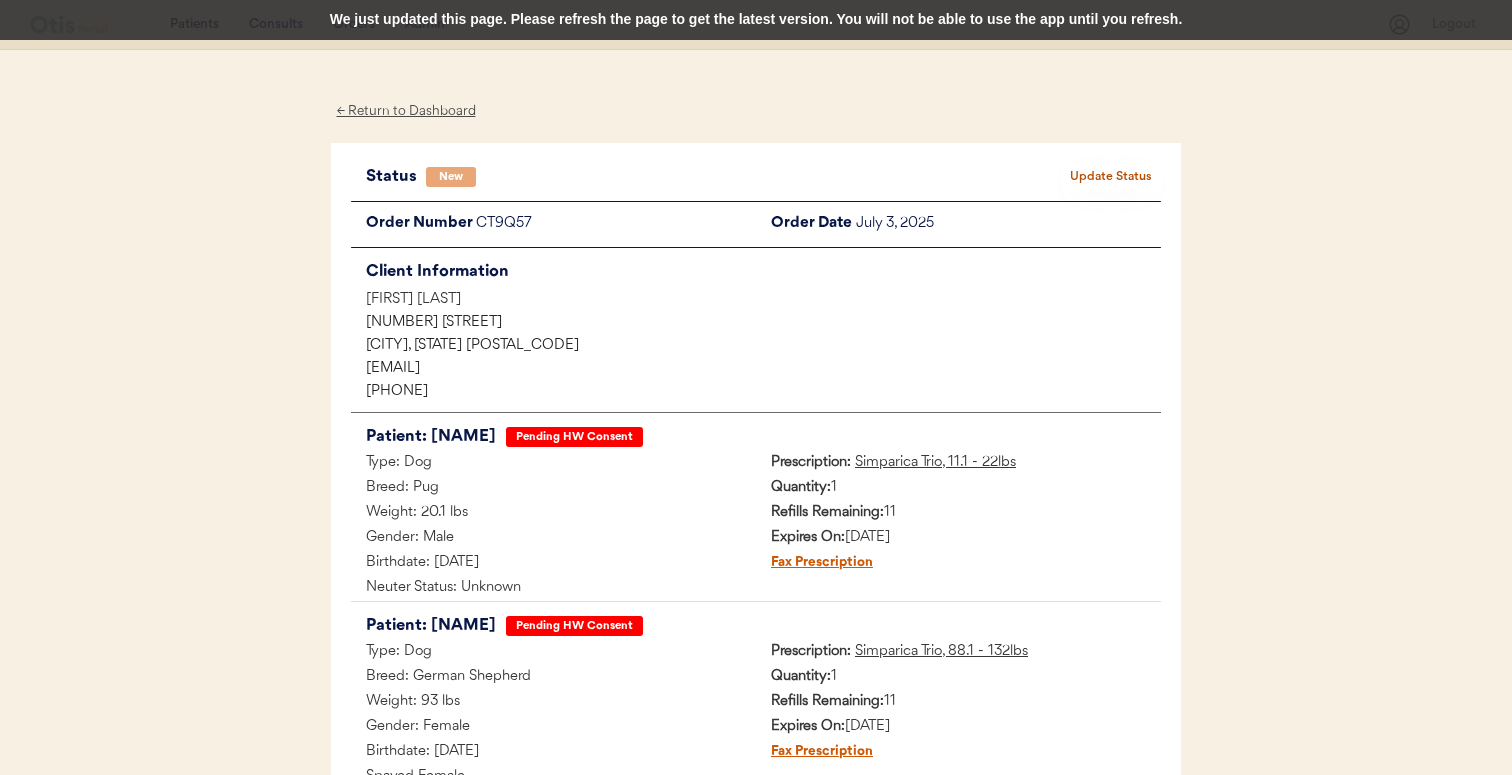 scroll, scrollTop: 0, scrollLeft: 0, axis: both 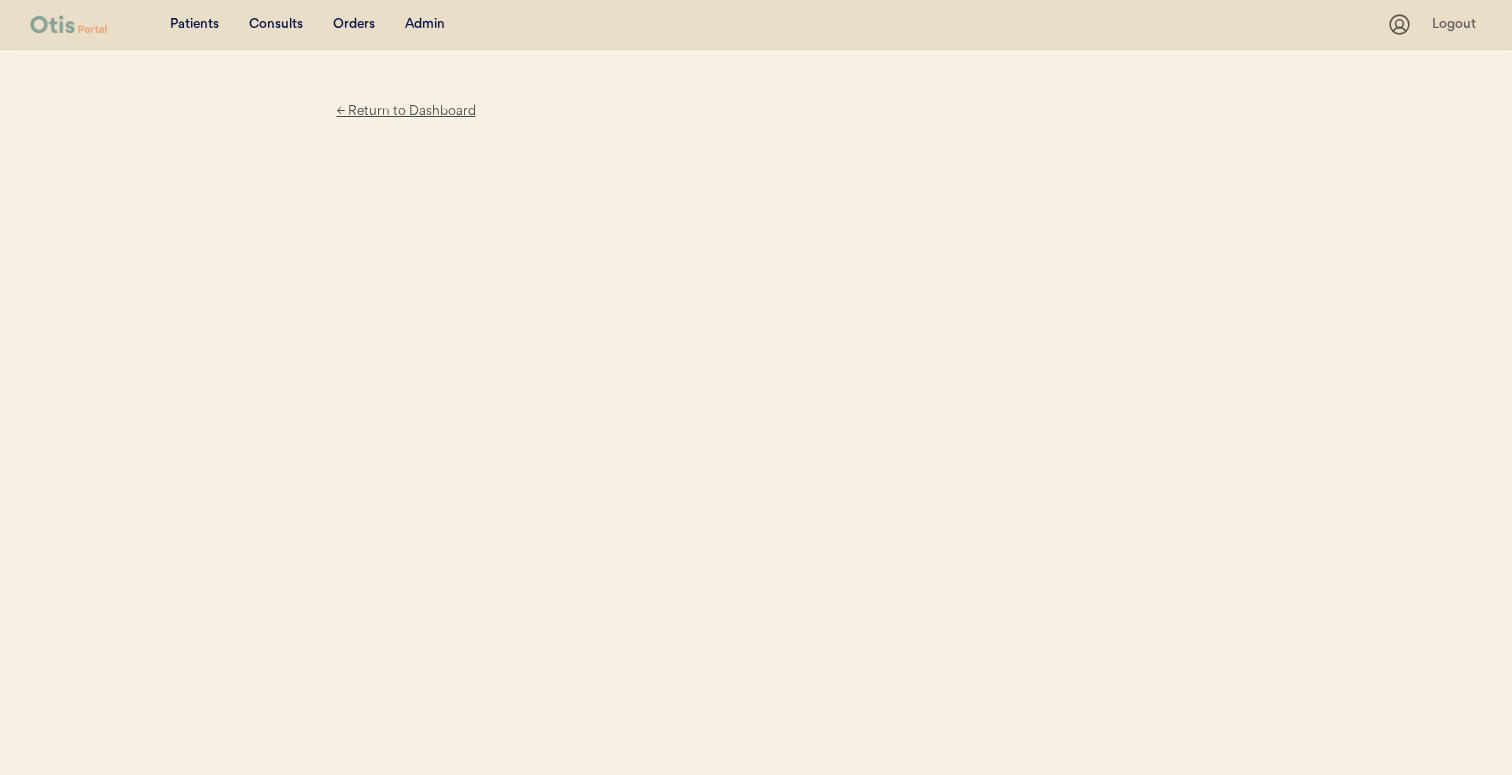 click on "Admin" at bounding box center [425, 25] 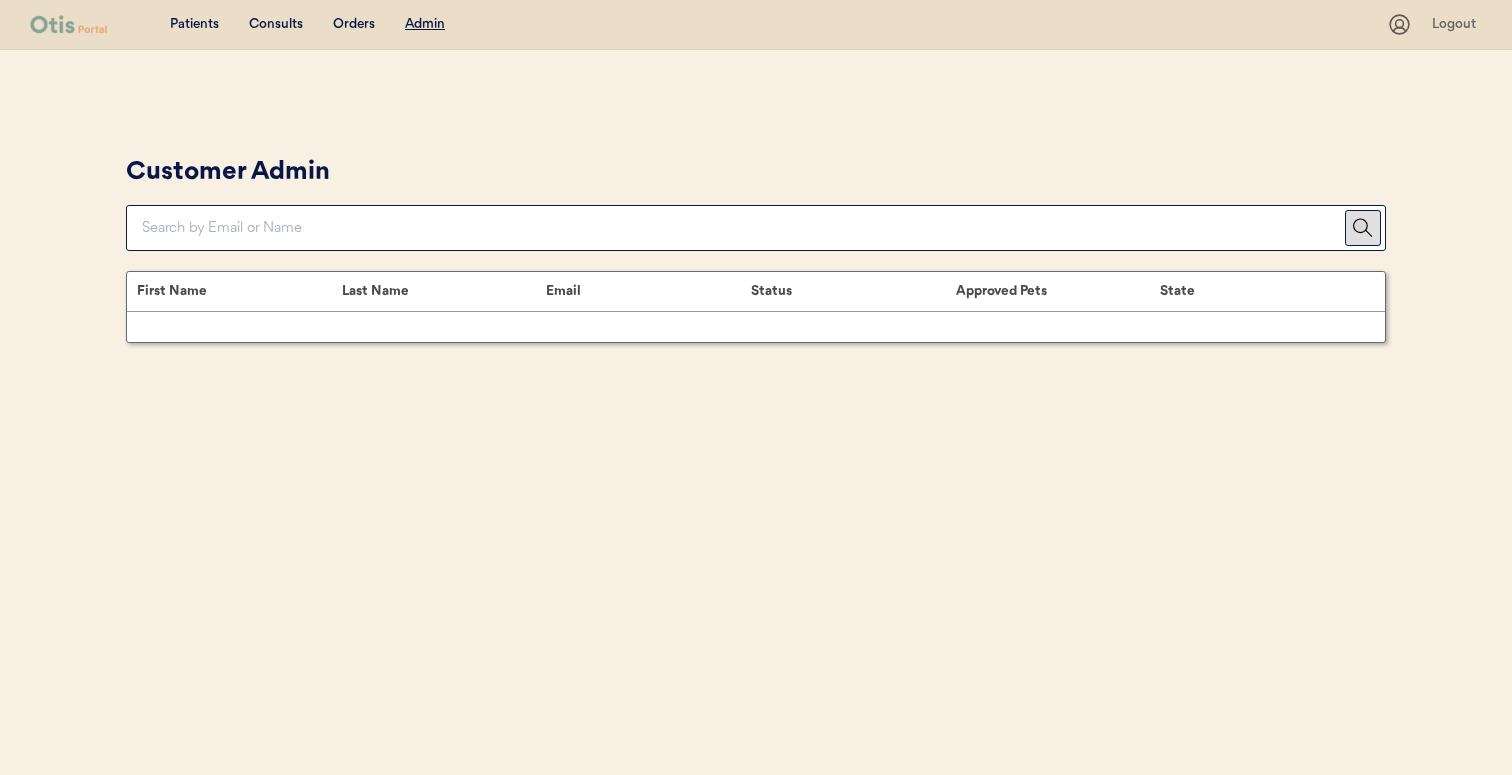 scroll, scrollTop: 0, scrollLeft: 0, axis: both 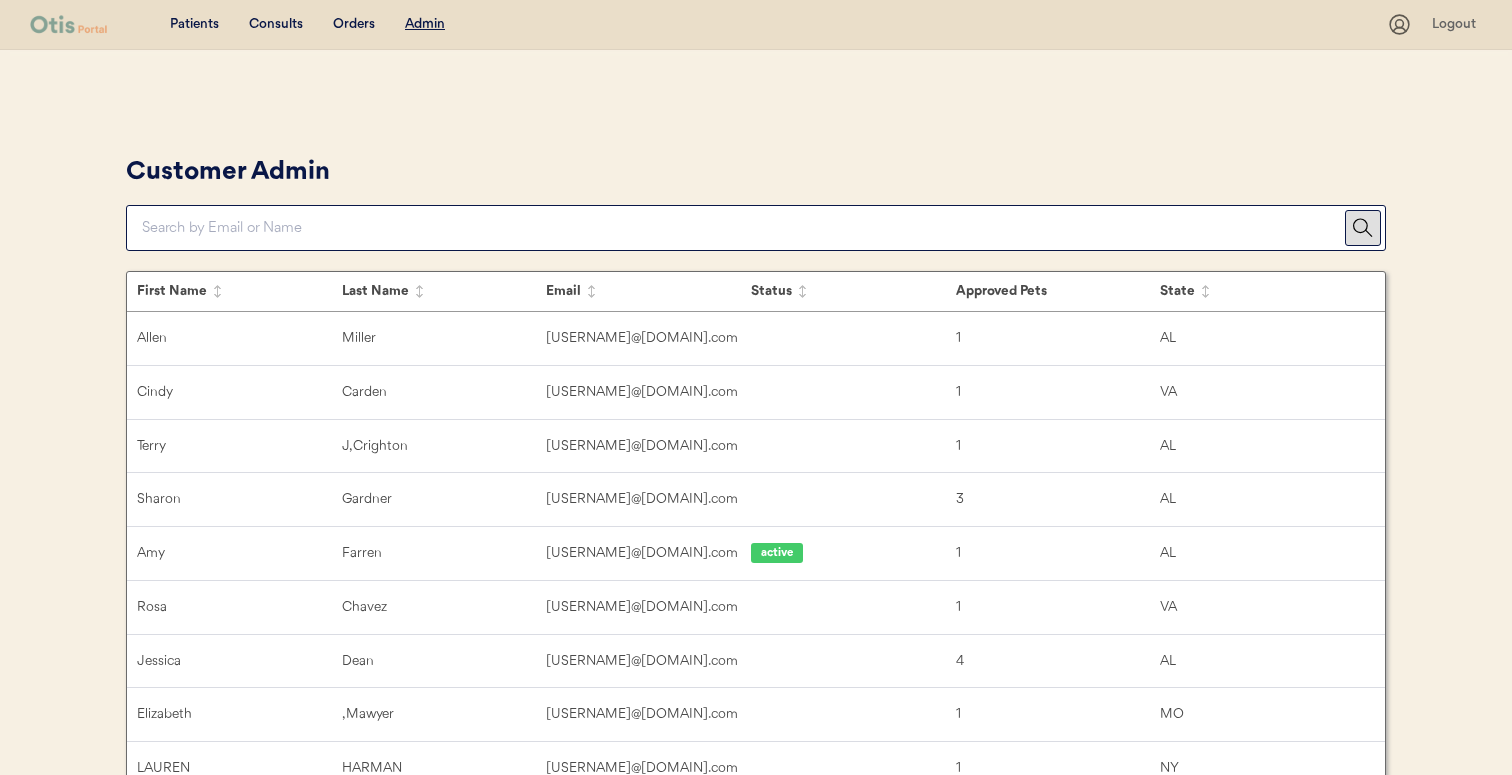 click at bounding box center (743, 228) 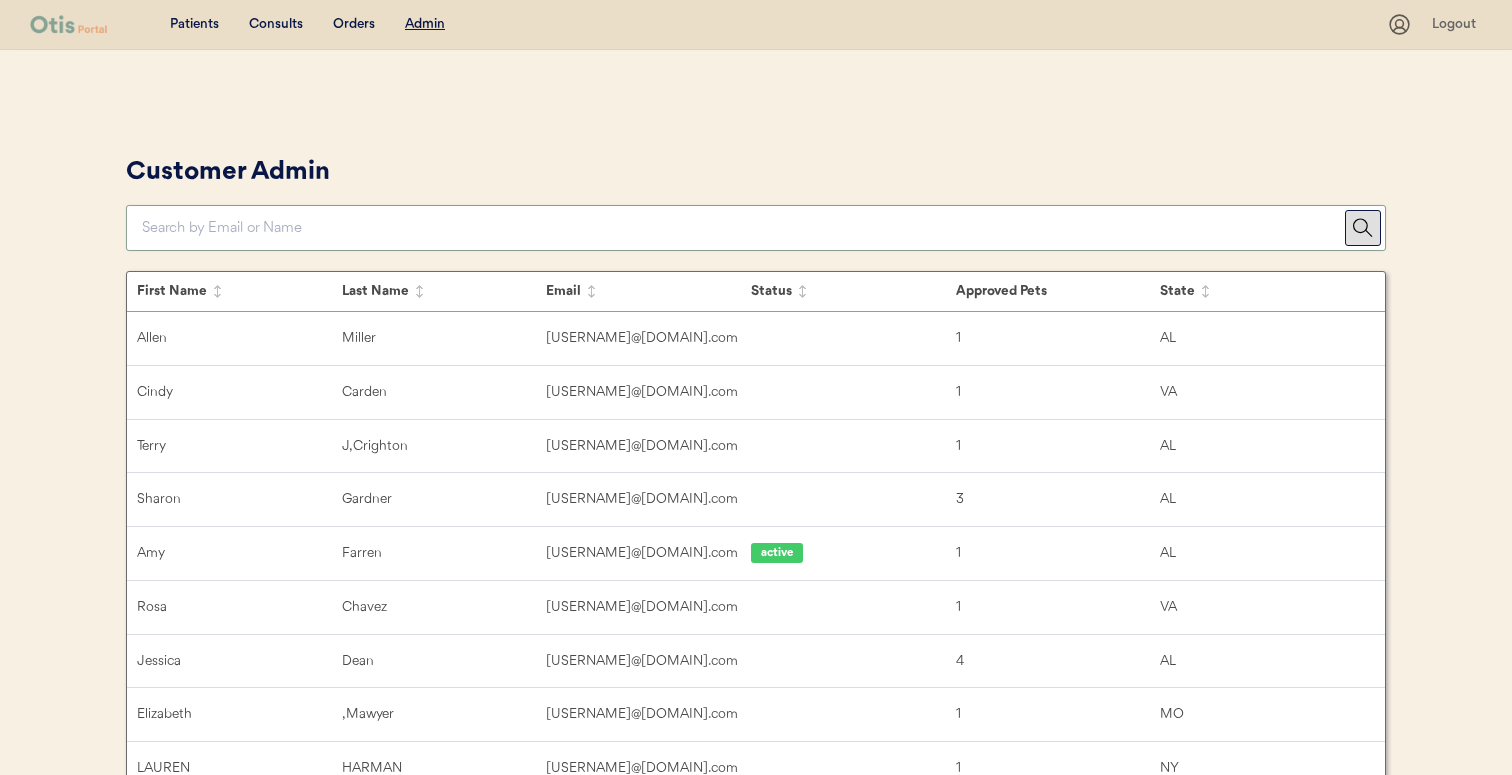 paste on "olig3699@gmail.com" 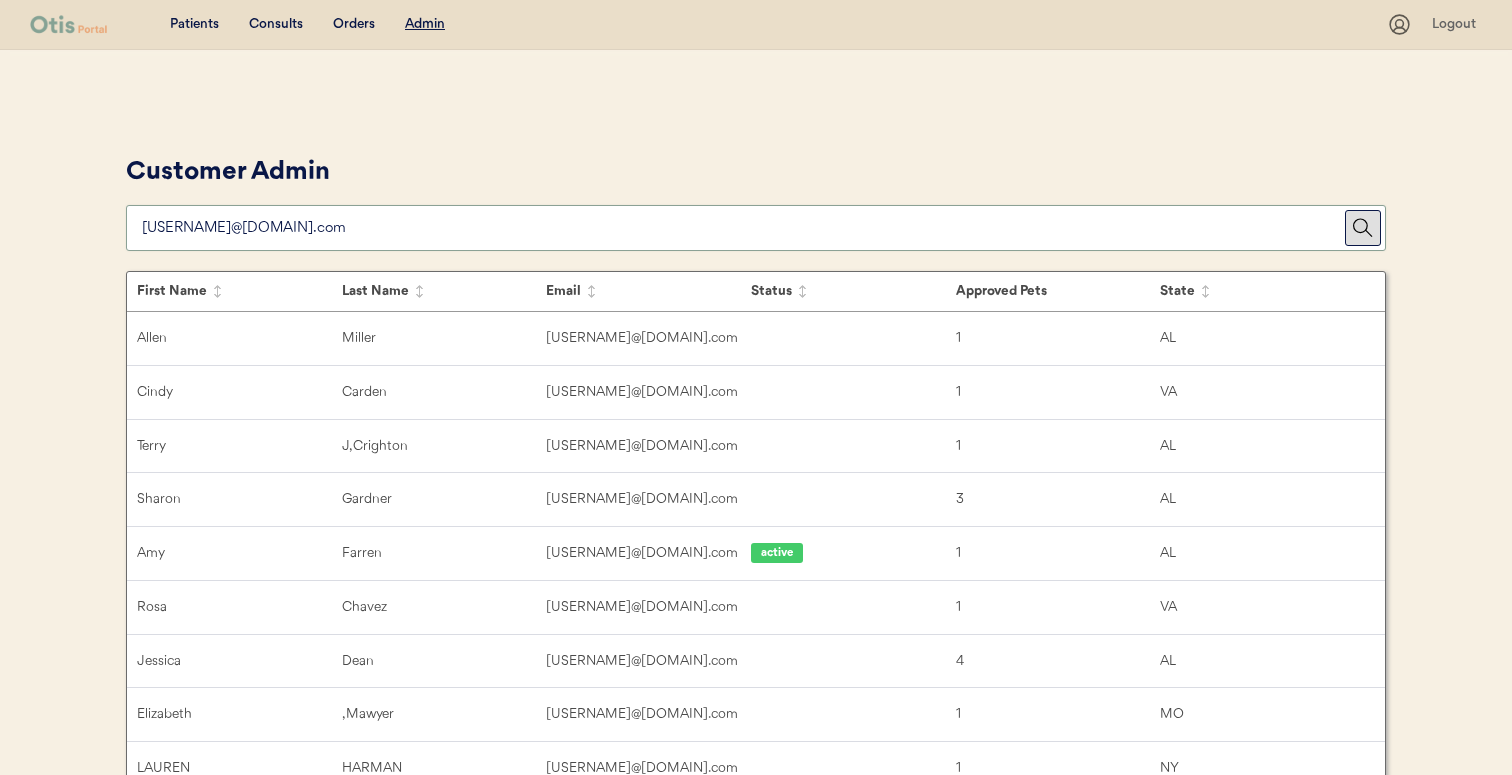 click on "Customer Admin" at bounding box center (756, 200) 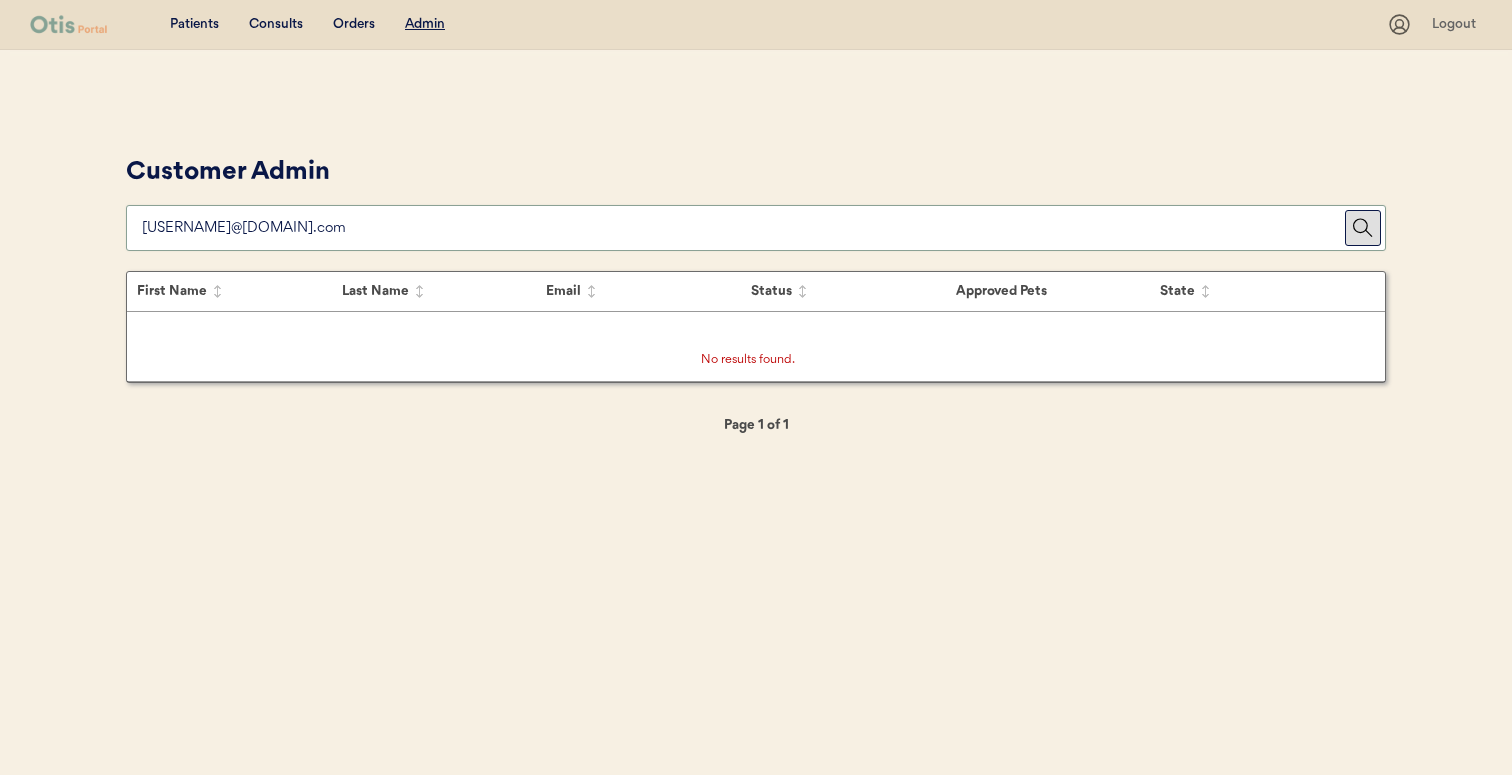 click at bounding box center [743, 228] 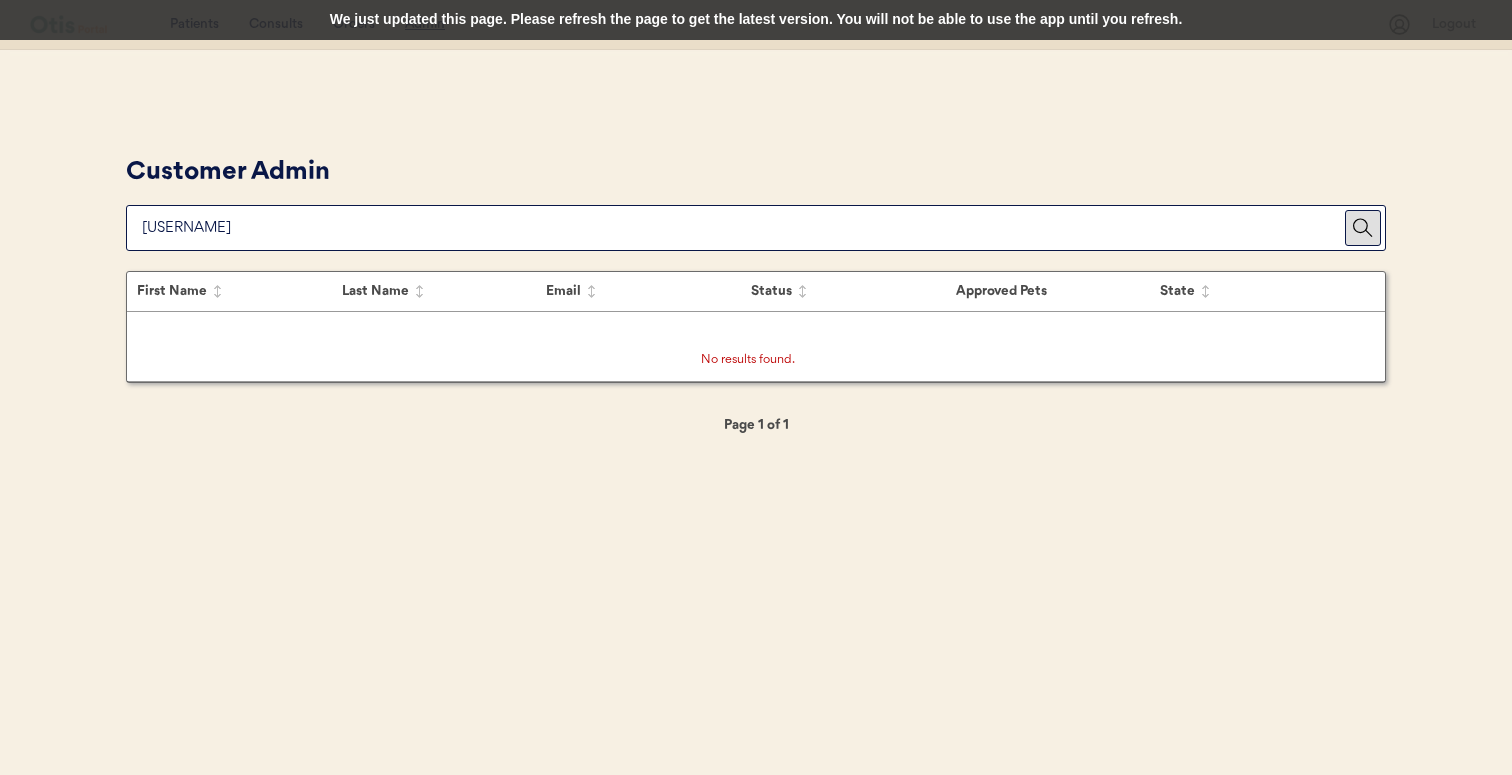 click at bounding box center [743, 228] 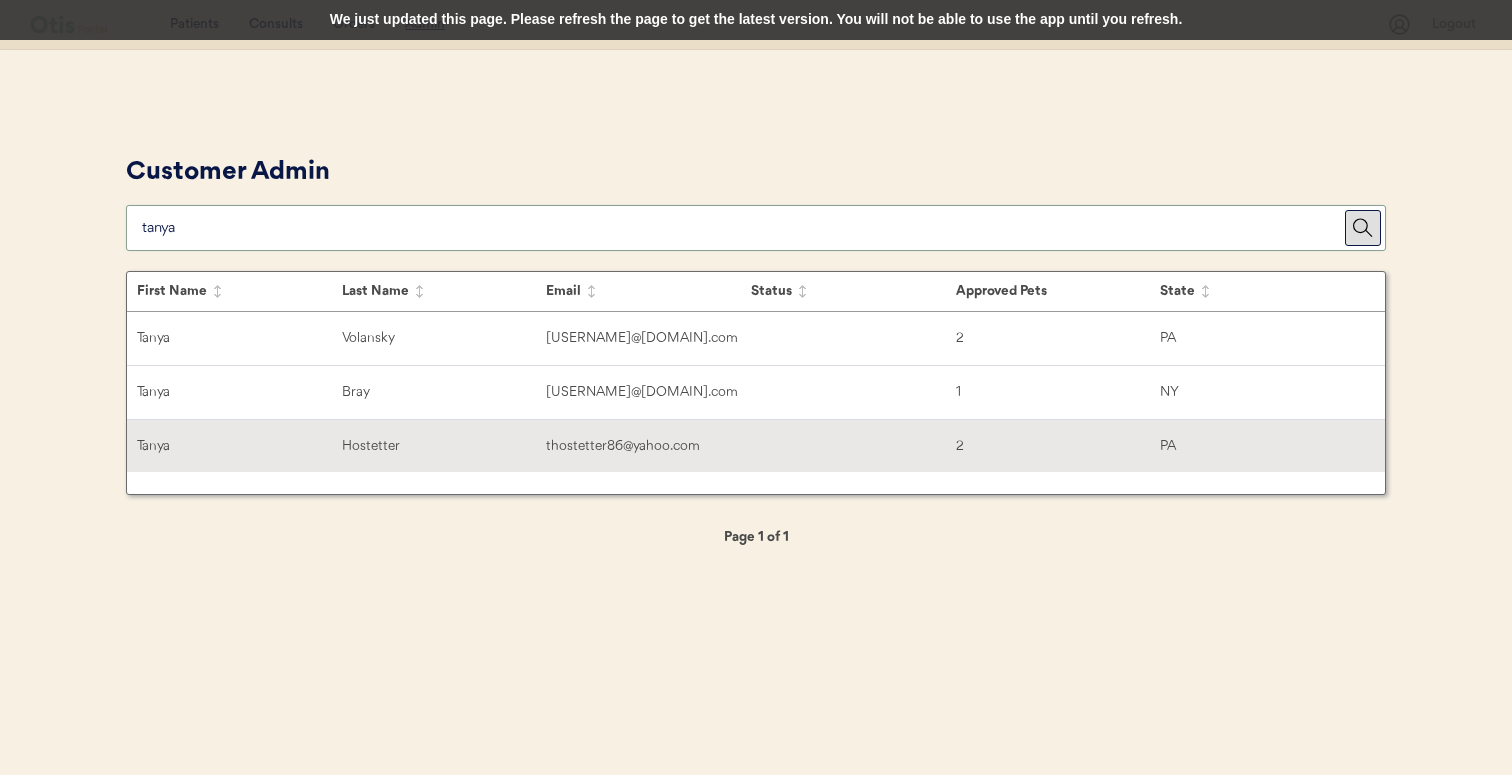 type on "tanya" 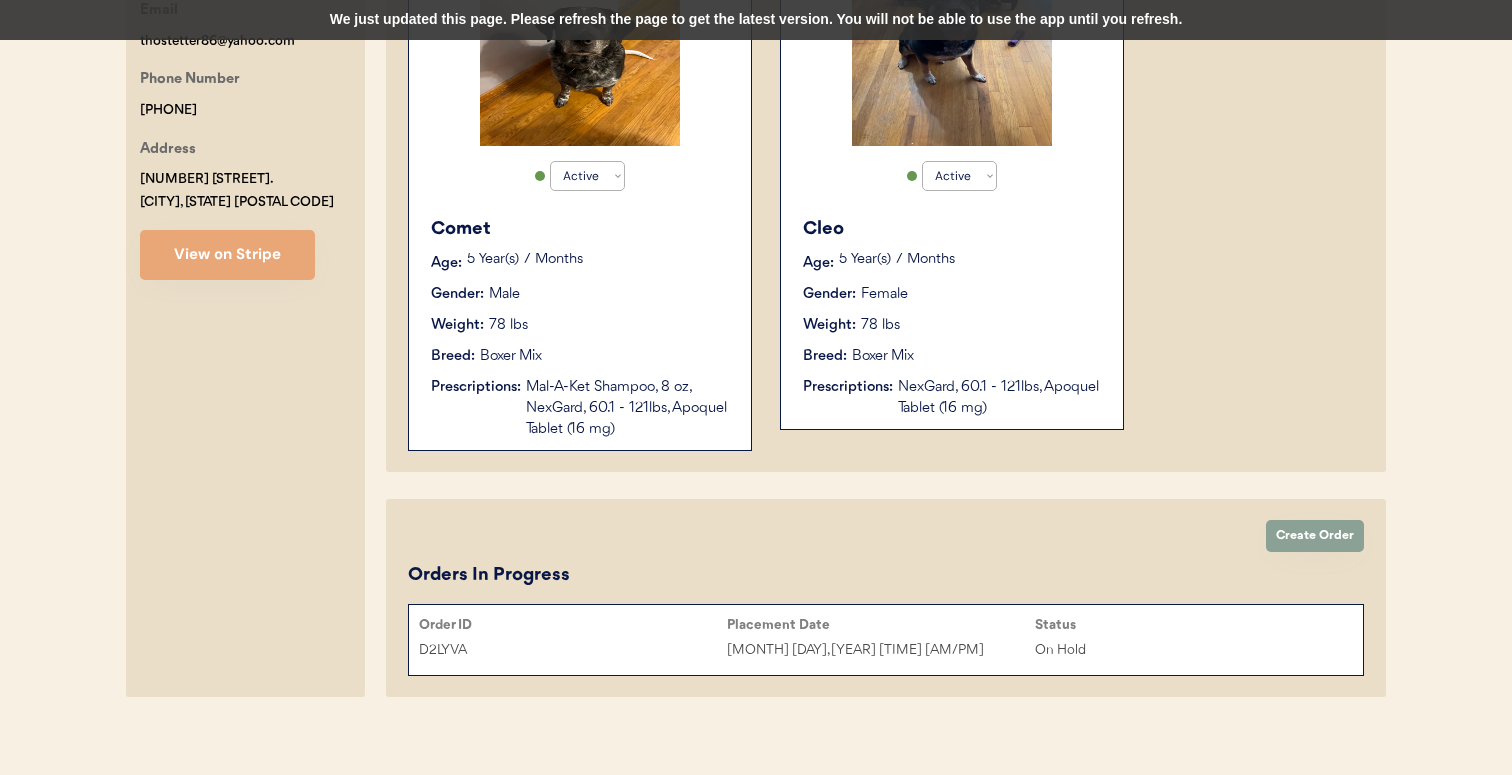 scroll, scrollTop: 333, scrollLeft: 0, axis: vertical 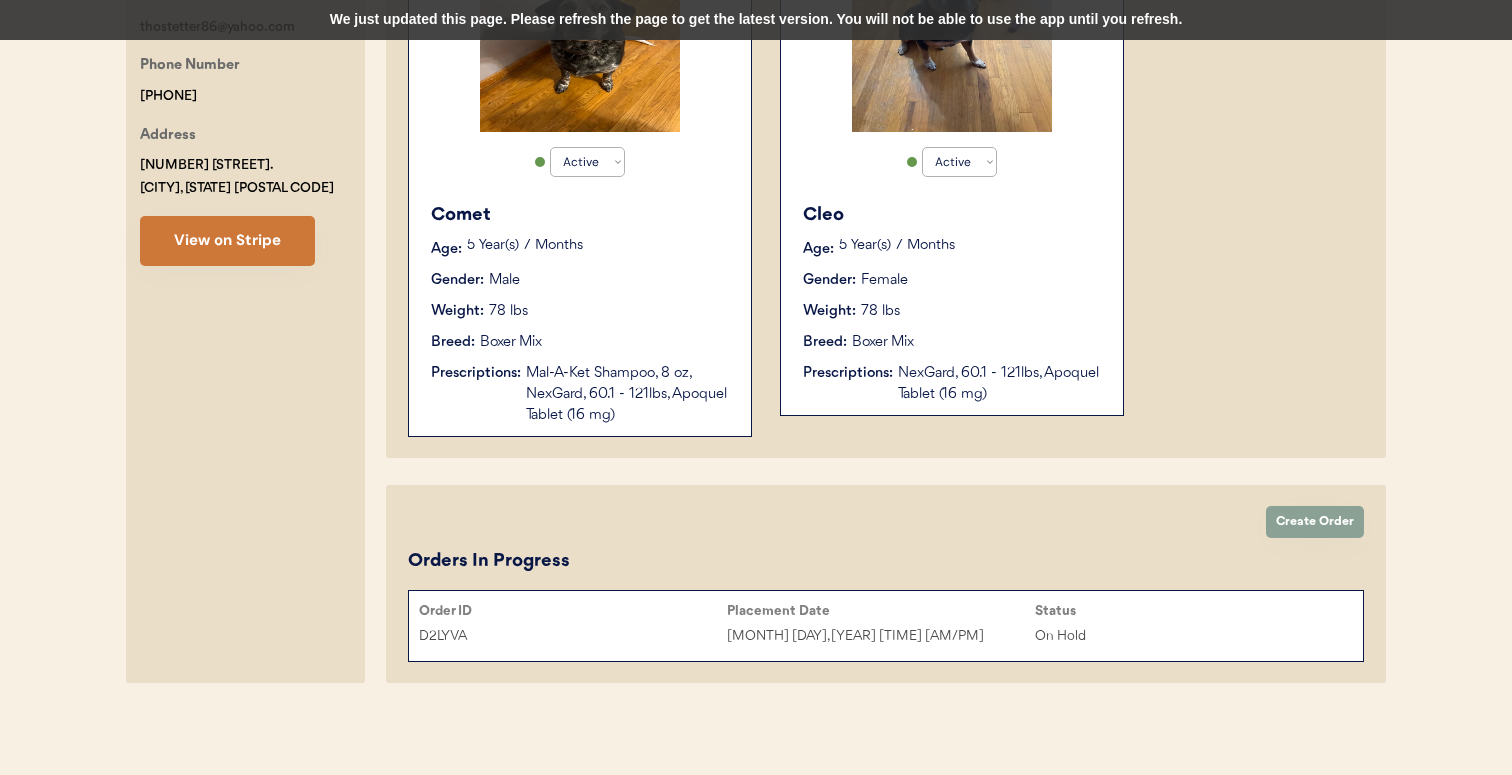 click on "View on Stripe" at bounding box center [227, 241] 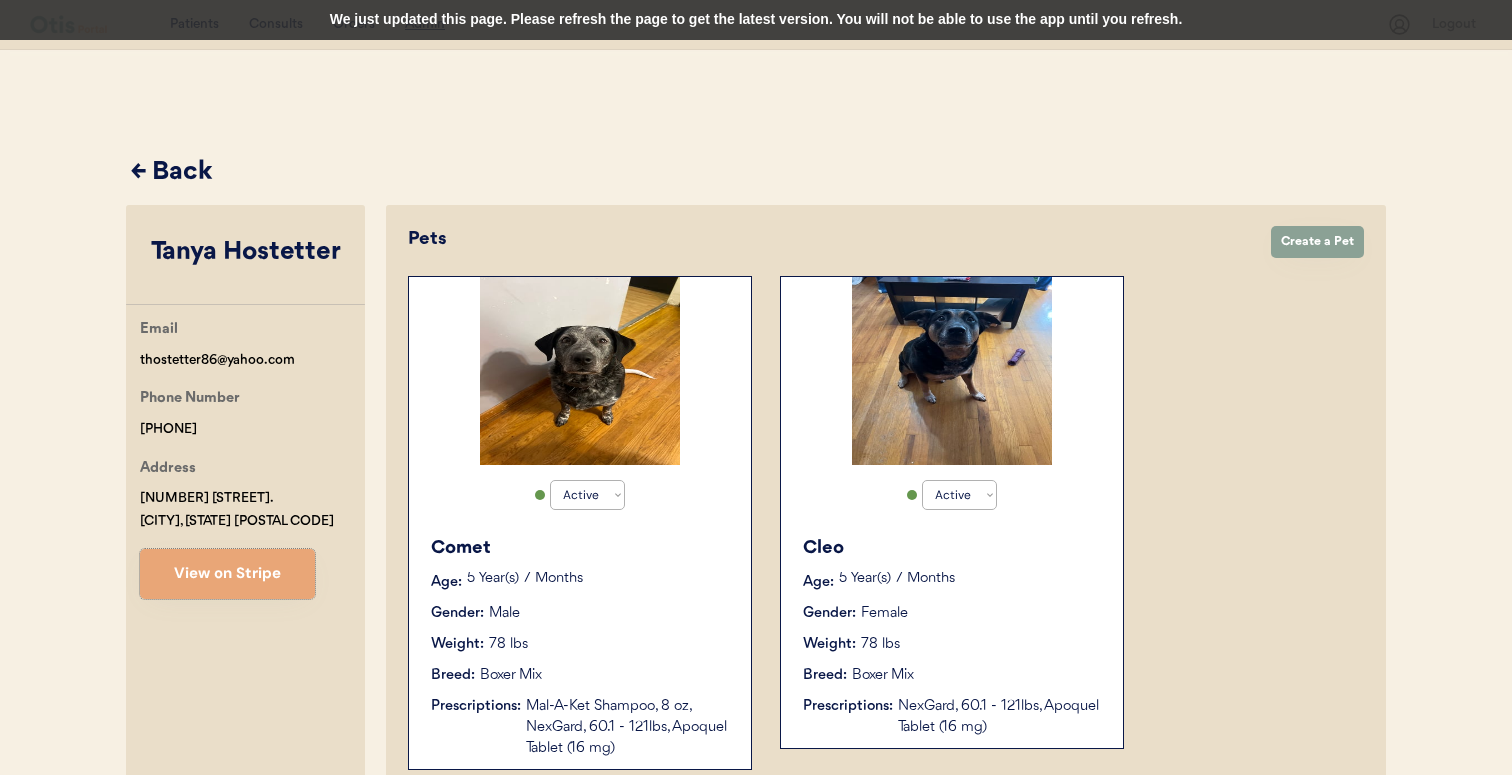 scroll, scrollTop: 333, scrollLeft: 0, axis: vertical 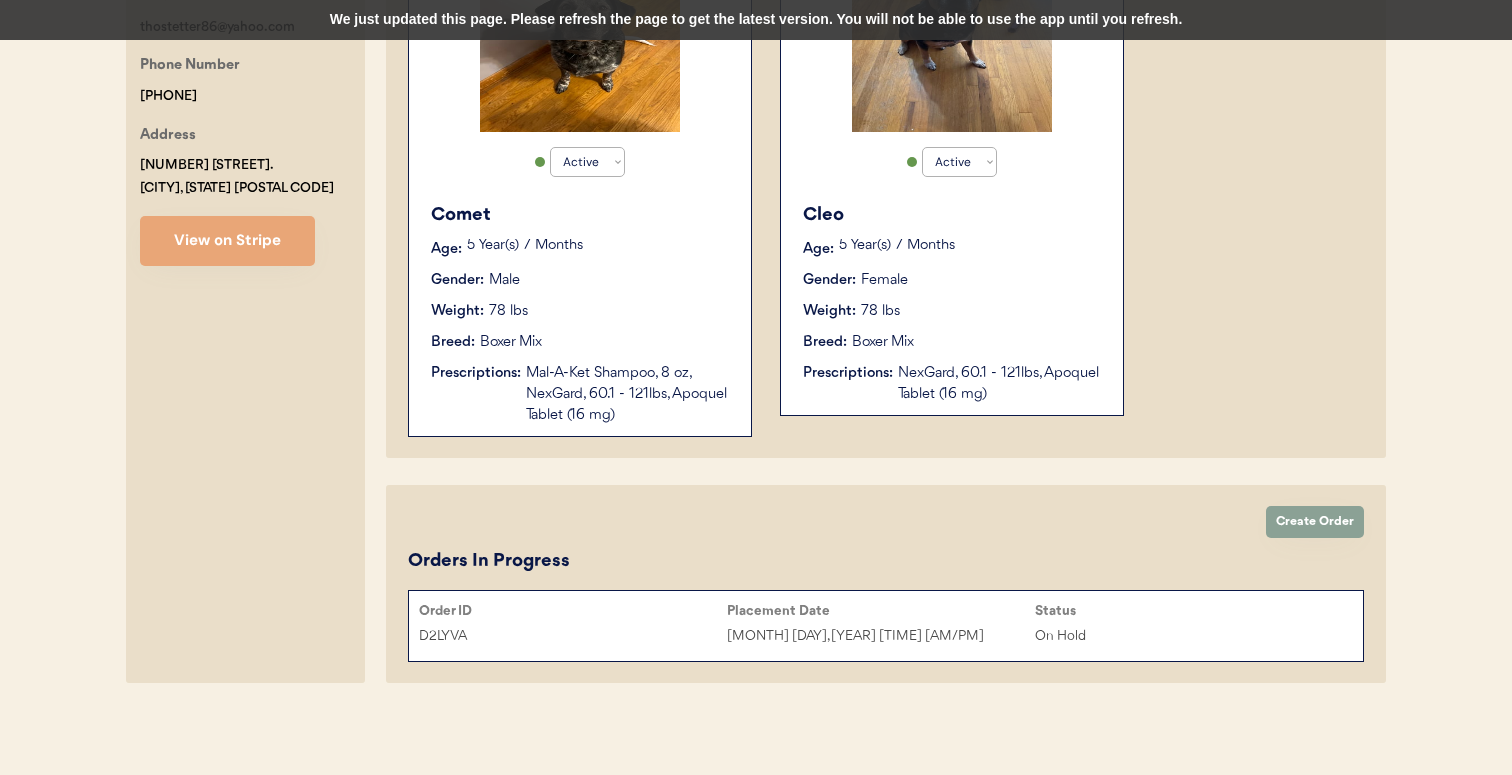 click on "D2LYVA" at bounding box center (573, 636) 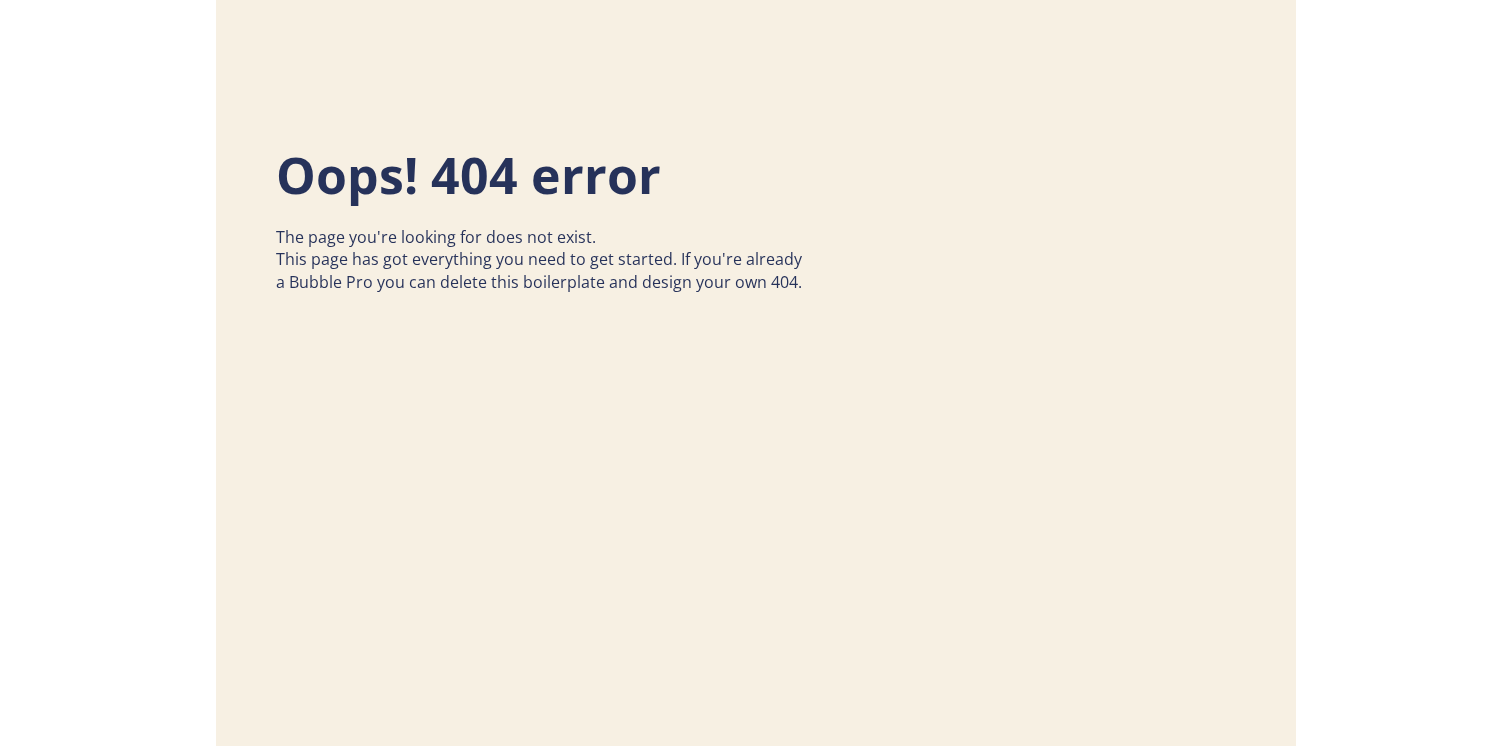 scroll, scrollTop: 0, scrollLeft: 0, axis: both 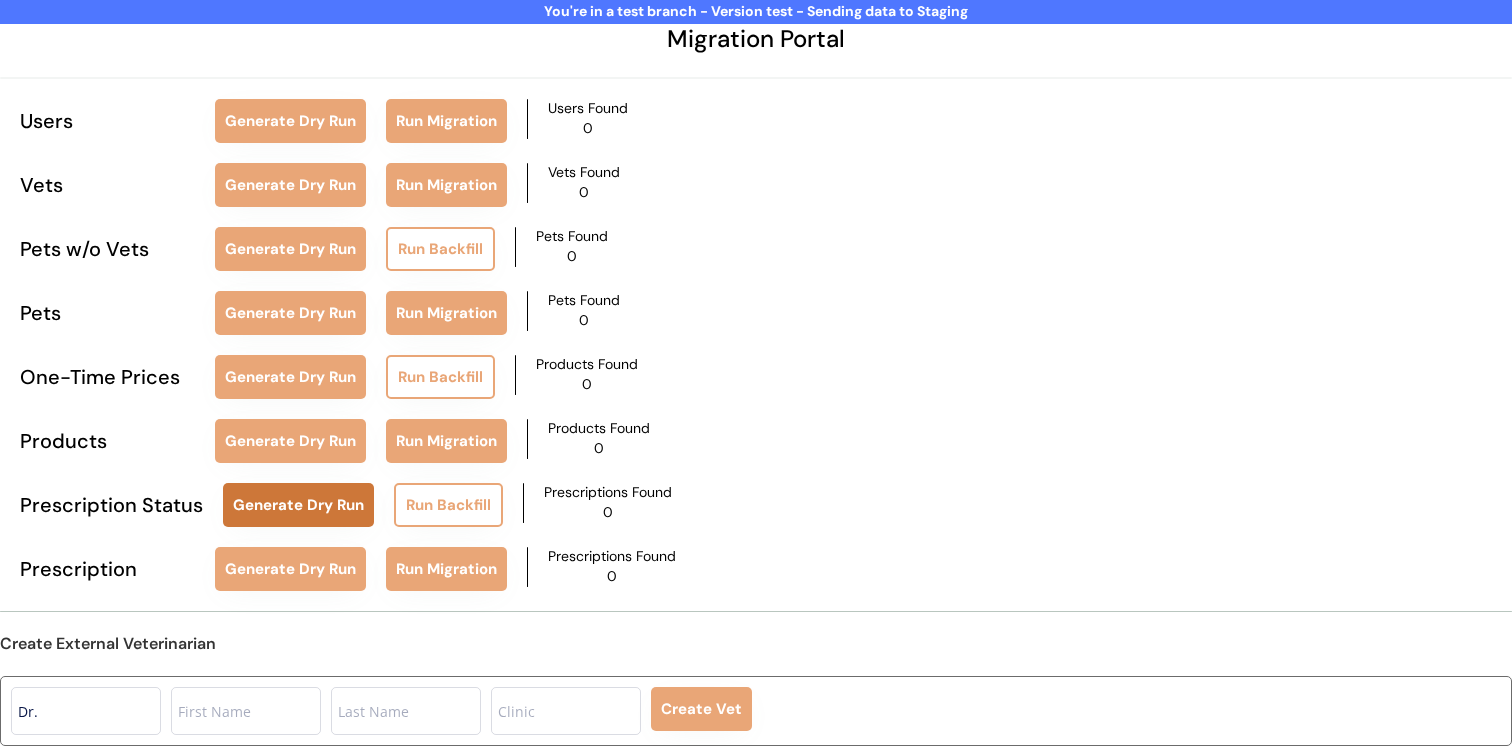 click on "Generate Dry Run" at bounding box center (298, 505) 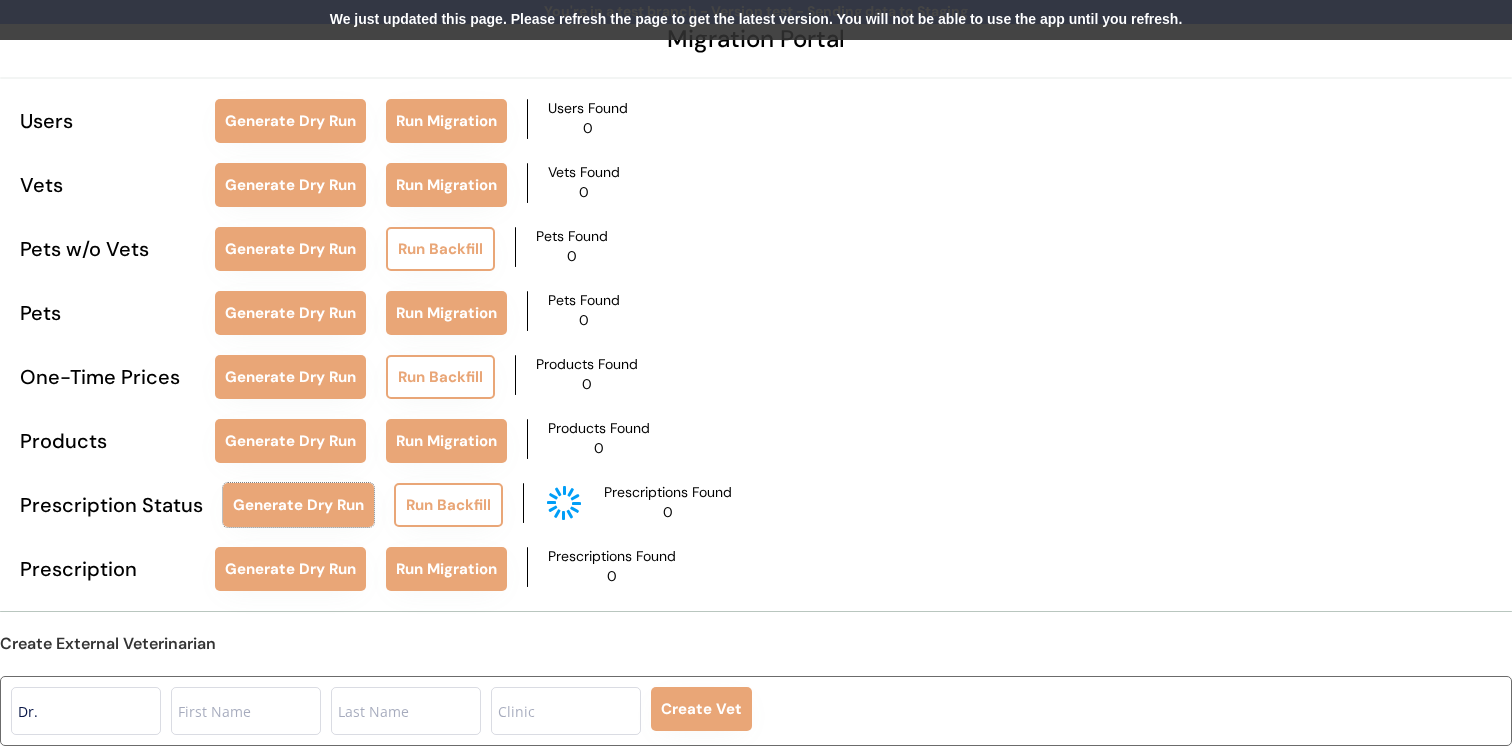 click on "We just updated this page.  Please refresh the page to get the latest version. You will not be able to use the app until you refresh." at bounding box center [756, 20] 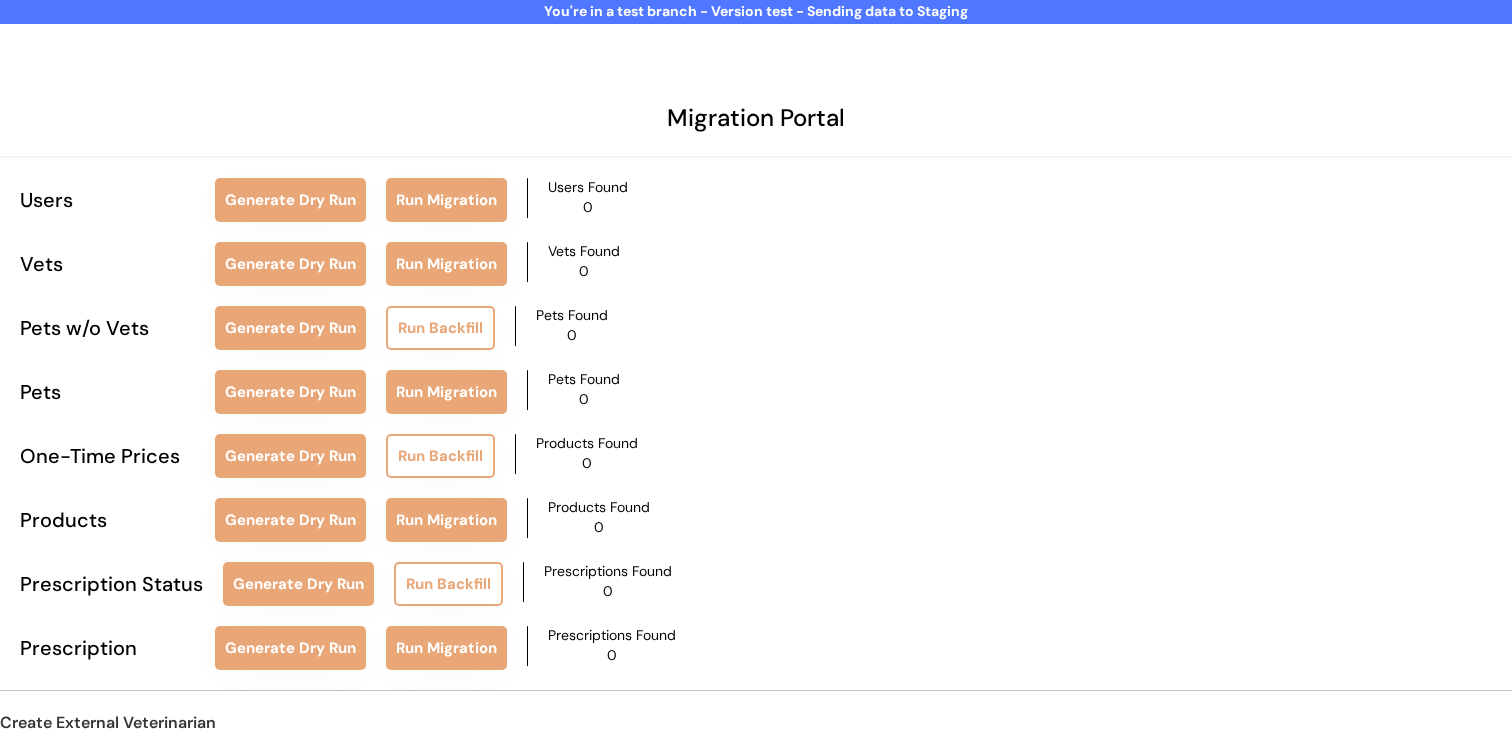 scroll, scrollTop: 79, scrollLeft: 0, axis: vertical 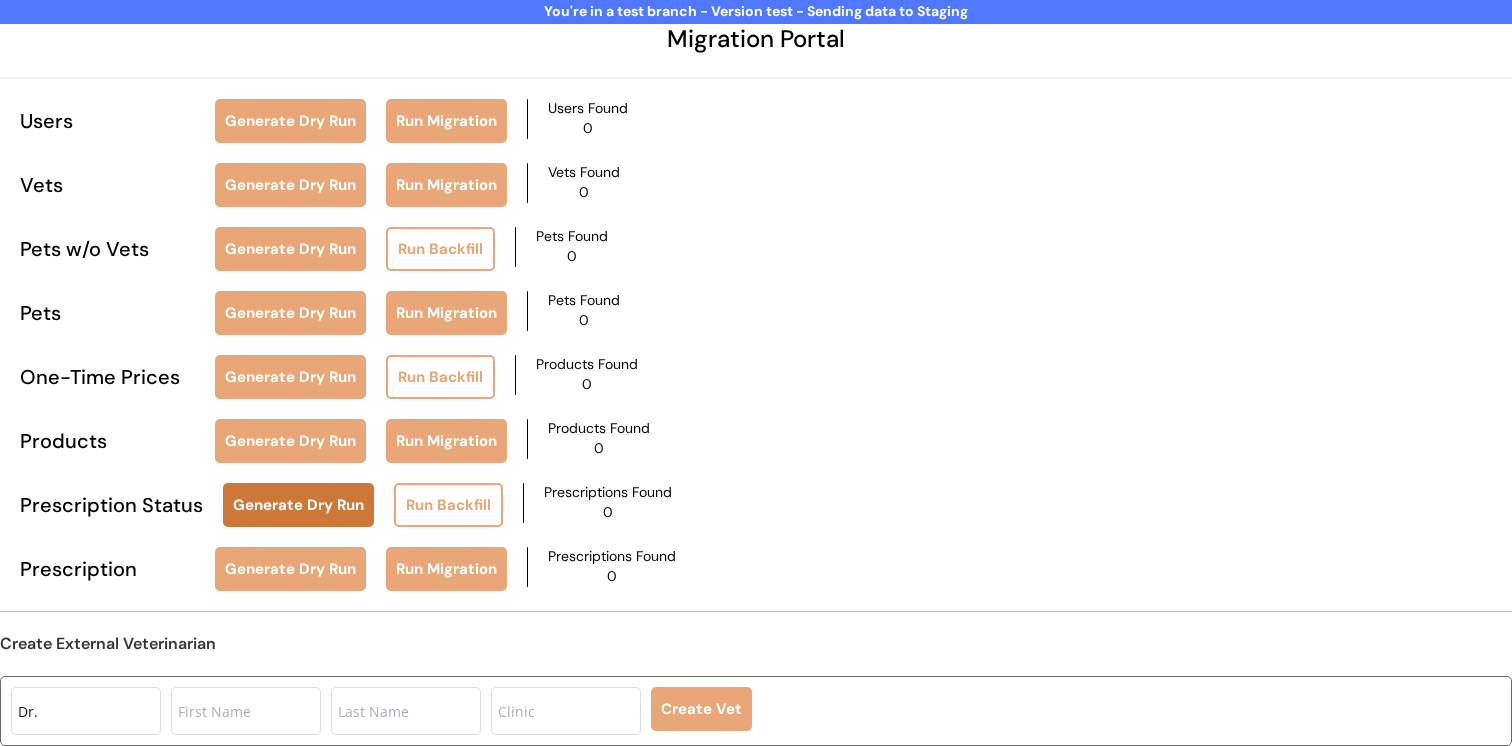 click on "Generate Dry Run" at bounding box center (298, 505) 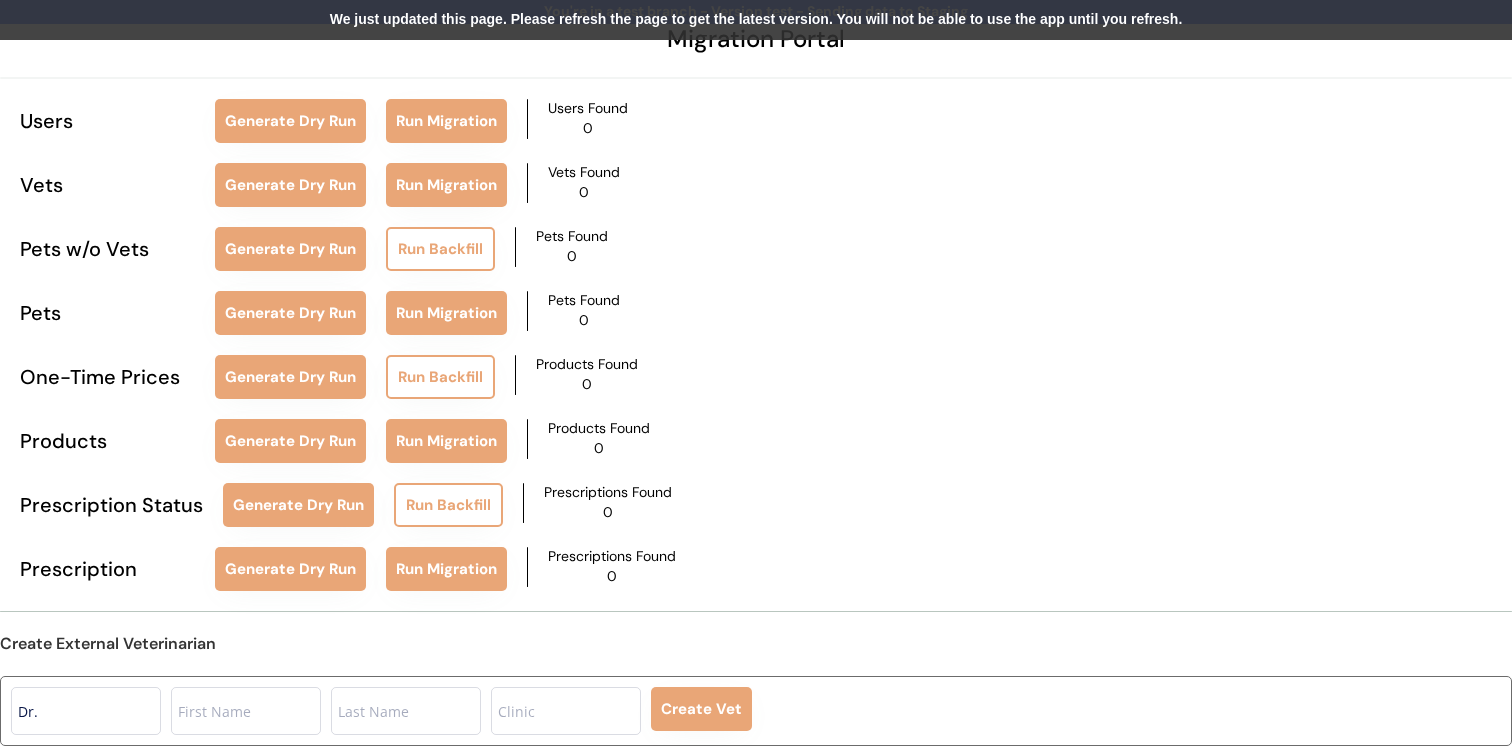 click on "We just updated this page.  Please refresh the page to get the latest version. You will not be able to use the app until you refresh." at bounding box center (756, 20) 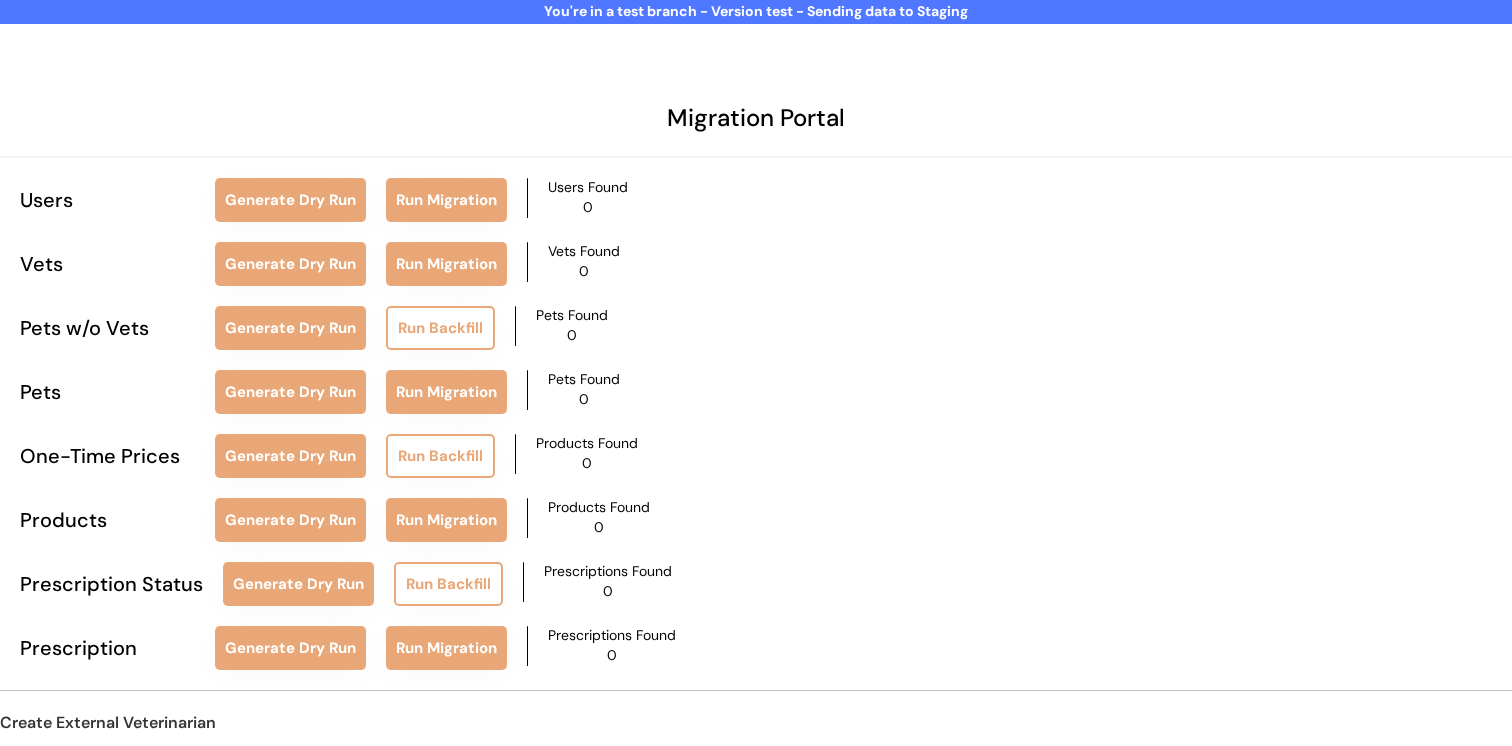 scroll, scrollTop: 79, scrollLeft: 0, axis: vertical 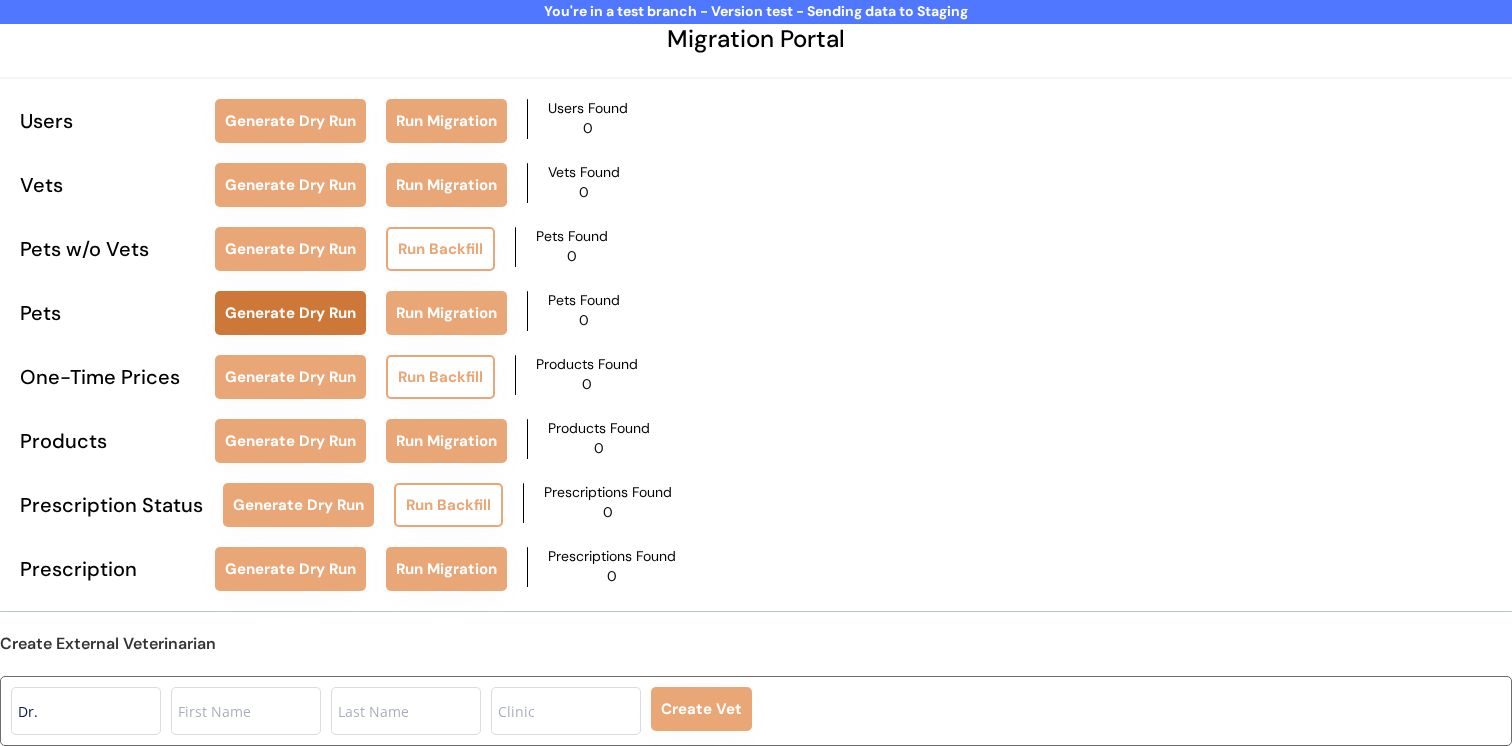 click on "Generate Dry Run" at bounding box center (290, 313) 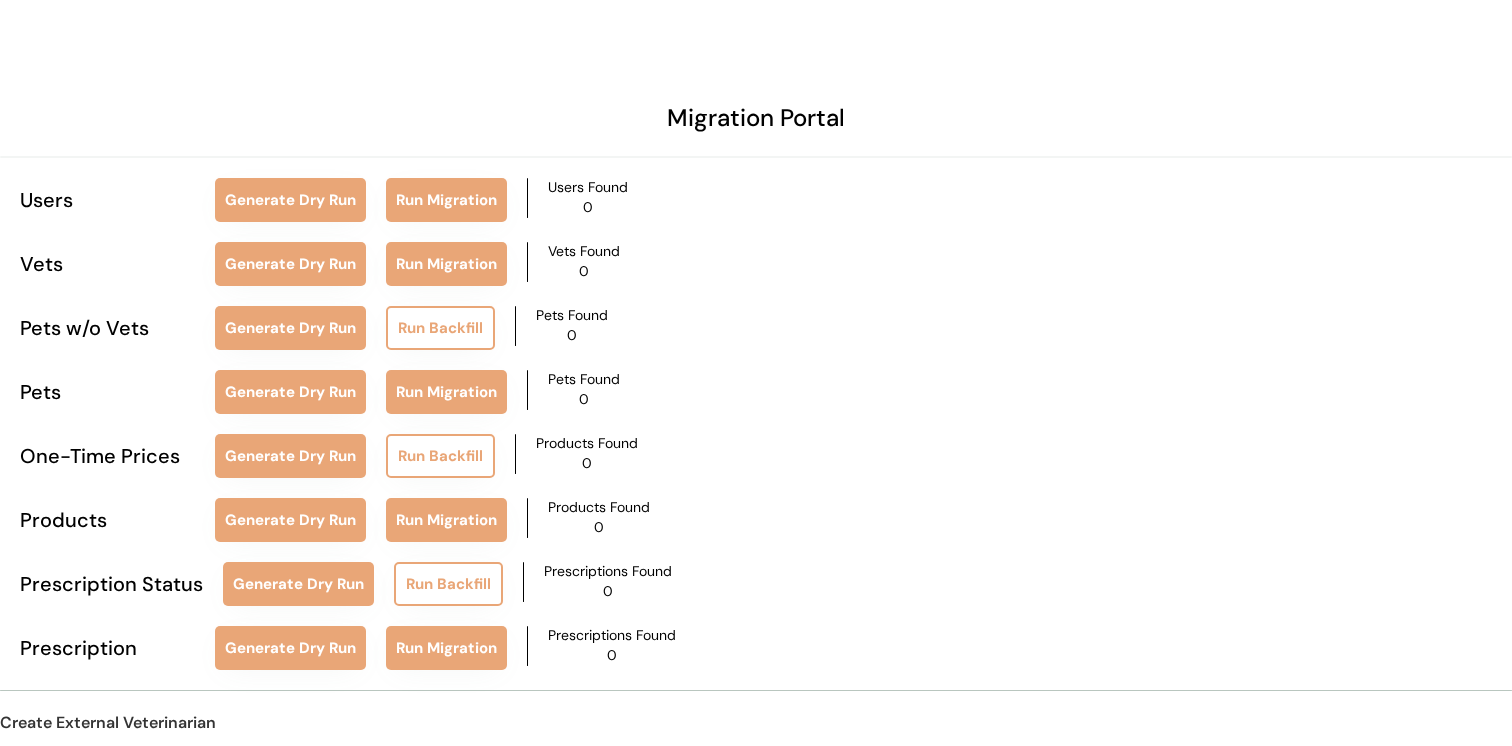 scroll, scrollTop: 0, scrollLeft: 0, axis: both 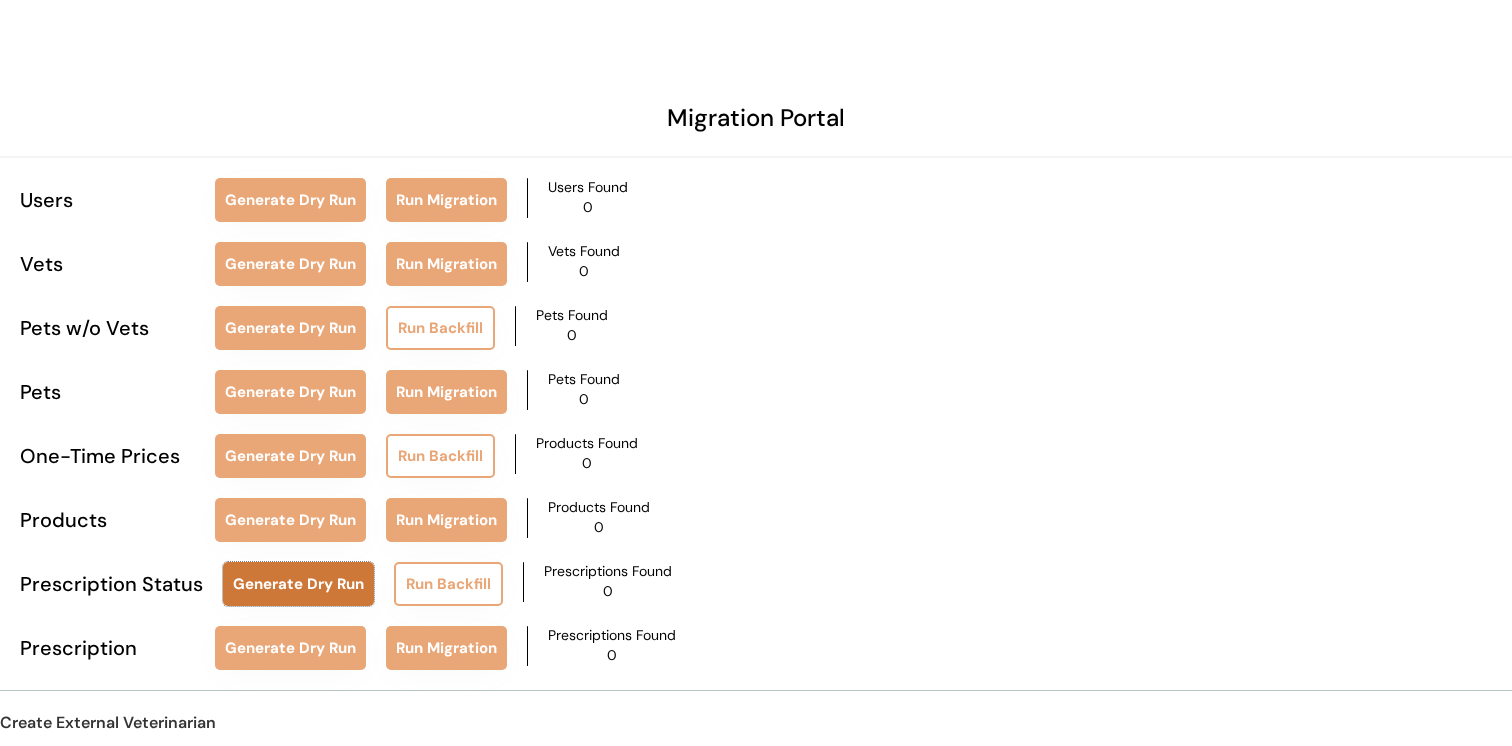 click on "Generate Dry Run" at bounding box center (298, 584) 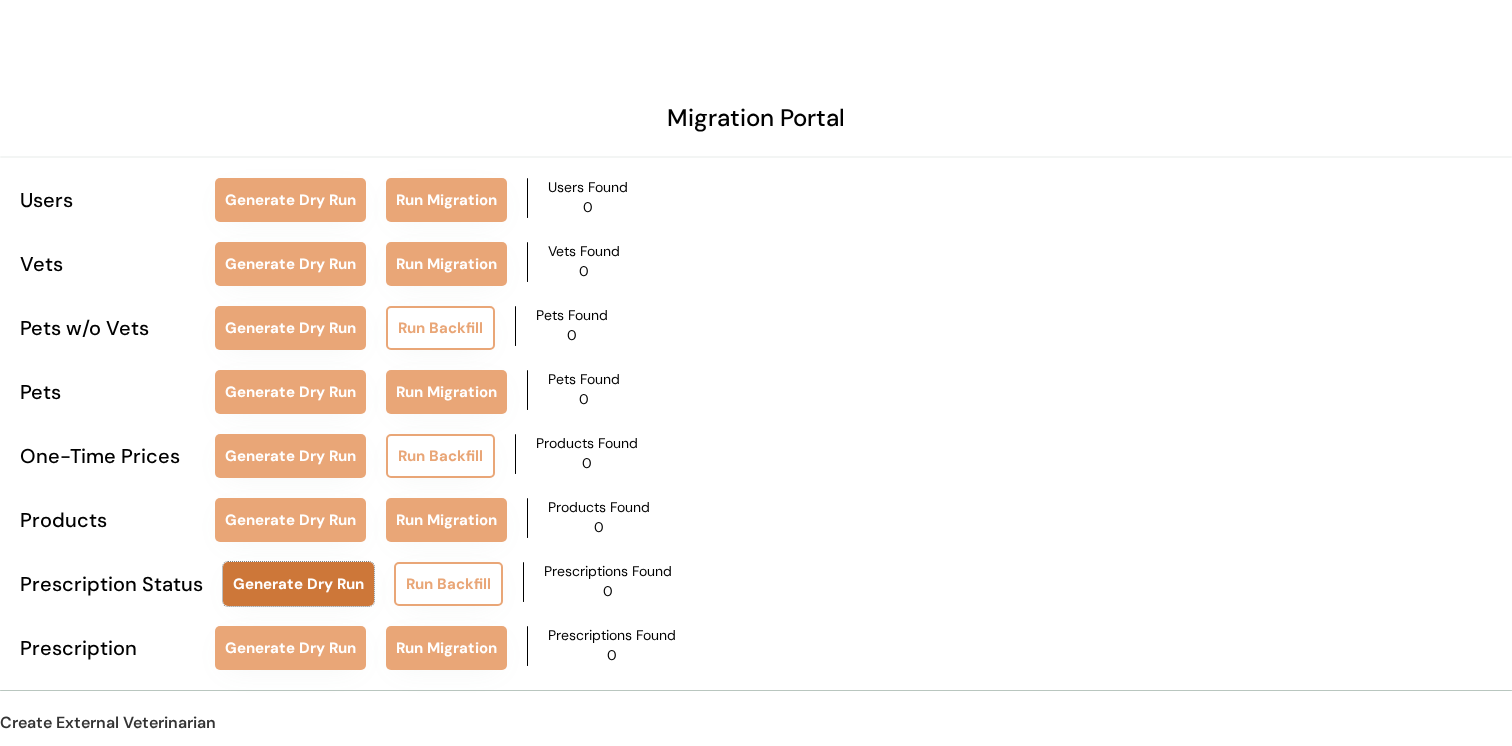 click on "Generate Dry Run" at bounding box center (298, 584) 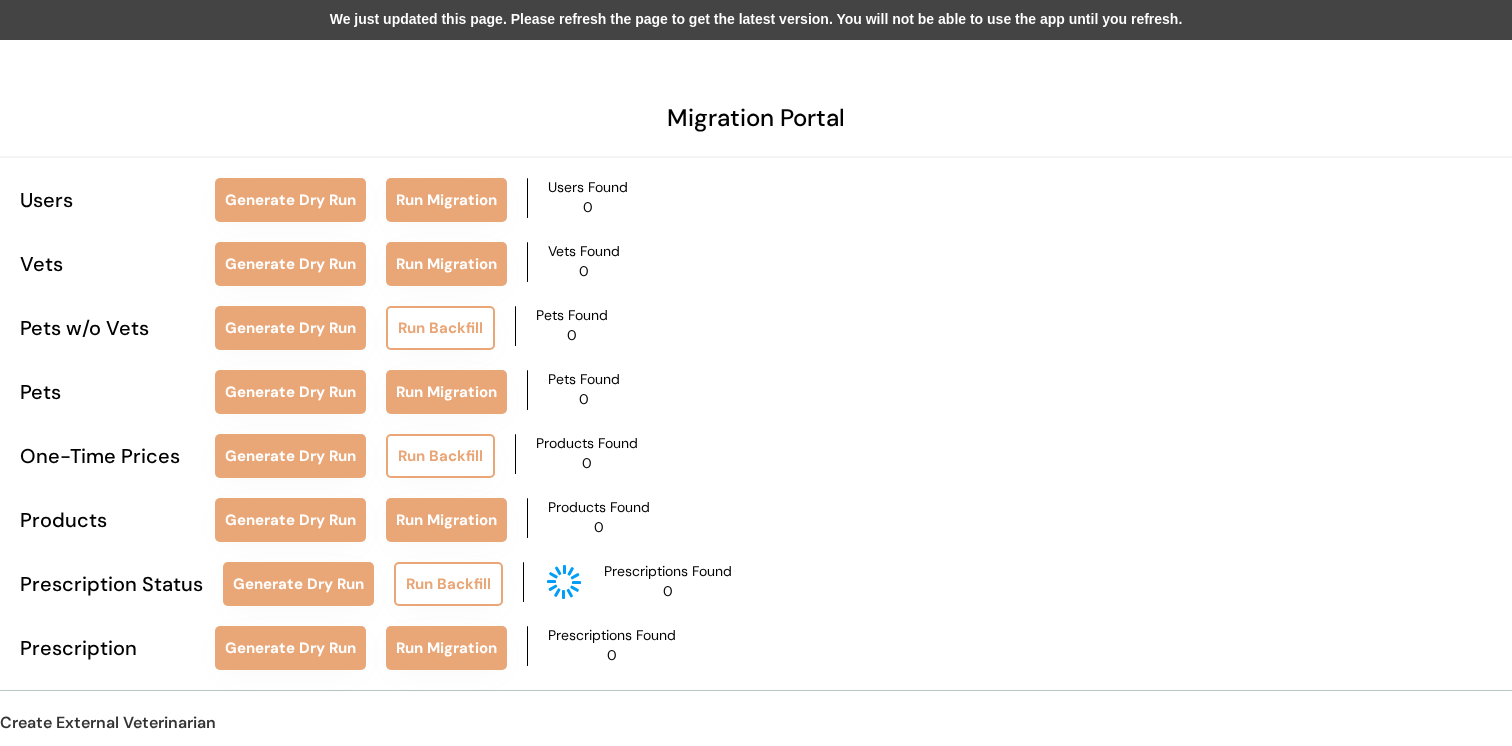 click on "We just updated this page.  Please refresh the page to get the latest version. You will not be able to use the app until you refresh." at bounding box center [756, 20] 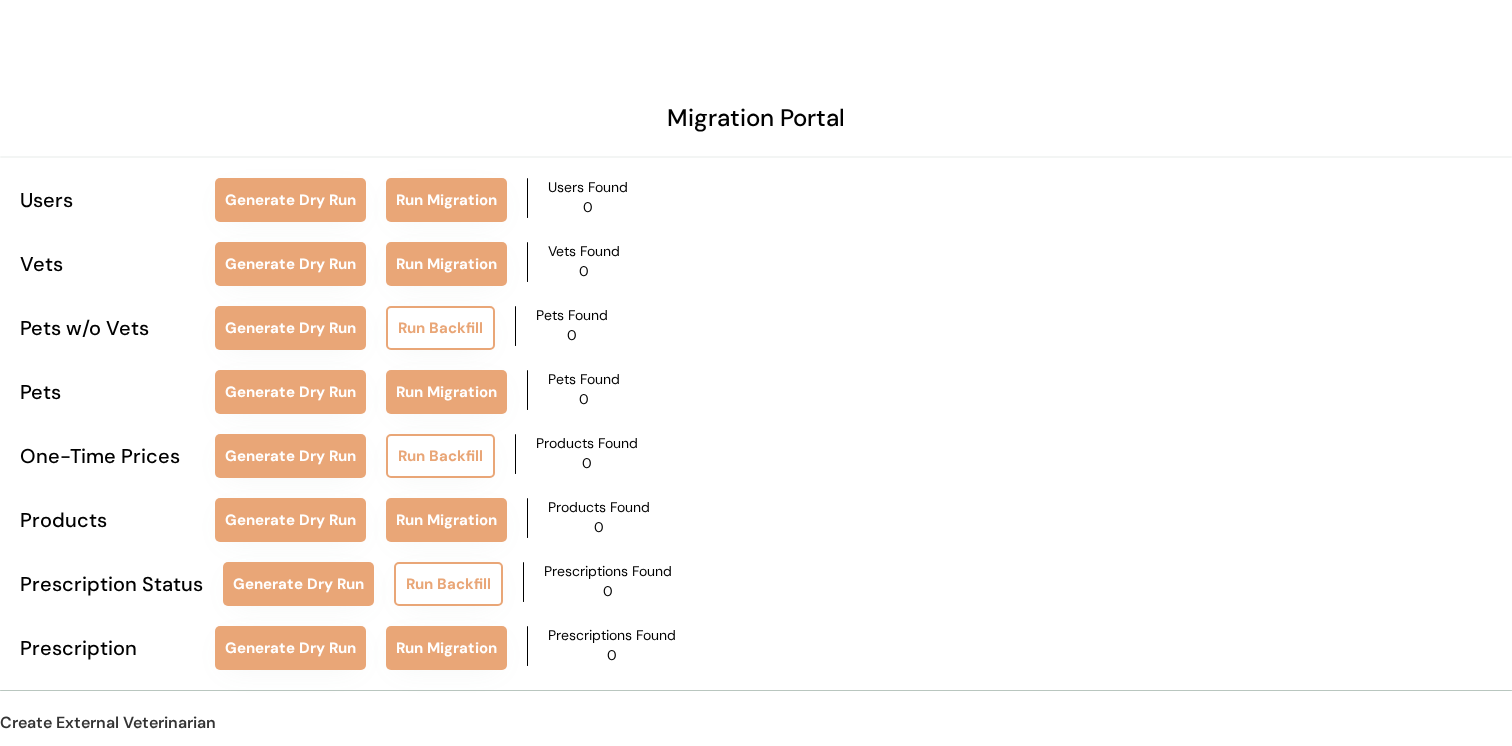 scroll, scrollTop: 0, scrollLeft: 0, axis: both 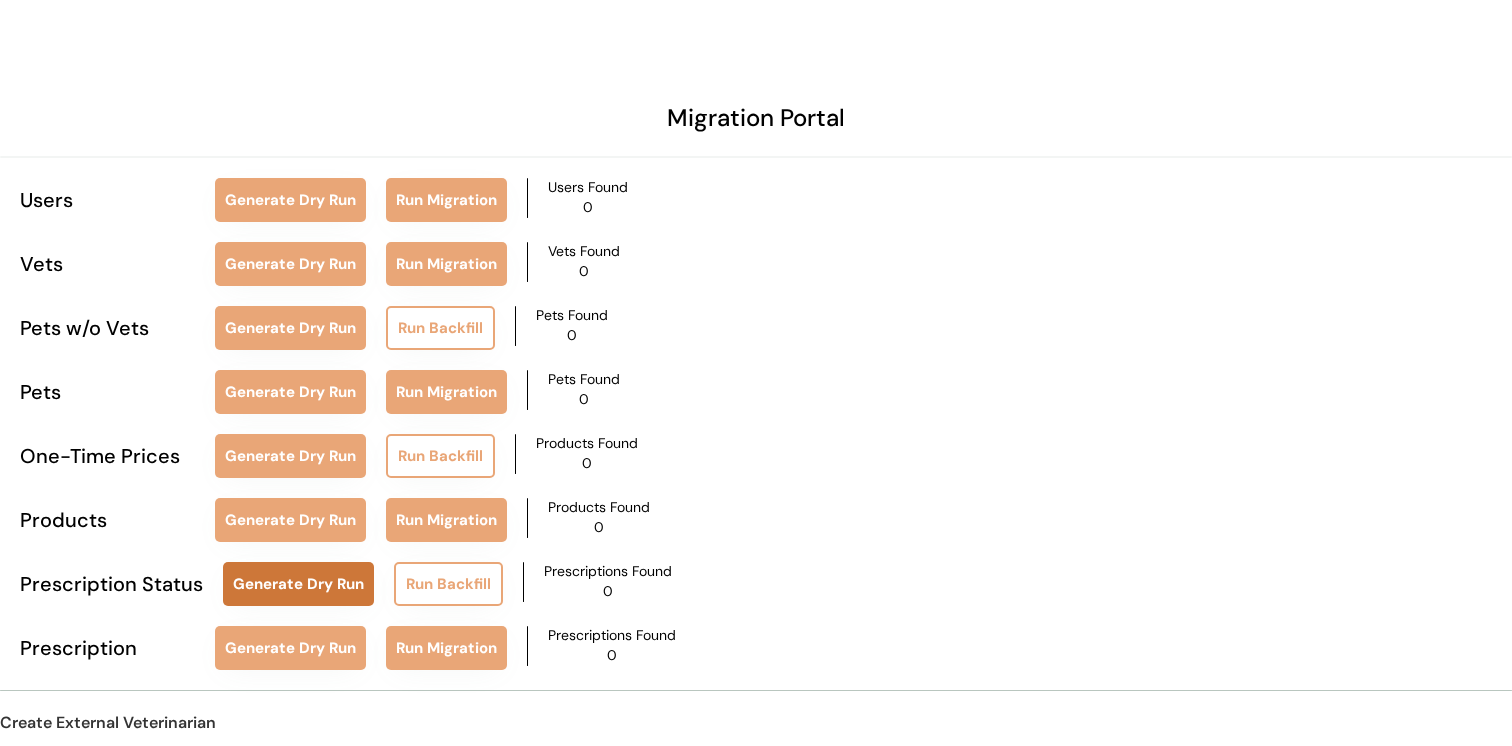click on "Generate Dry Run" at bounding box center [298, 584] 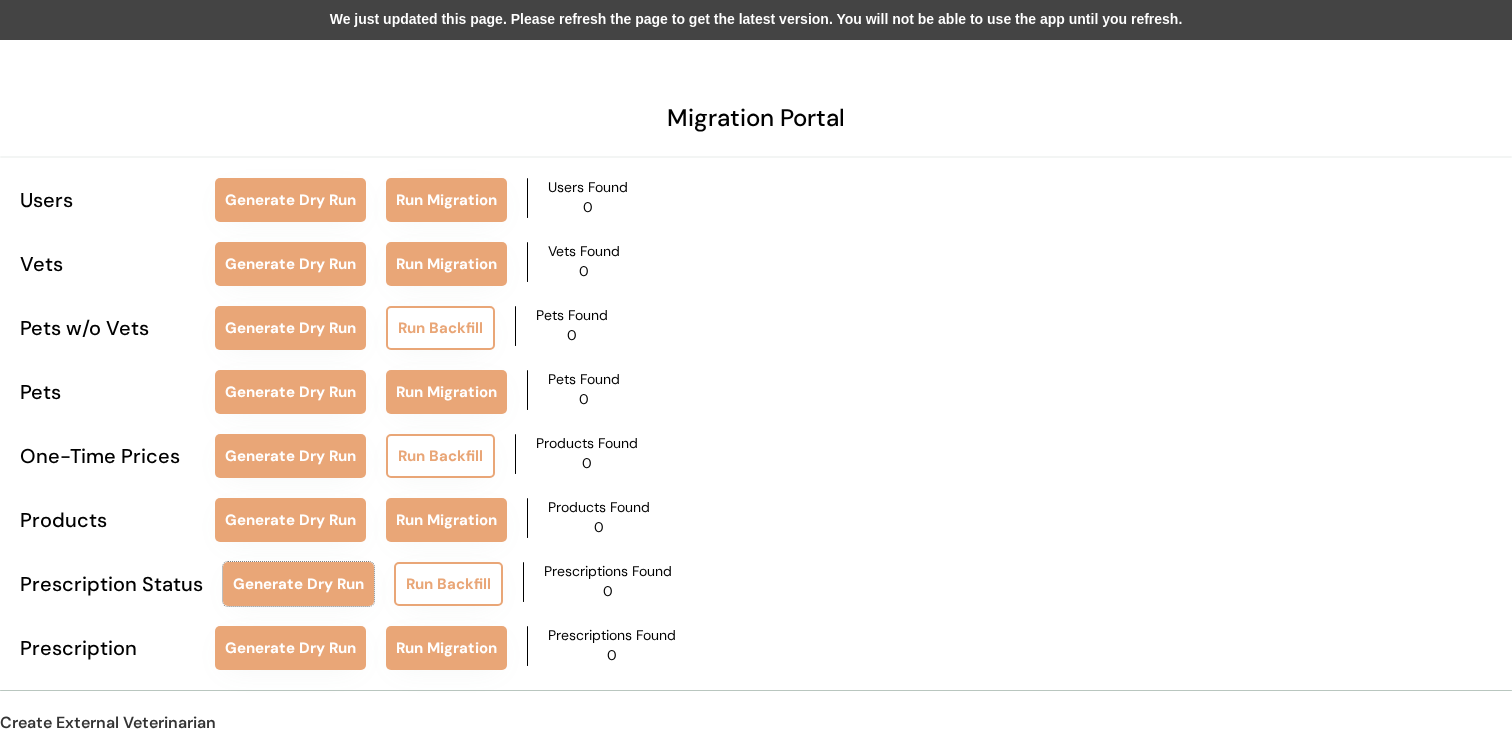 click on "We just updated this page.  Please refresh the page to get the latest version. You will not be able to use the app until you refresh." at bounding box center (756, 20) 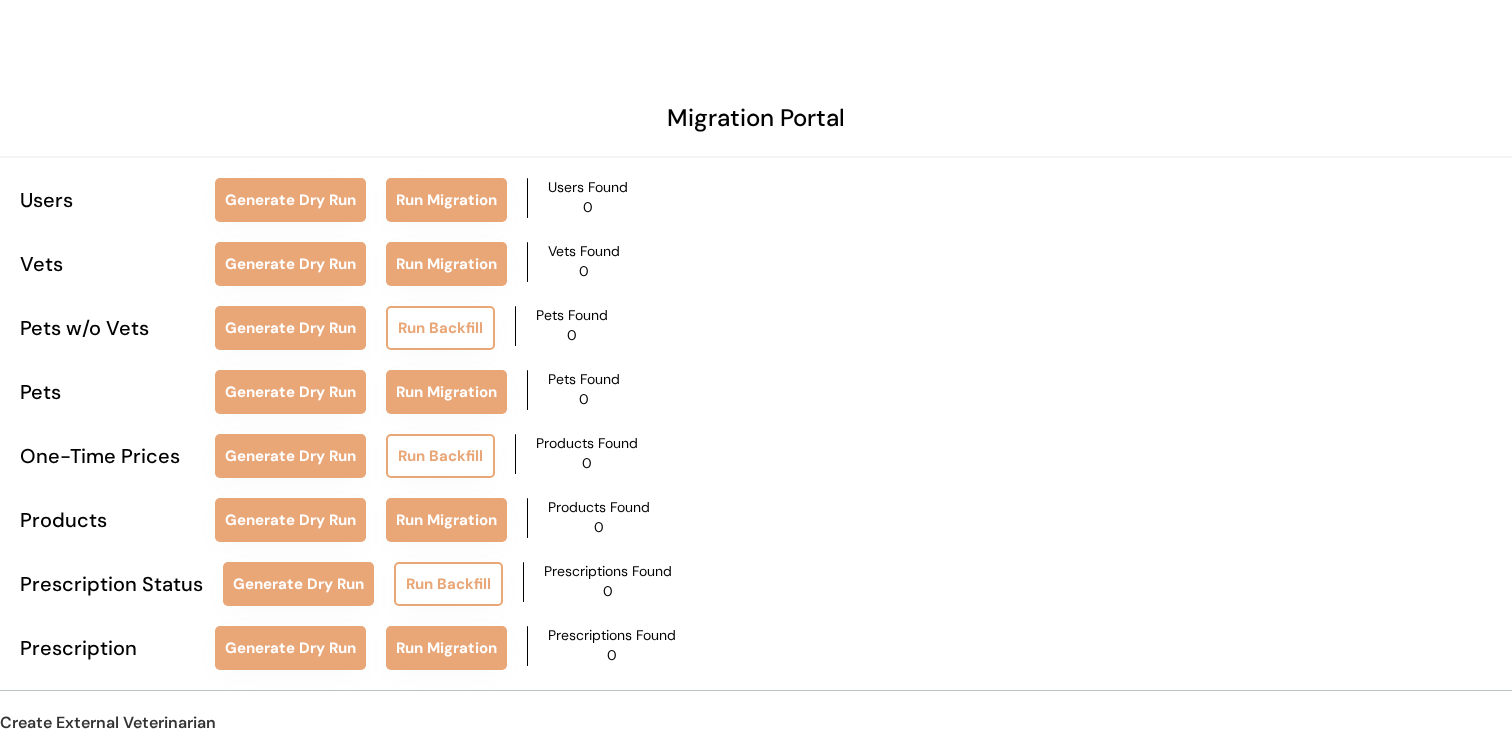 scroll, scrollTop: 0, scrollLeft: 0, axis: both 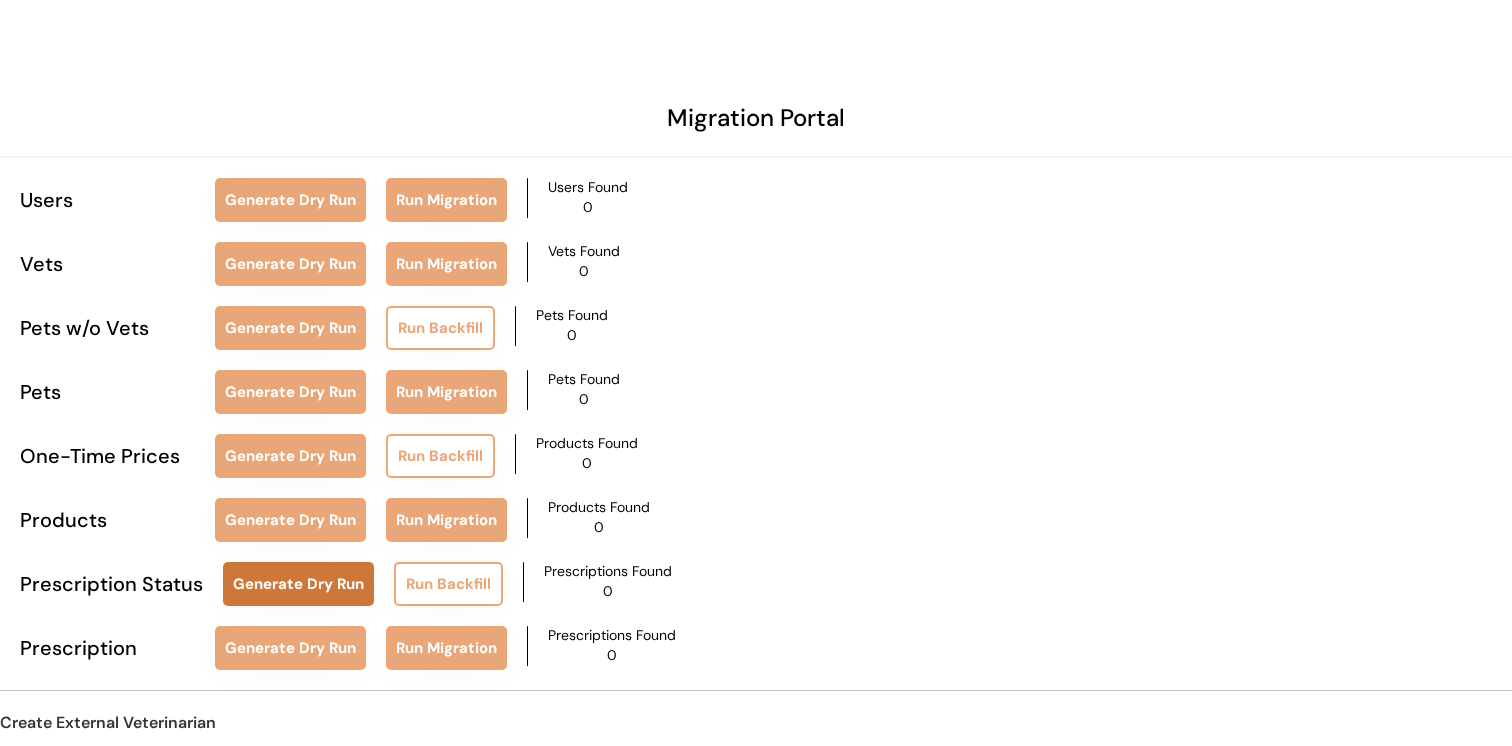 click on "Generate Dry Run" at bounding box center (298, 584) 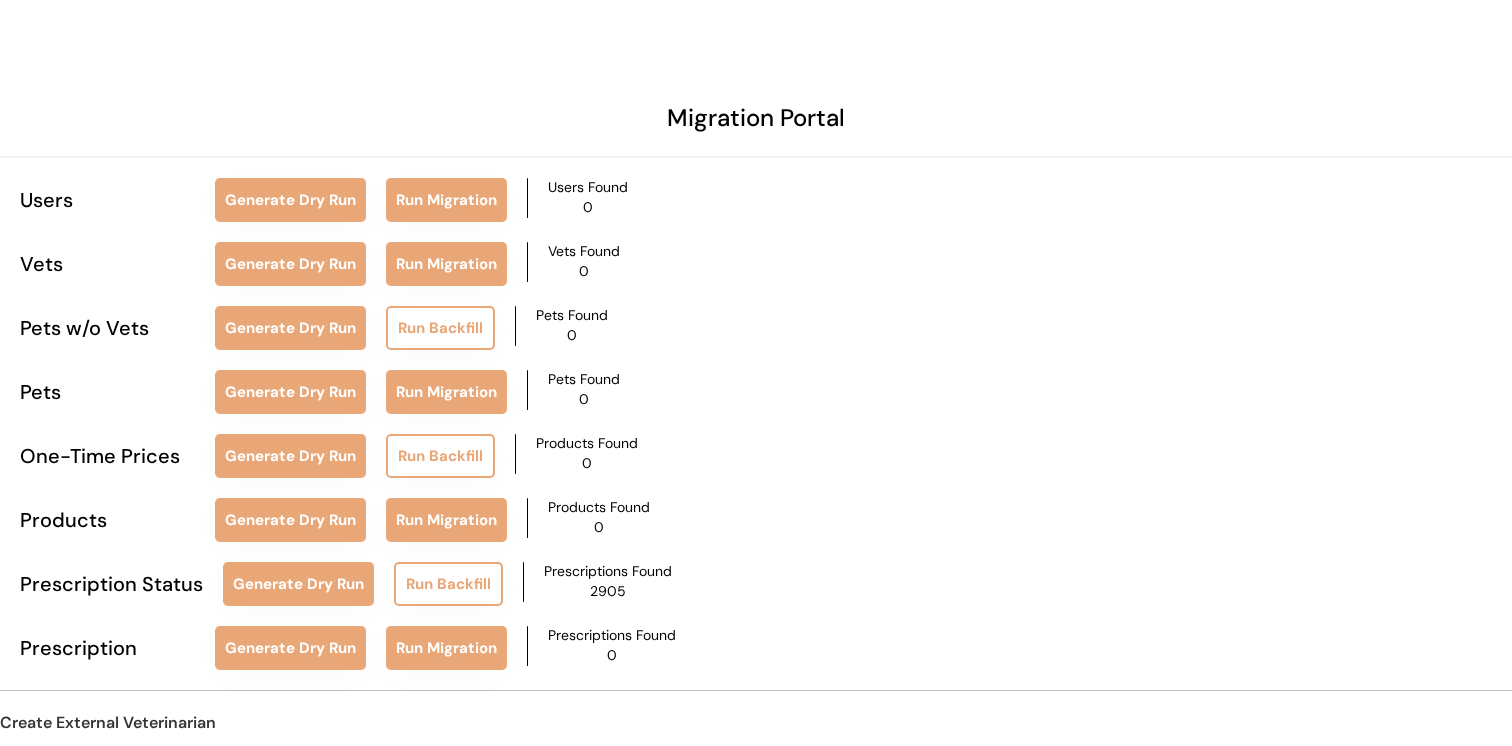 click on "Run Backfill" at bounding box center (448, 584) 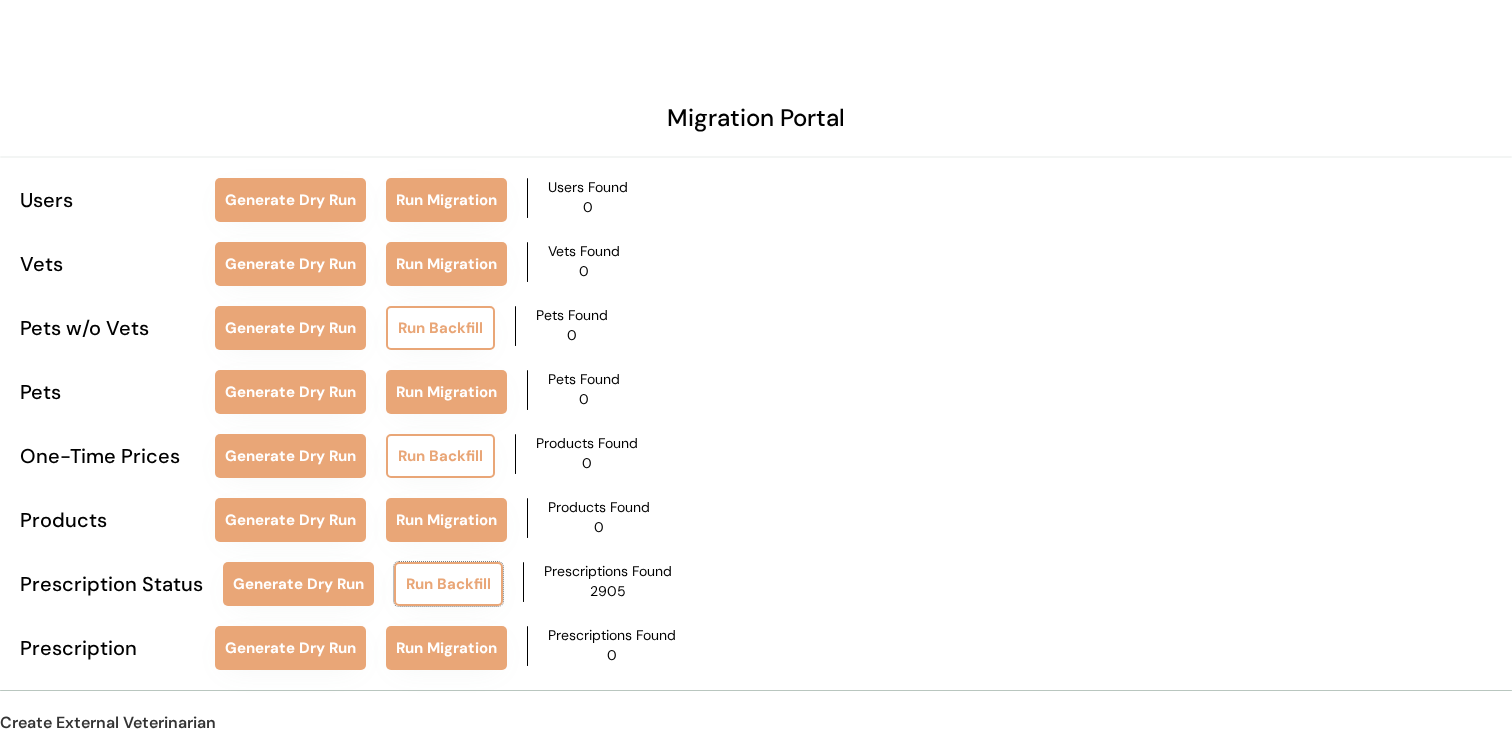 type 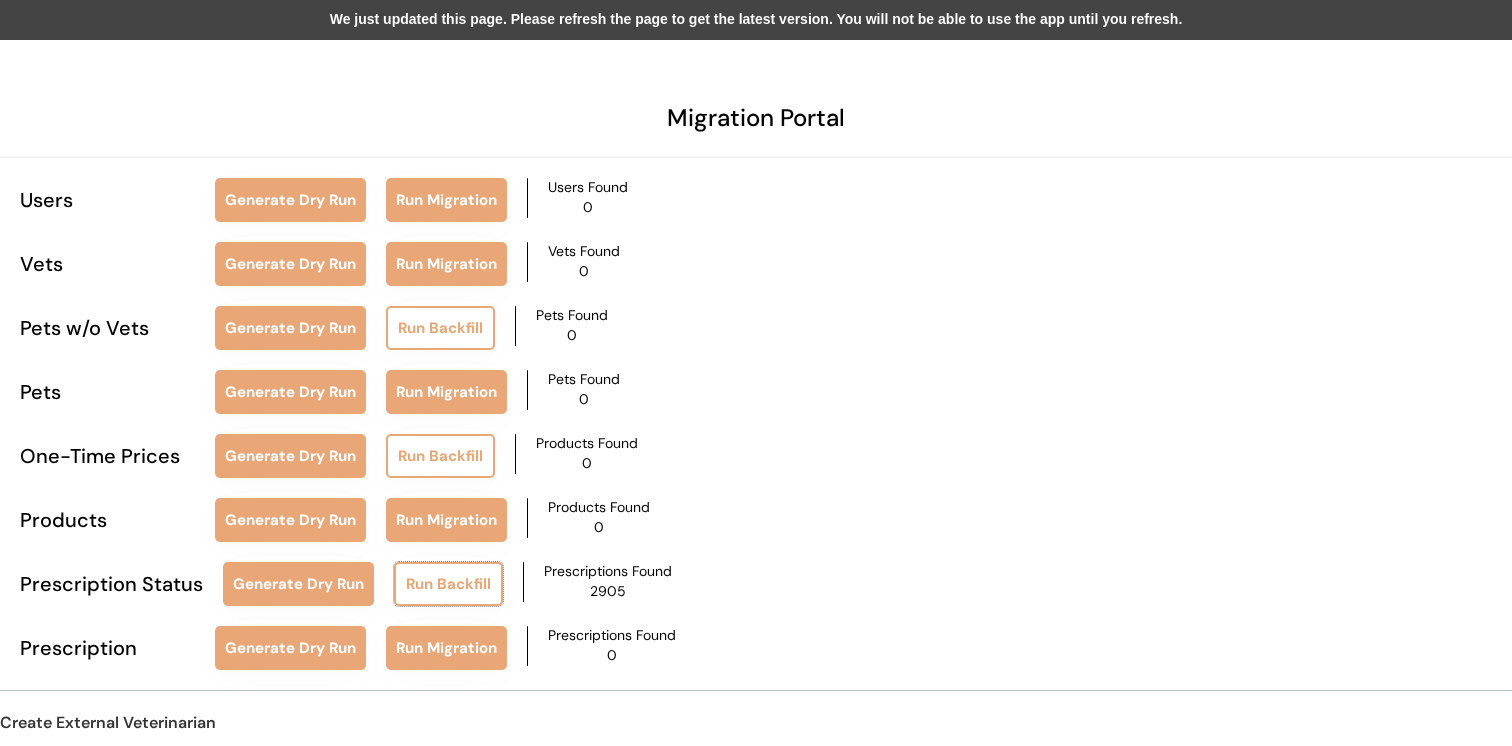 click on "We just updated this page.  Please refresh the page to get the latest version. You will not be able to use the app until you refresh." at bounding box center (756, 20) 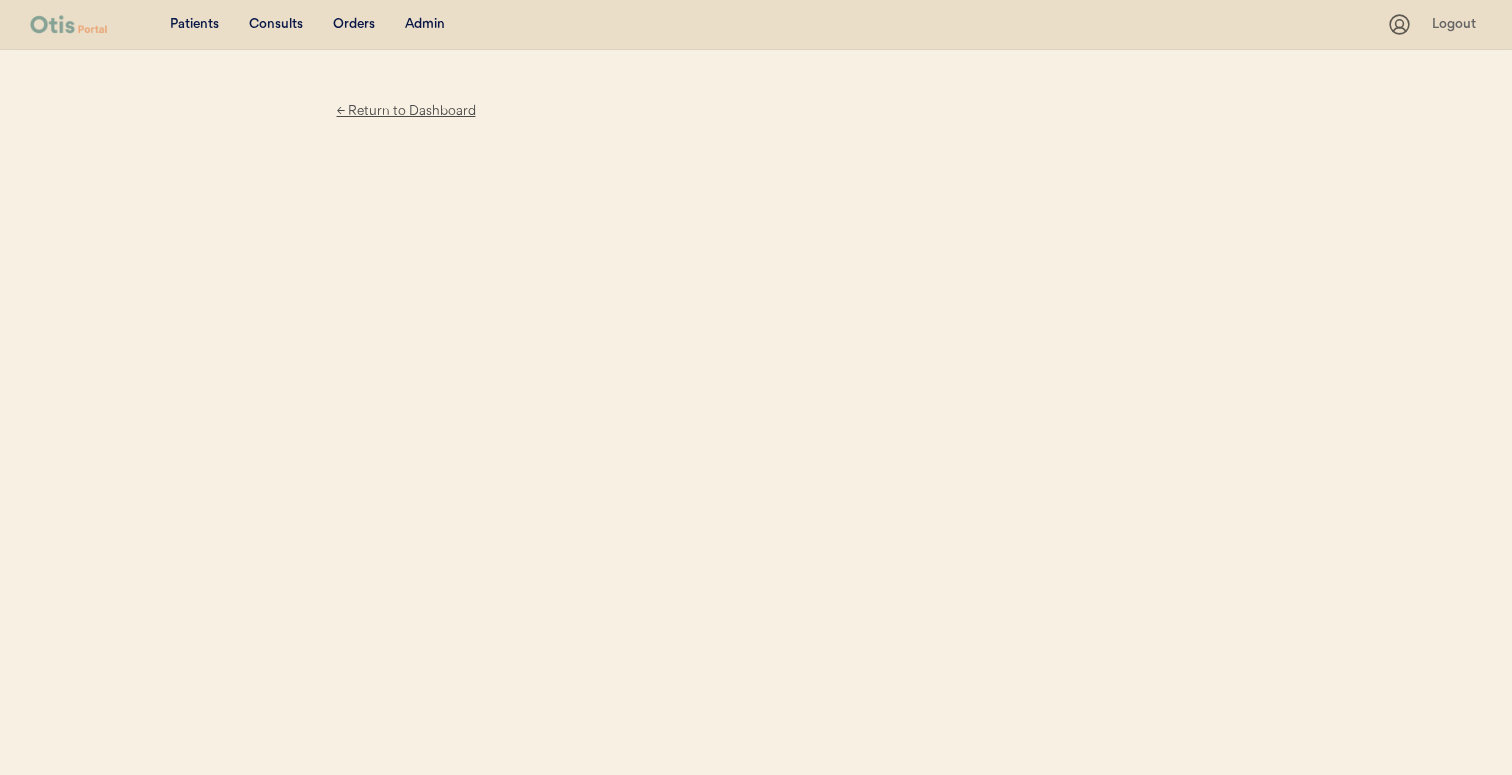 scroll, scrollTop: 0, scrollLeft: 0, axis: both 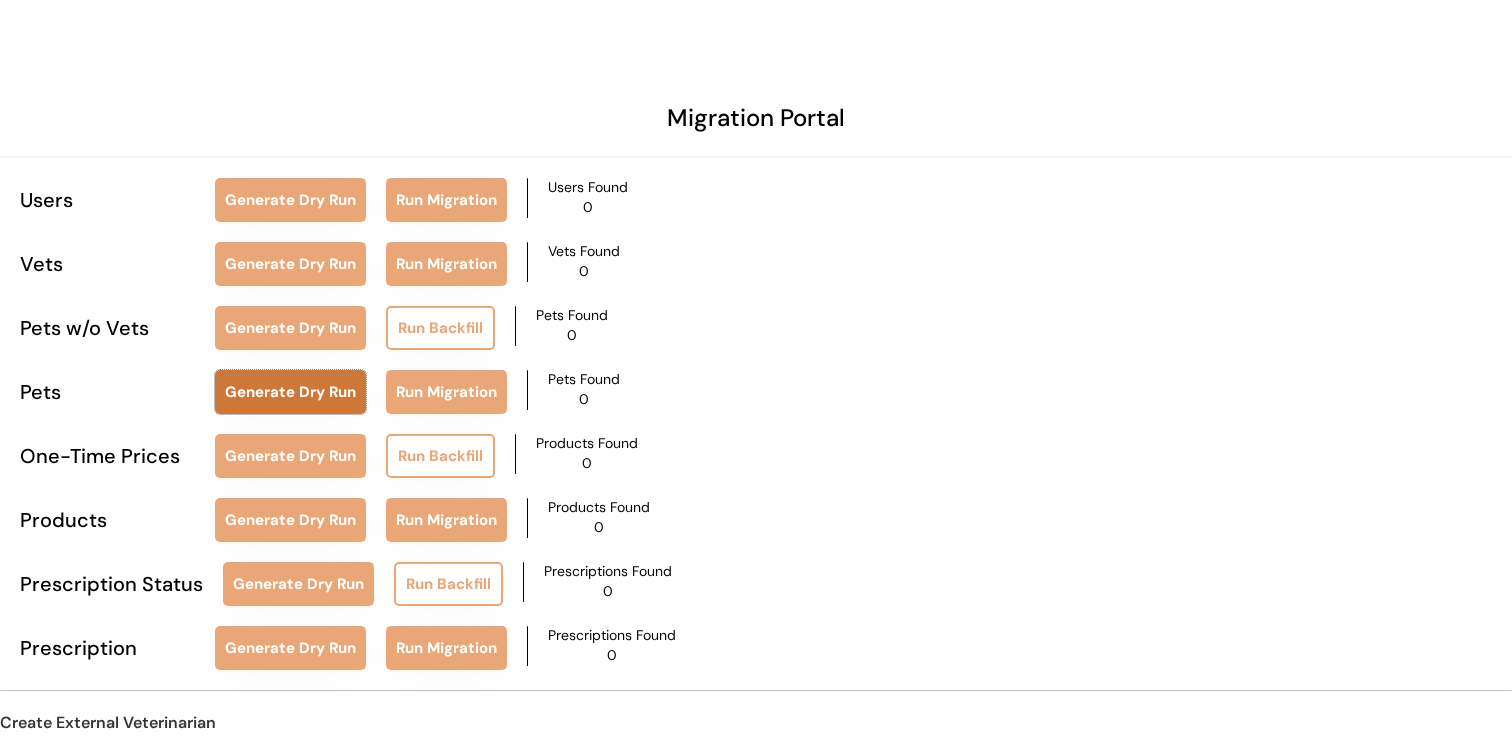 click on "Generate Dry Run" at bounding box center [290, 392] 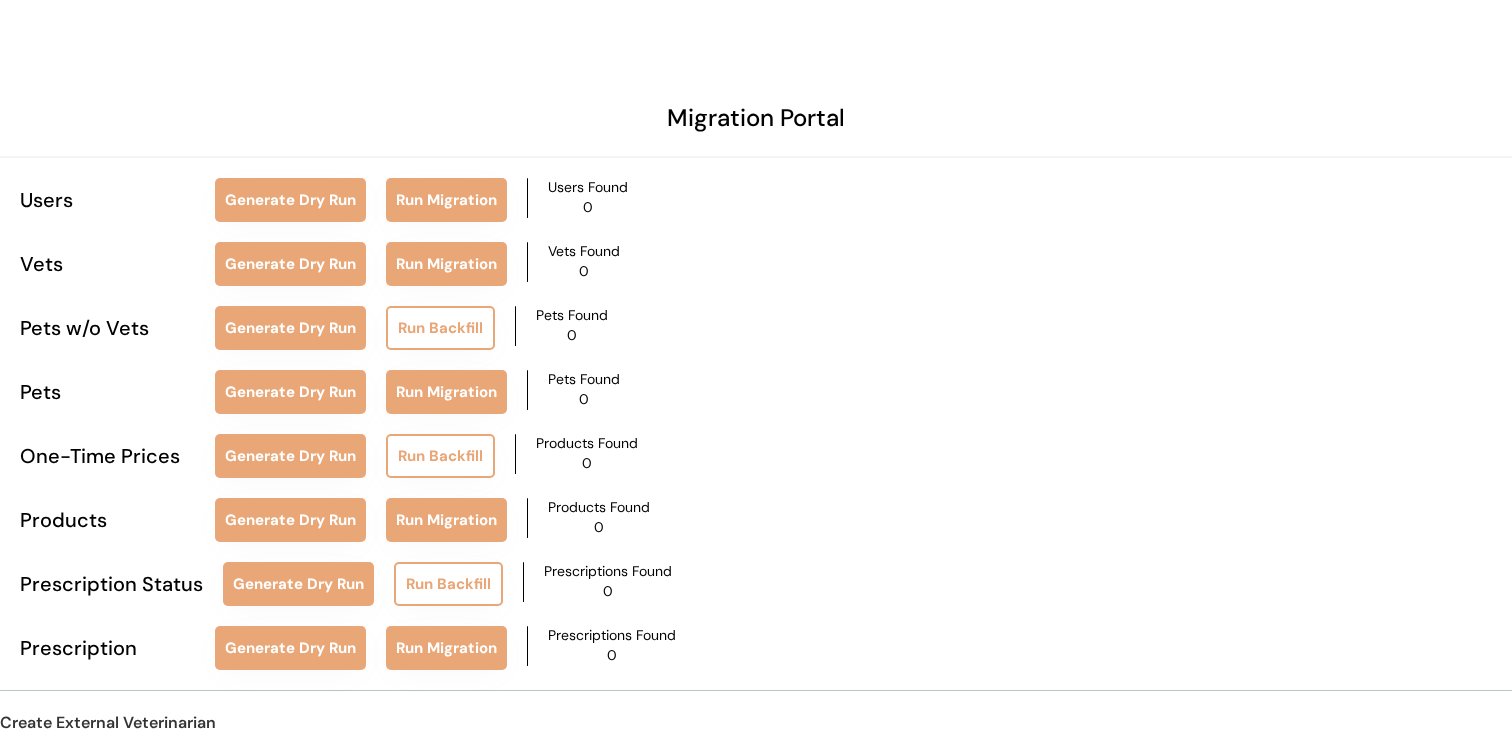 click on "One-Time Prices" at bounding box center (107, 456) 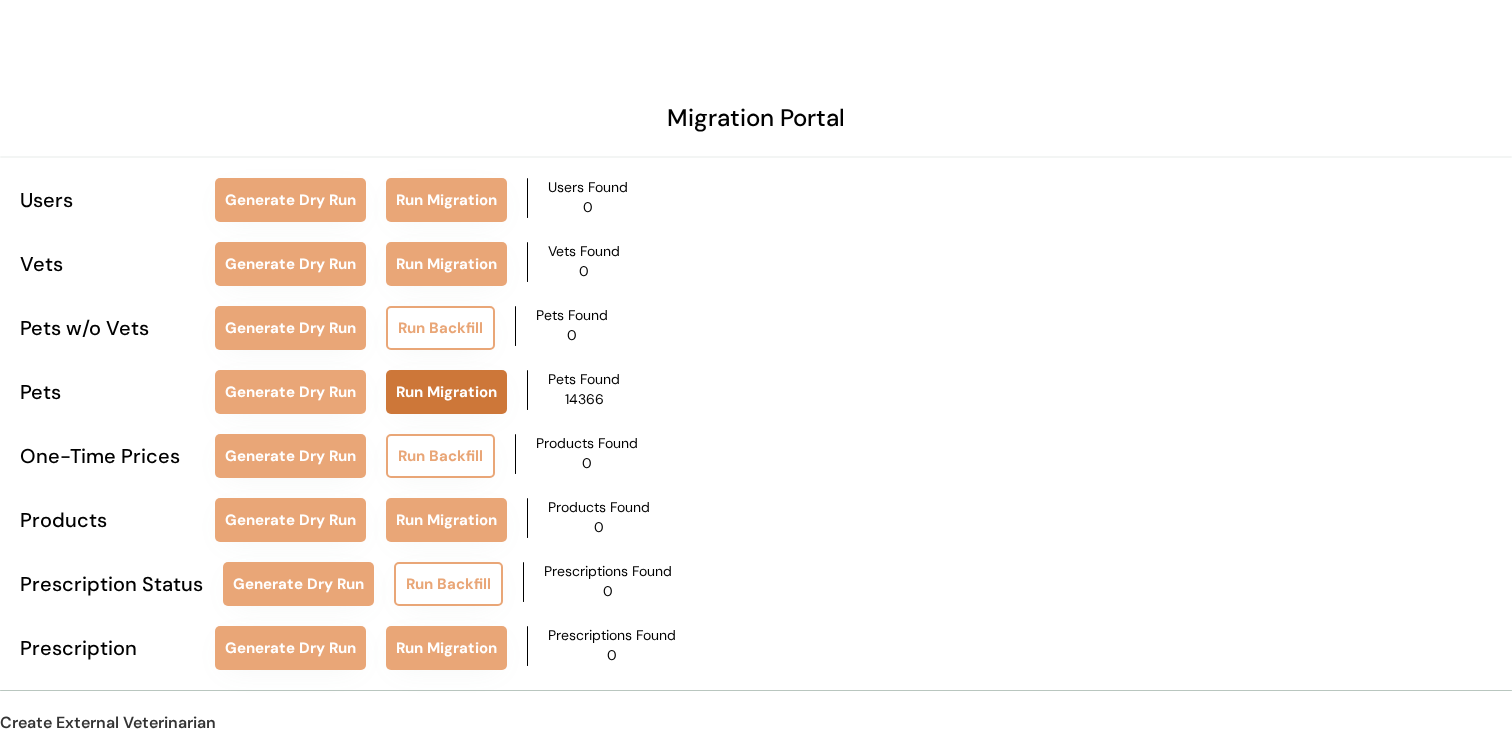 click on "Run Migration" at bounding box center (446, 392) 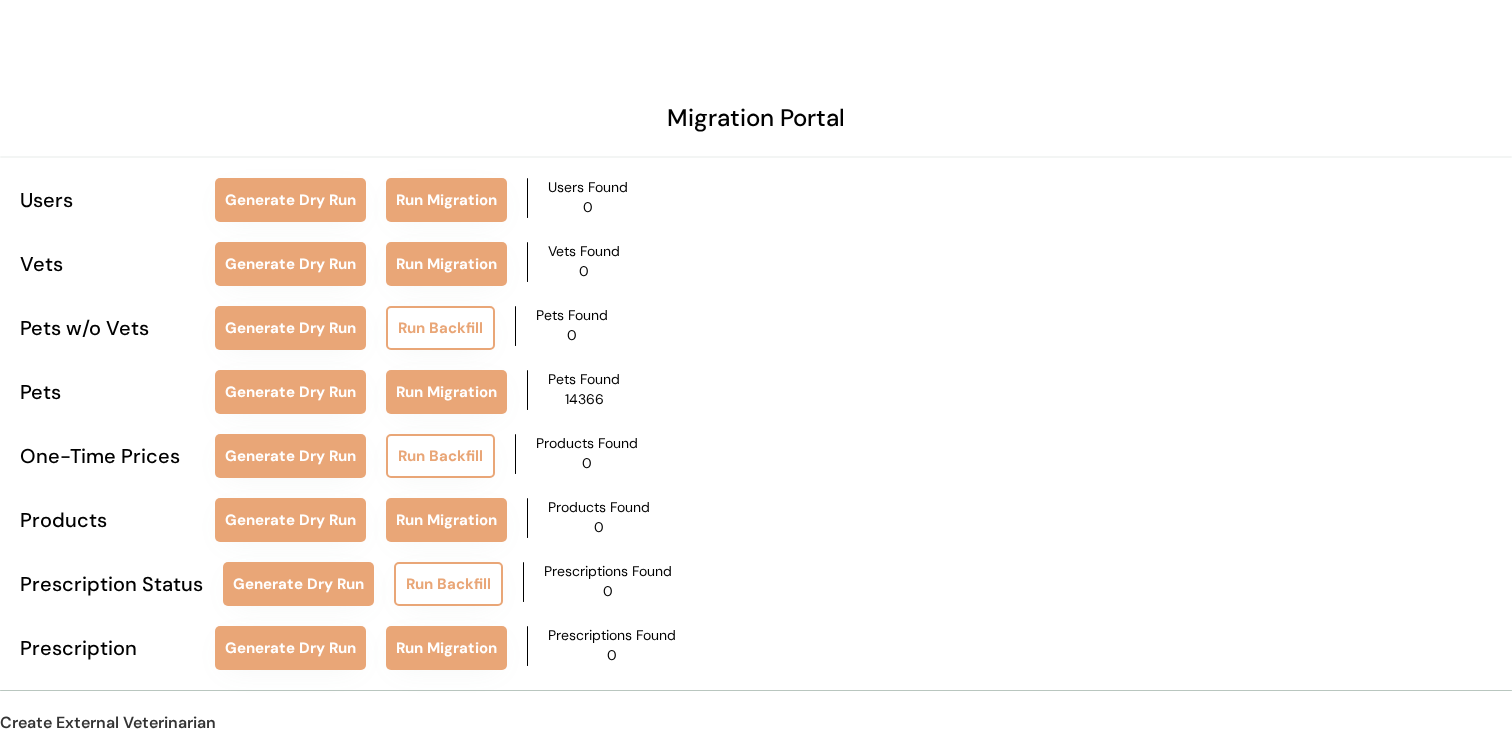 click on "14366" at bounding box center [584, 400] 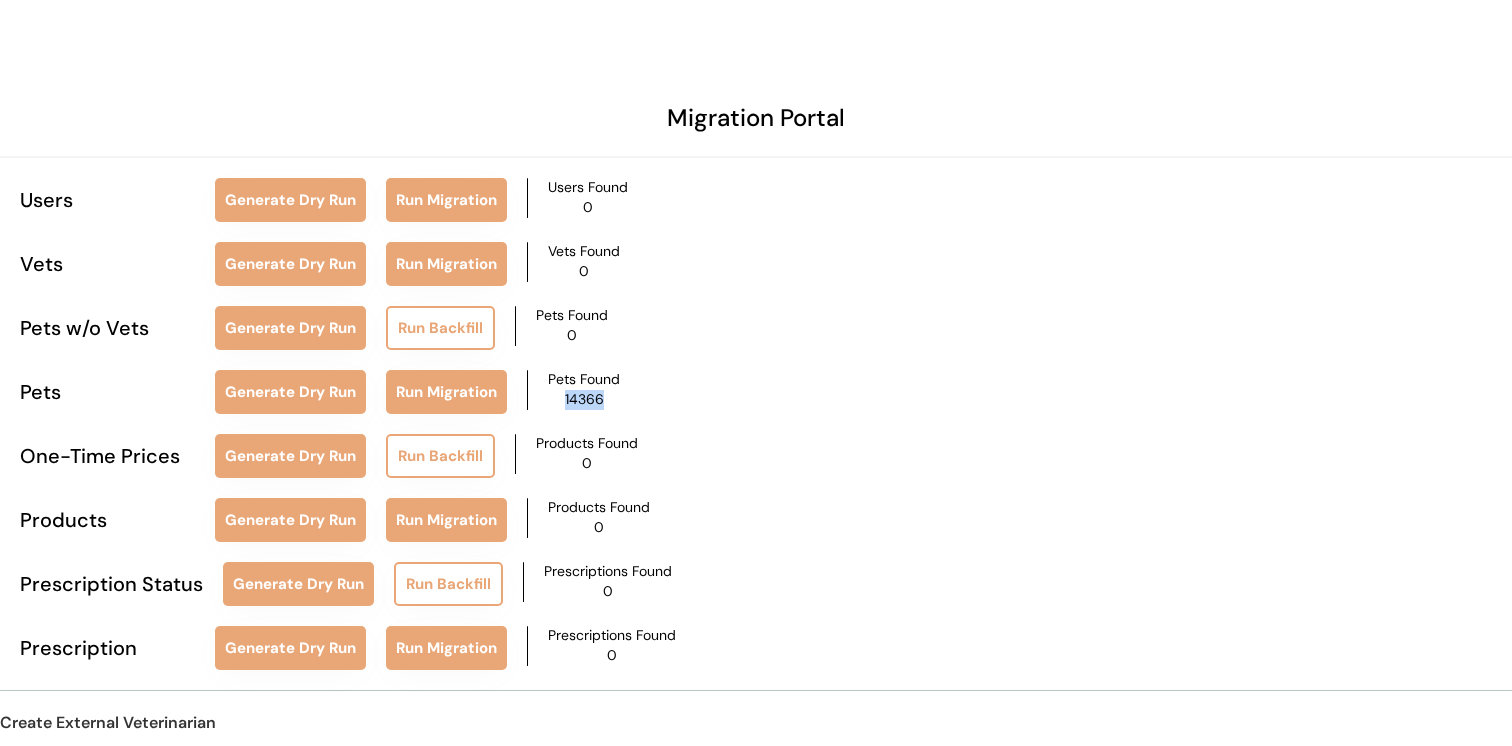 click on "14366" at bounding box center [584, 400] 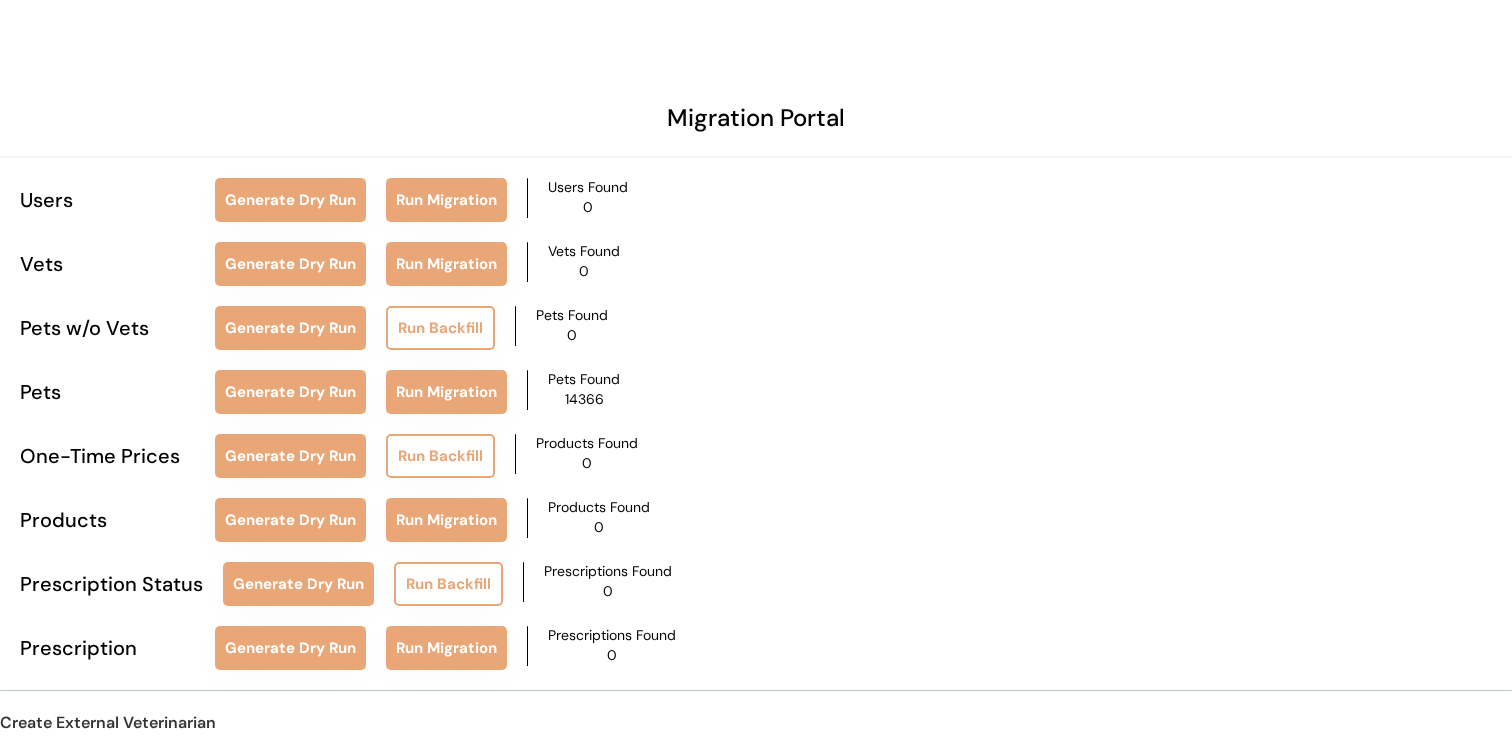 click on "Migration Portal Users Generate Dry Run Run Migration Users Found 0 Vets Generate Dry Run Run Migration Vets Found 0 Pets w/o Vets Generate Dry Run Run Backfill Pets Found 0 Pets Generate Dry Run Run Migration Pets Found 14366 One-Time Prices
Generate Dry Run Run Backfill Products Found 0 Products Generate Dry Run Run Migration Products Found 0 Prescription Status Generate Dry Run Run Backfill Prescriptions Found 0 Prescription Generate Dry Run Run Migration Prescriptions Found 0 Create External Veterinarian
Create Vet" at bounding box center [756, 412] 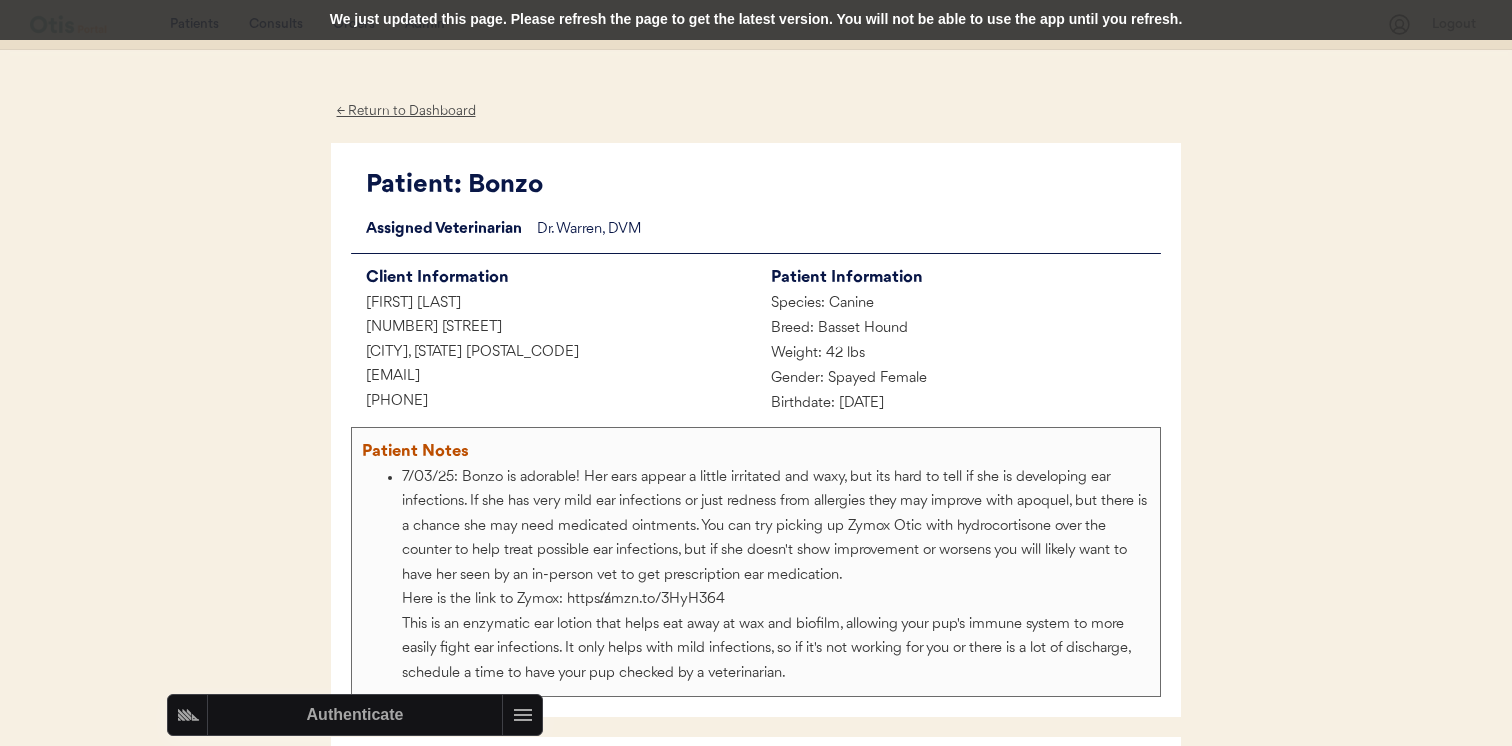scroll, scrollTop: 895, scrollLeft: 0, axis: vertical 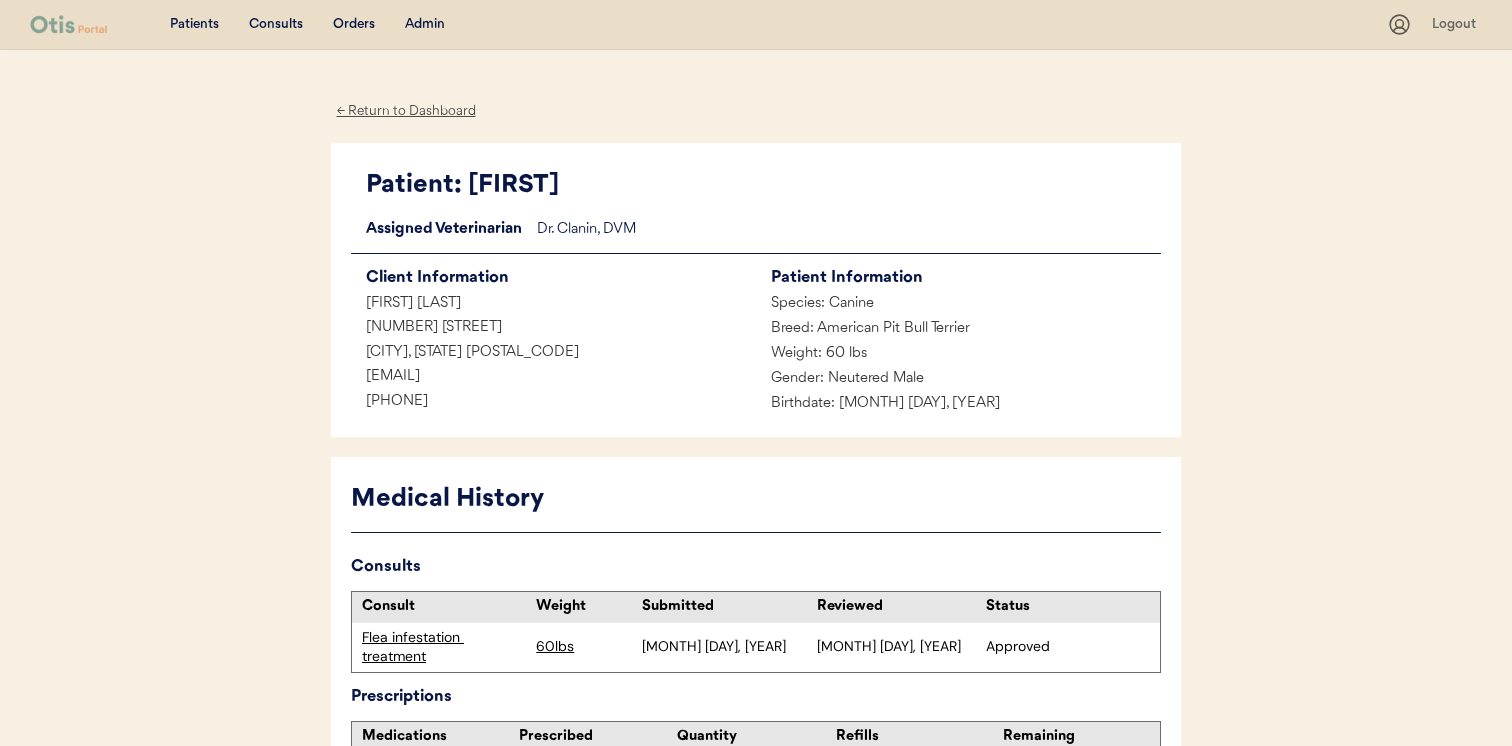 drag, startPoint x: 551, startPoint y: 374, endPoint x: 321, endPoint y: 374, distance: 230 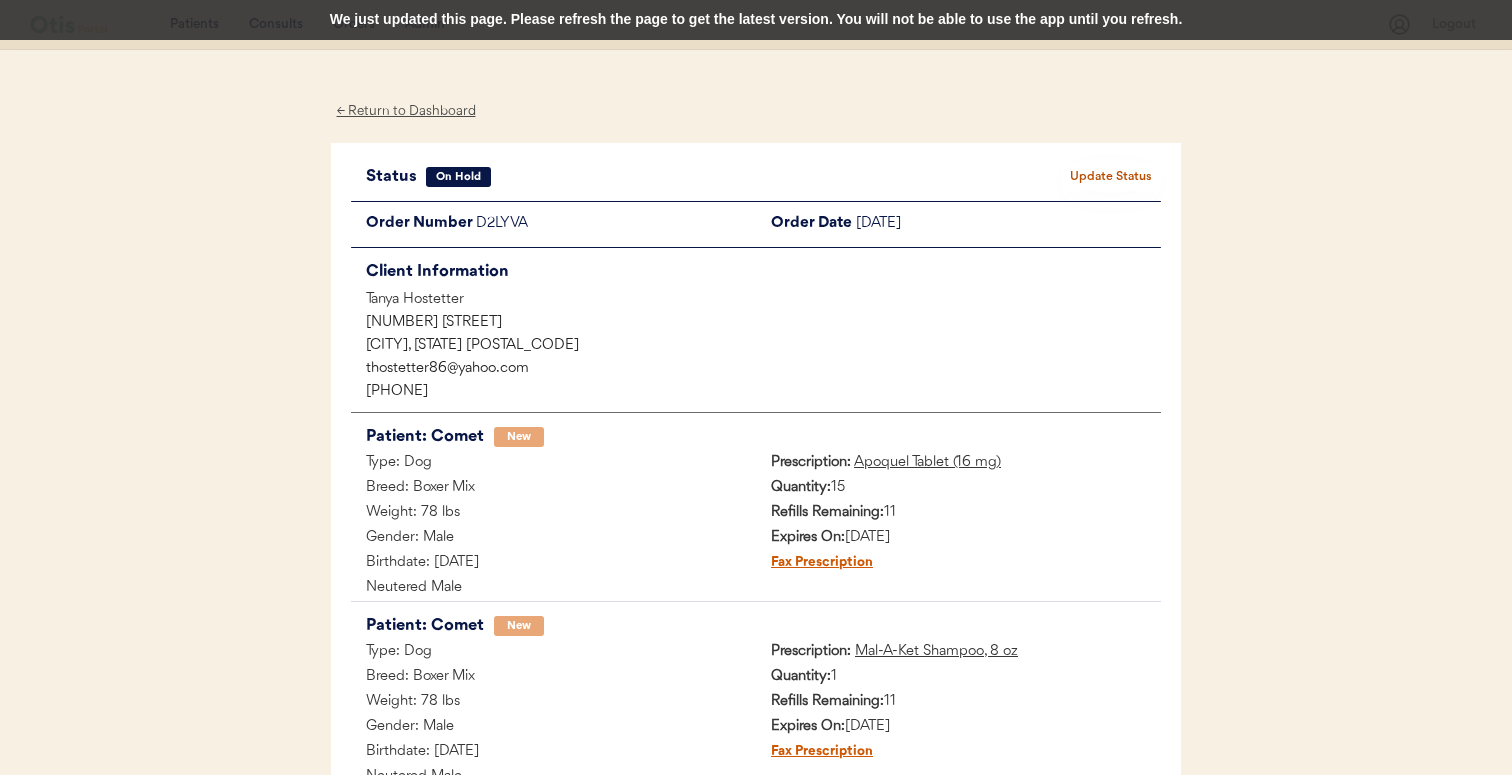scroll, scrollTop: 0, scrollLeft: 0, axis: both 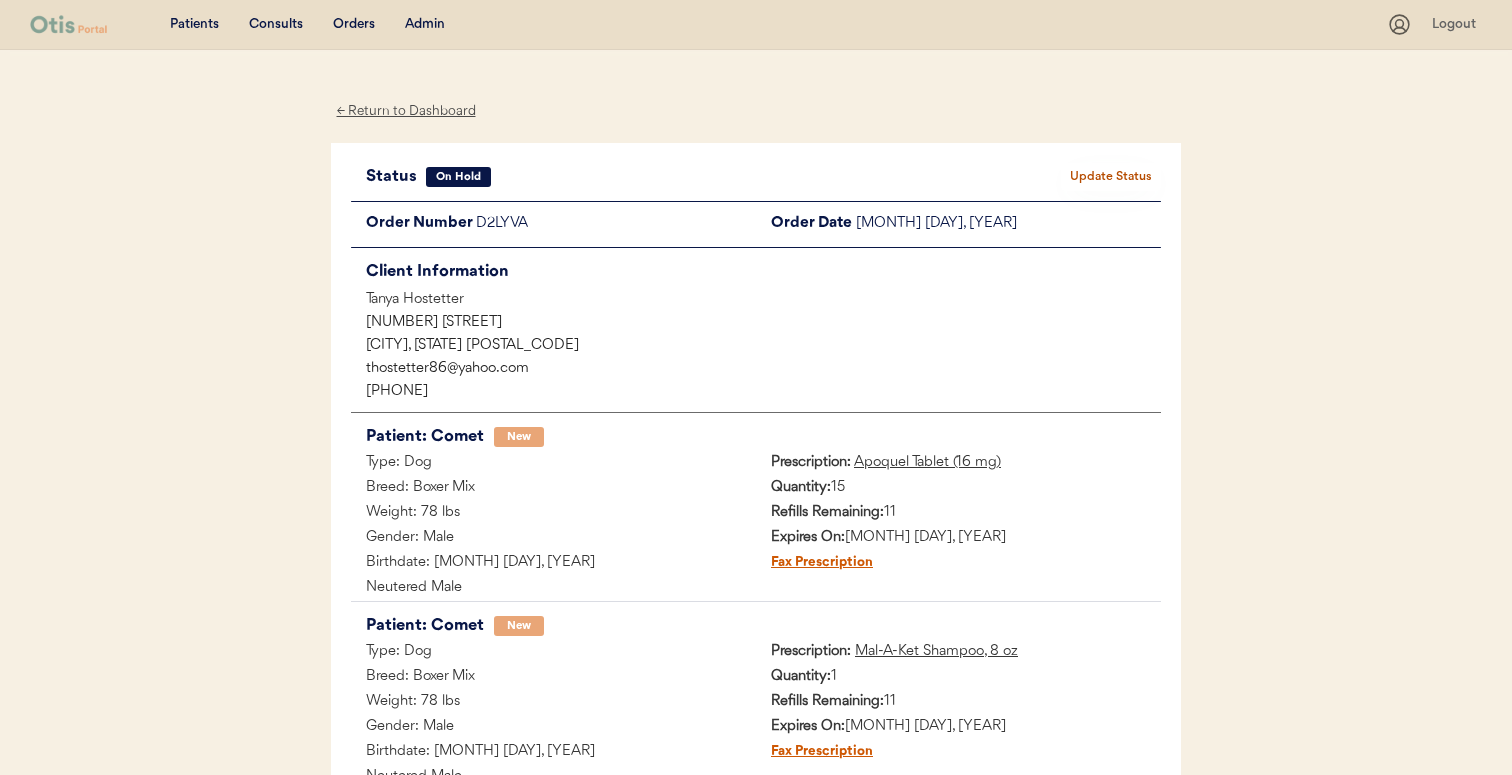 click on "Patients Consults Orders Admin" at bounding box center [708, 24] 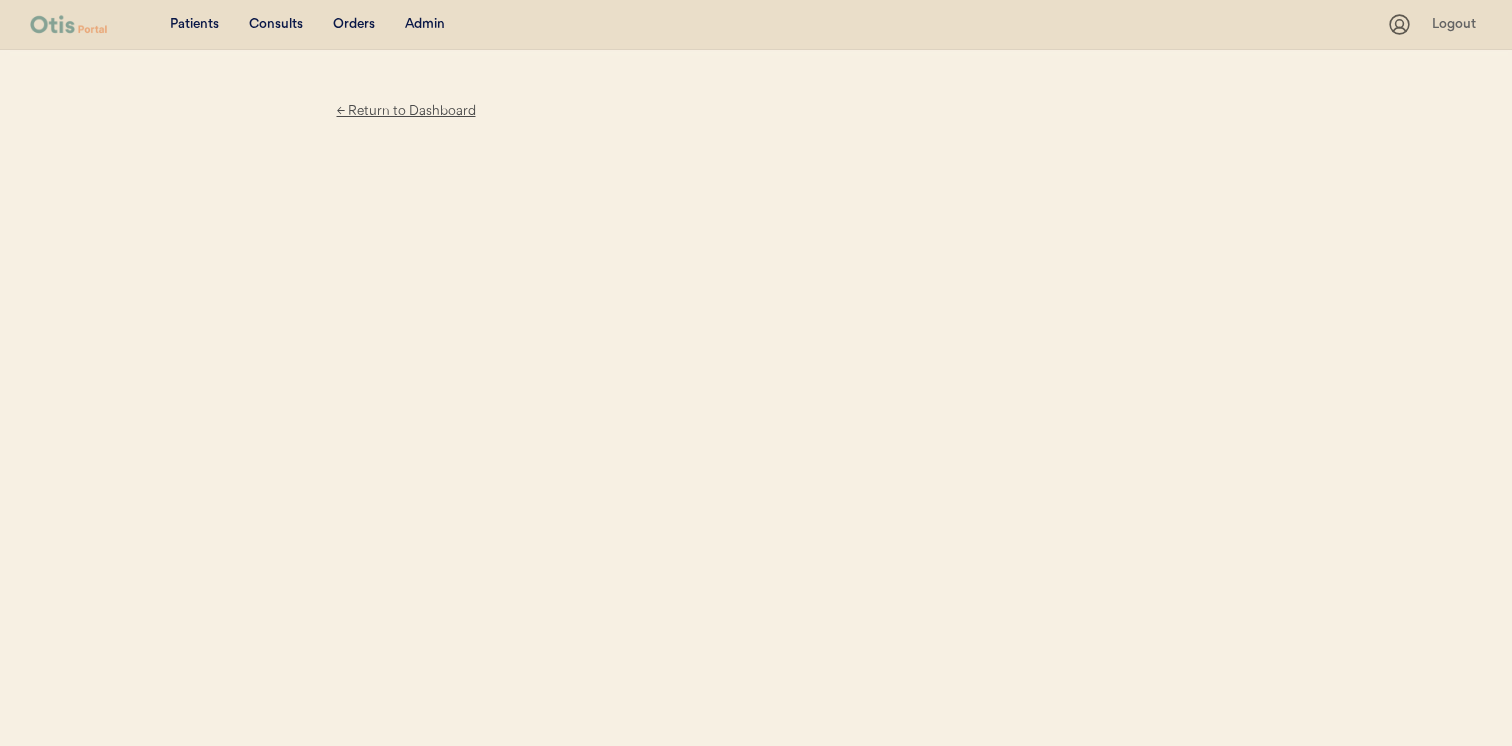 scroll, scrollTop: 0, scrollLeft: 0, axis: both 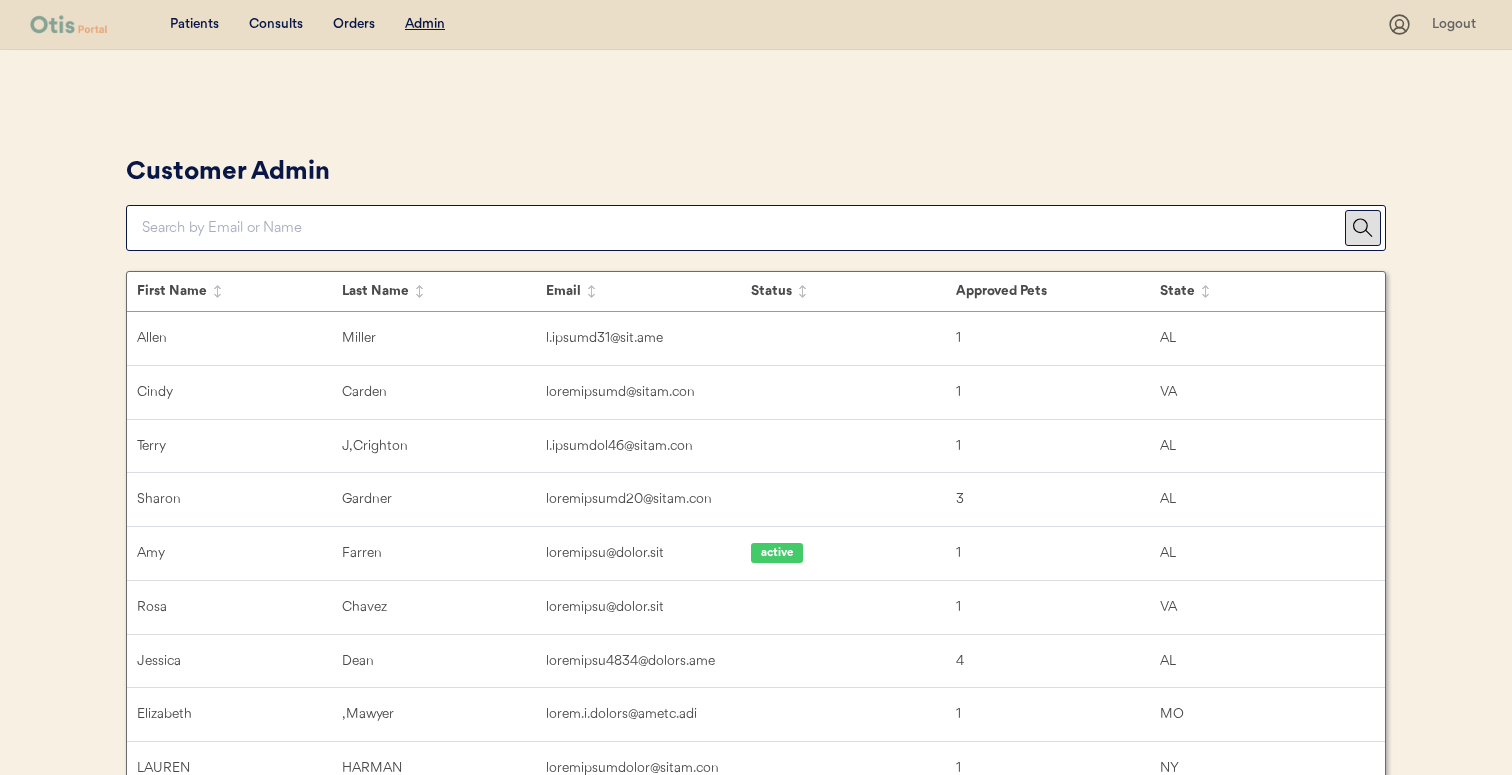 click at bounding box center (743, 228) 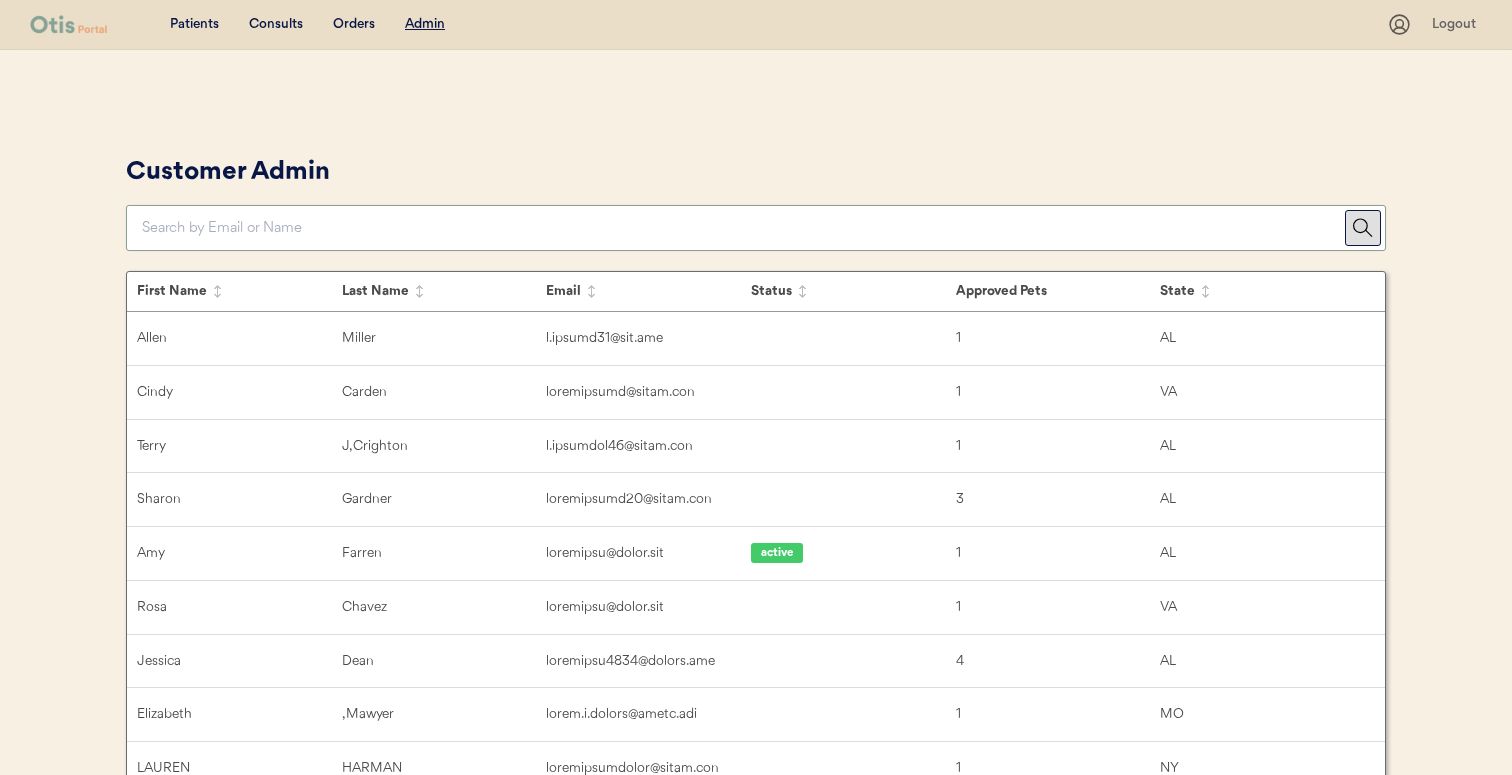 paste on "lorem://ips.dolorsitame.con/adipi/4254465858702e431659102859472455" 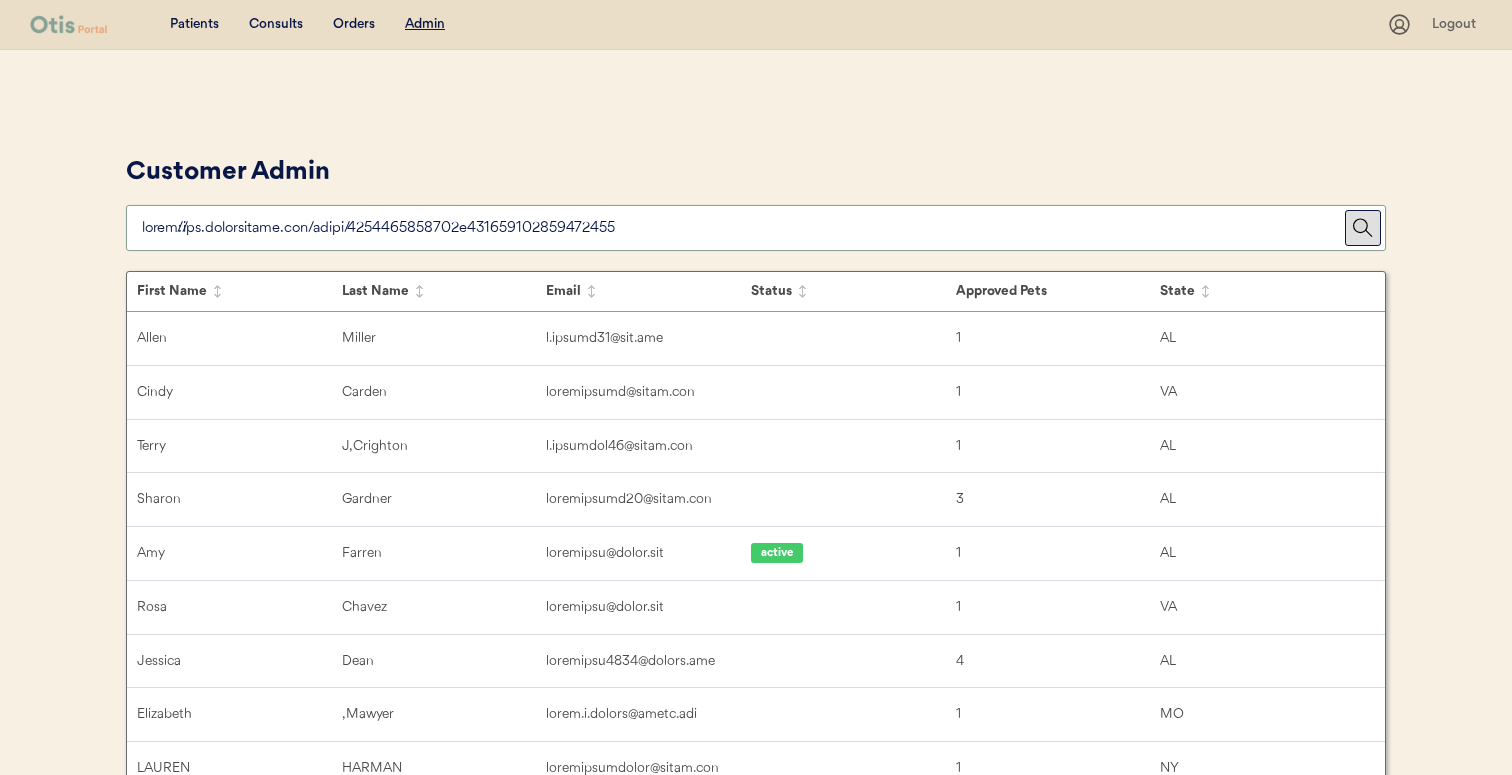 click at bounding box center (743, 228) 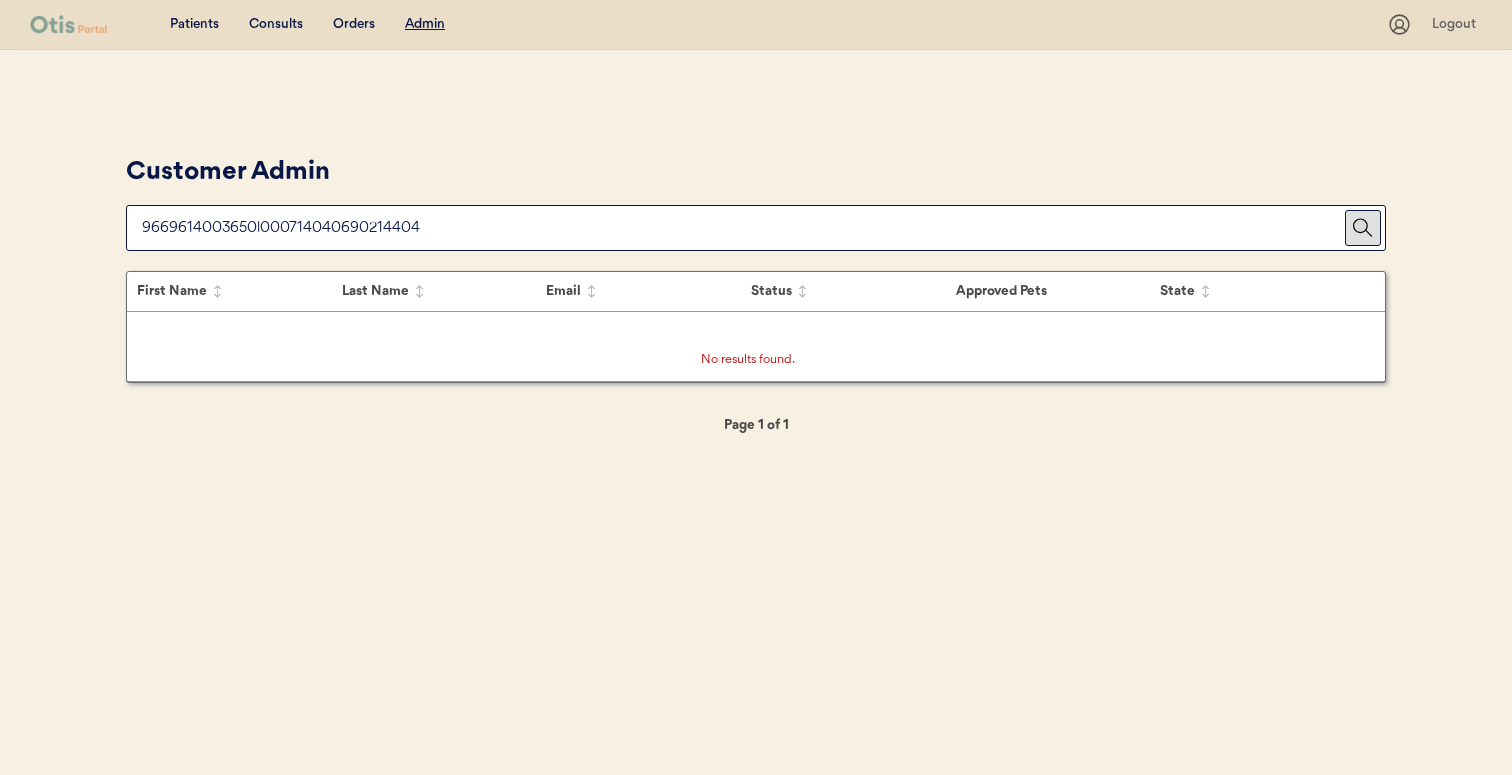 click at bounding box center [743, 228] 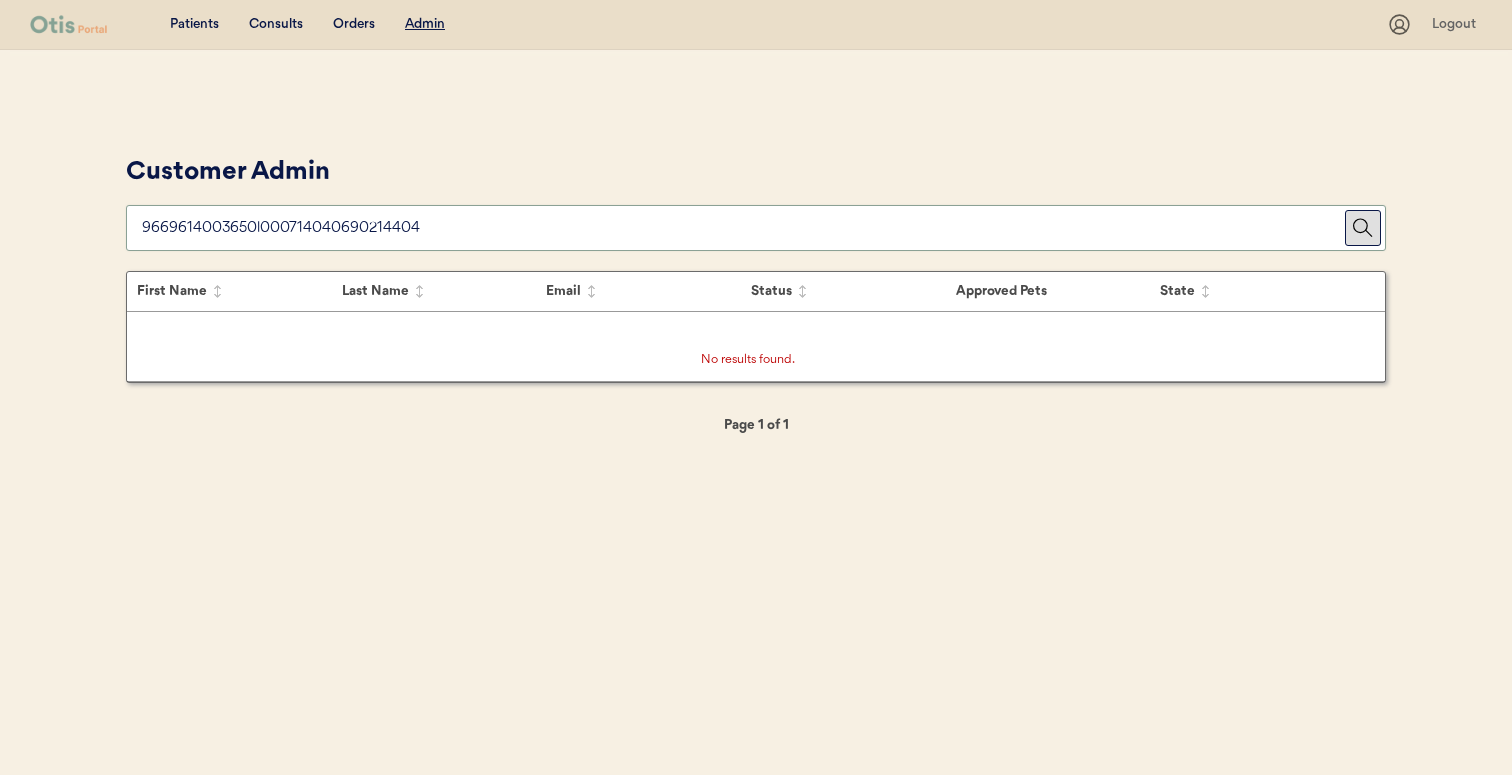 paste on "loremipsu022@dolor.sit" 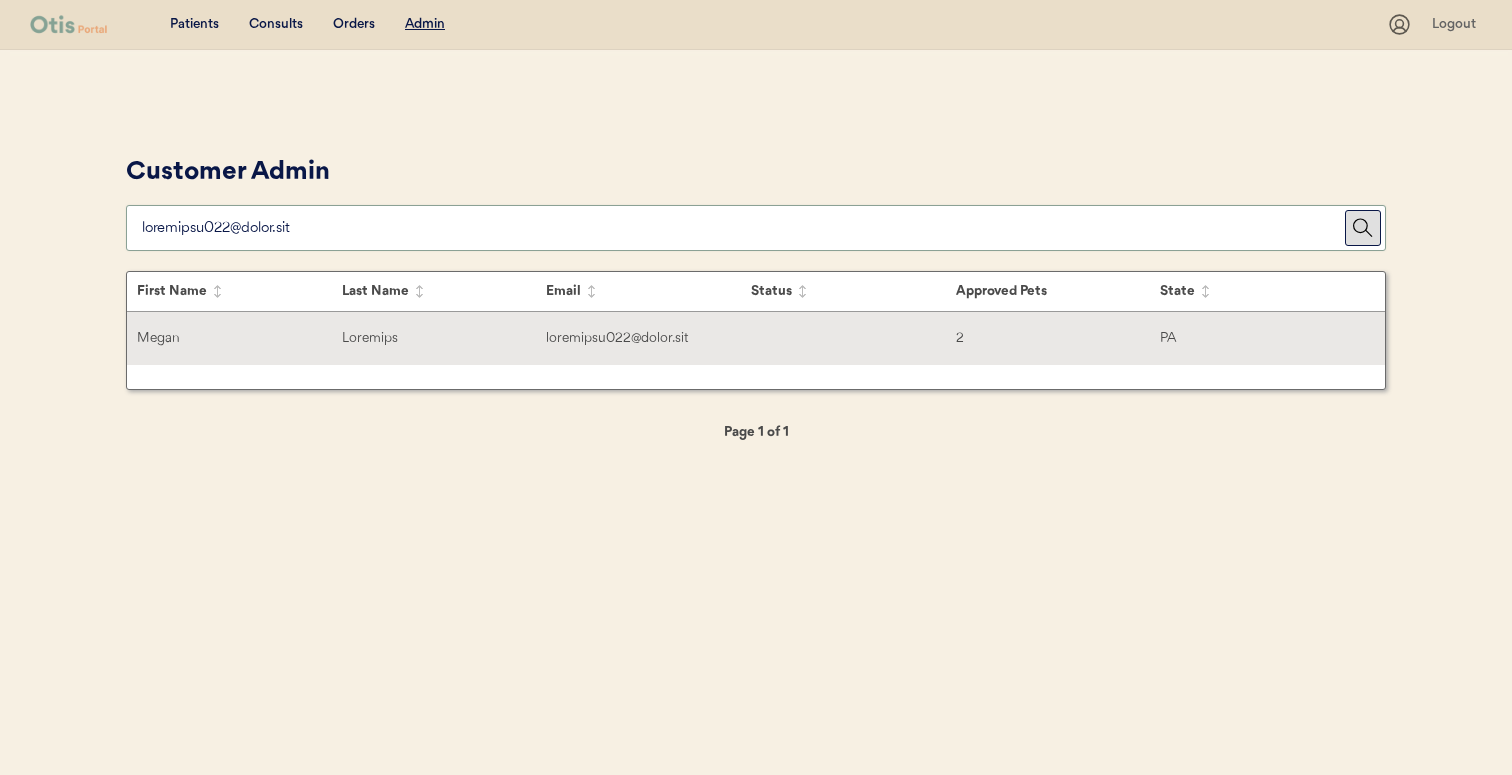 type on "loremipsu022@dolor.sit" 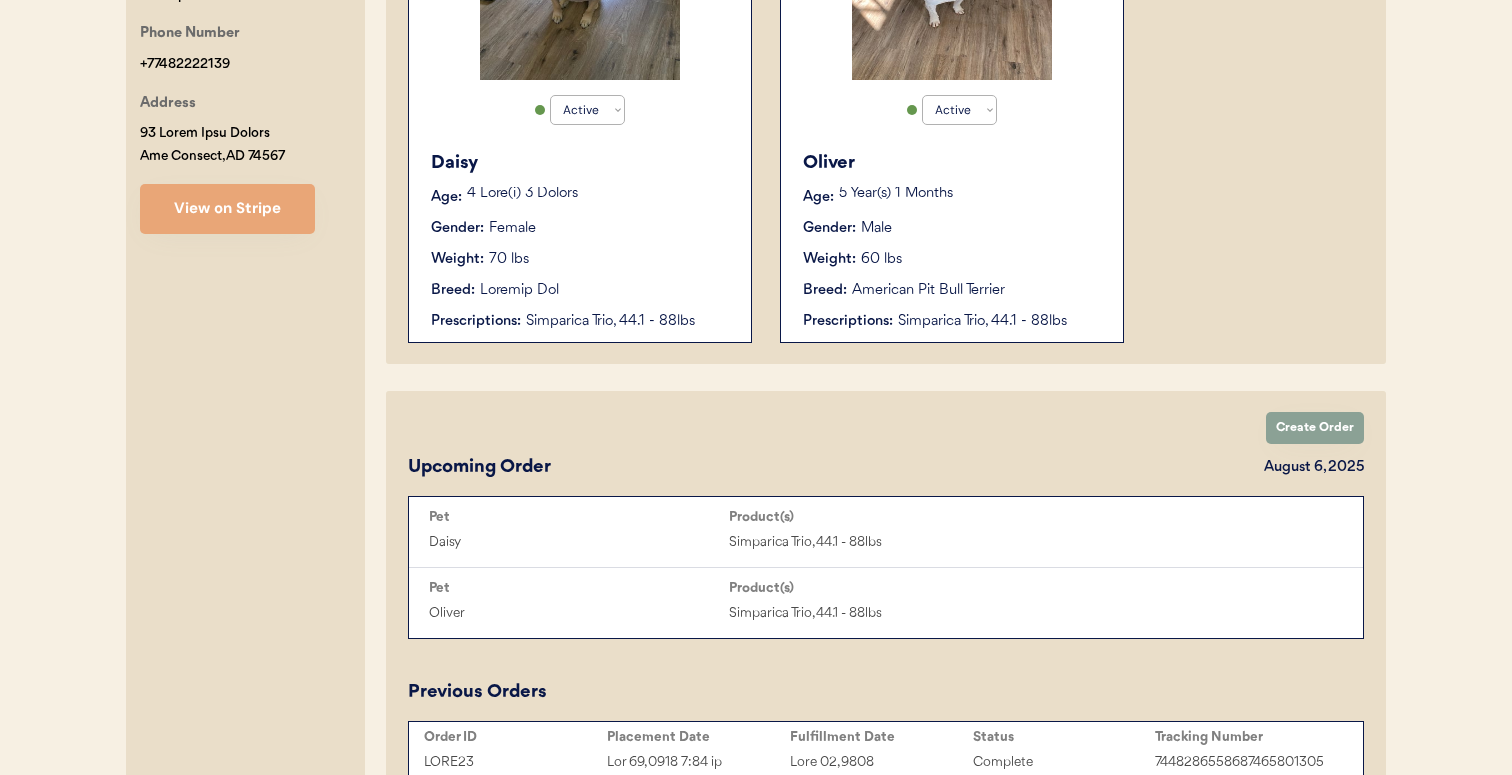 scroll, scrollTop: 506, scrollLeft: 0, axis: vertical 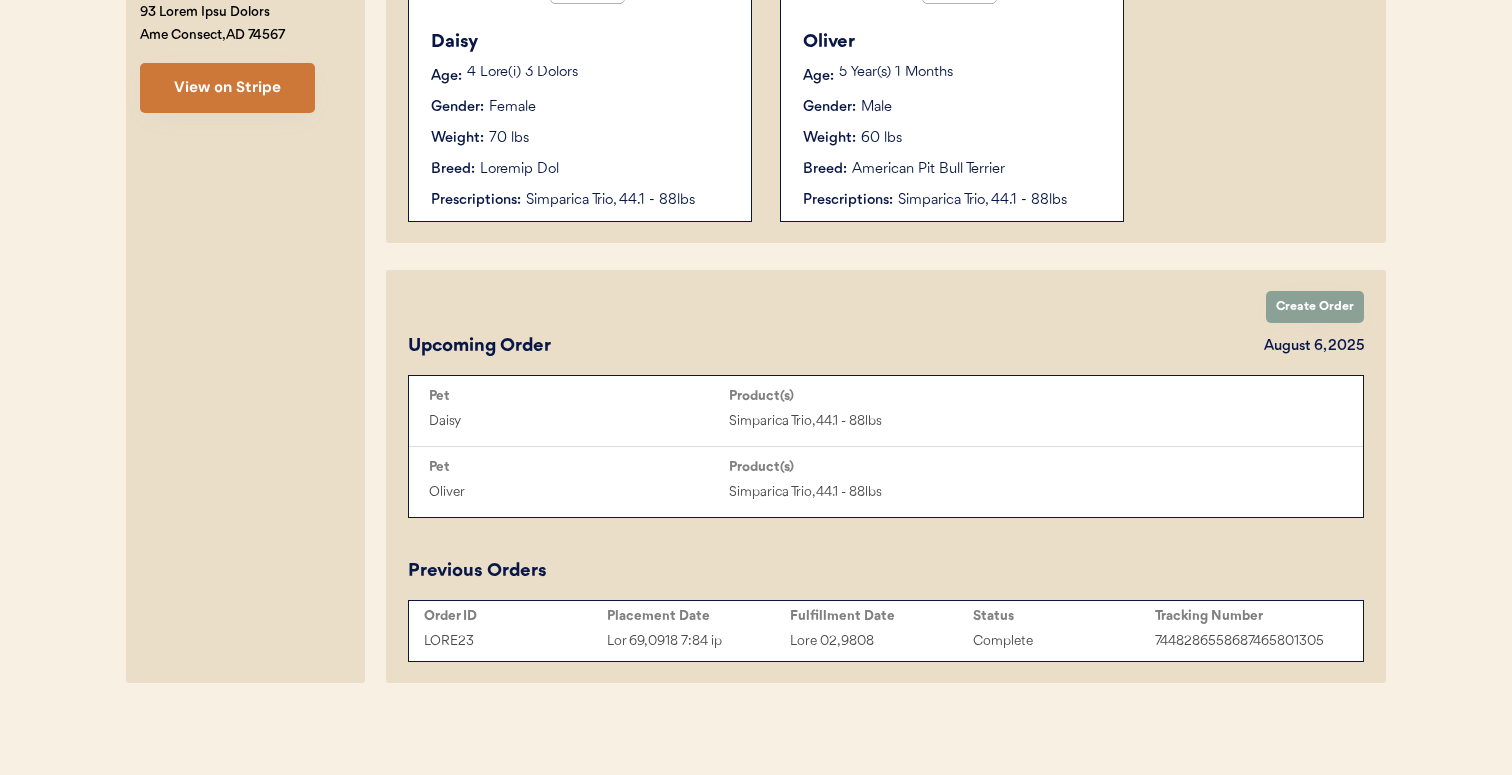click on "View on Stripe" at bounding box center (227, 88) 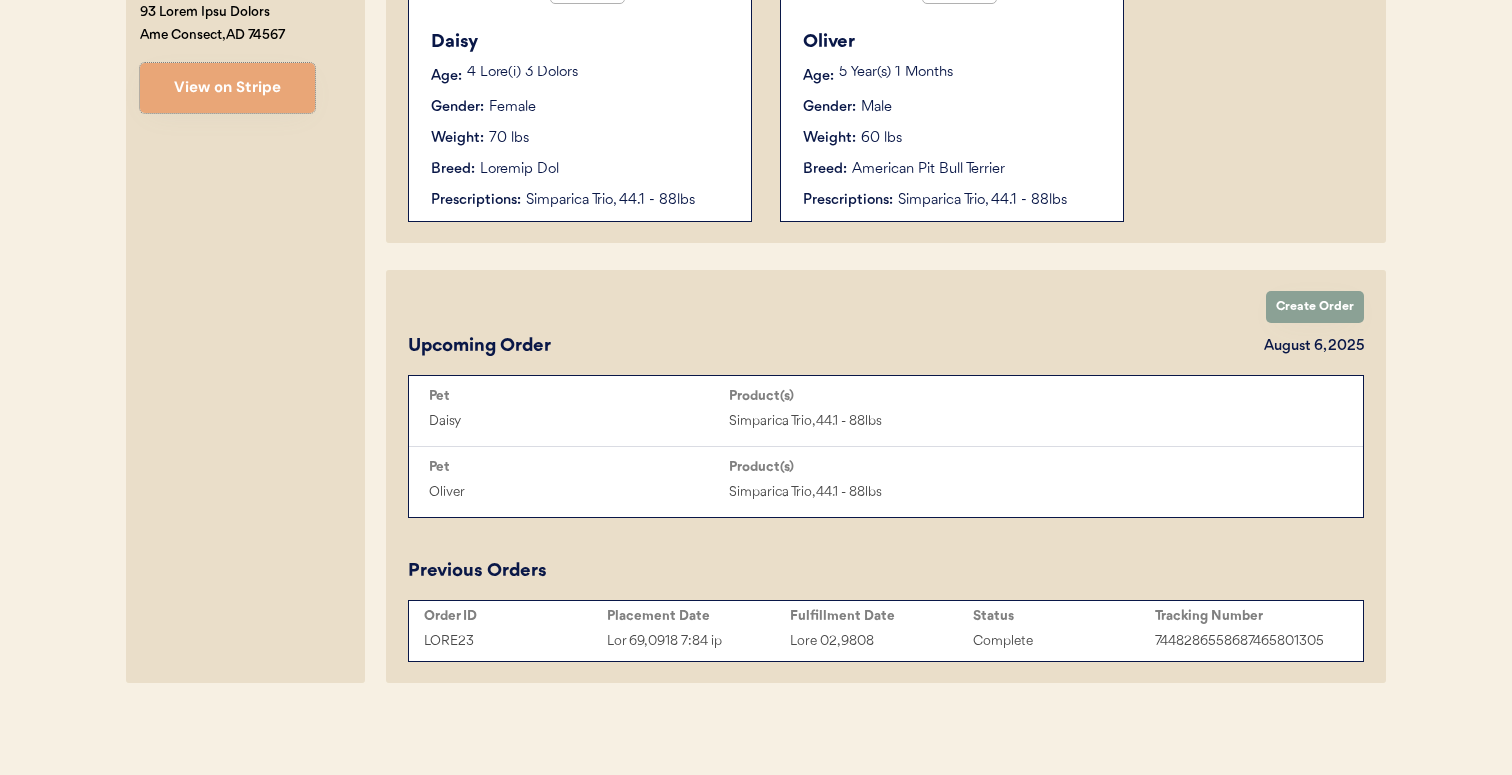 type 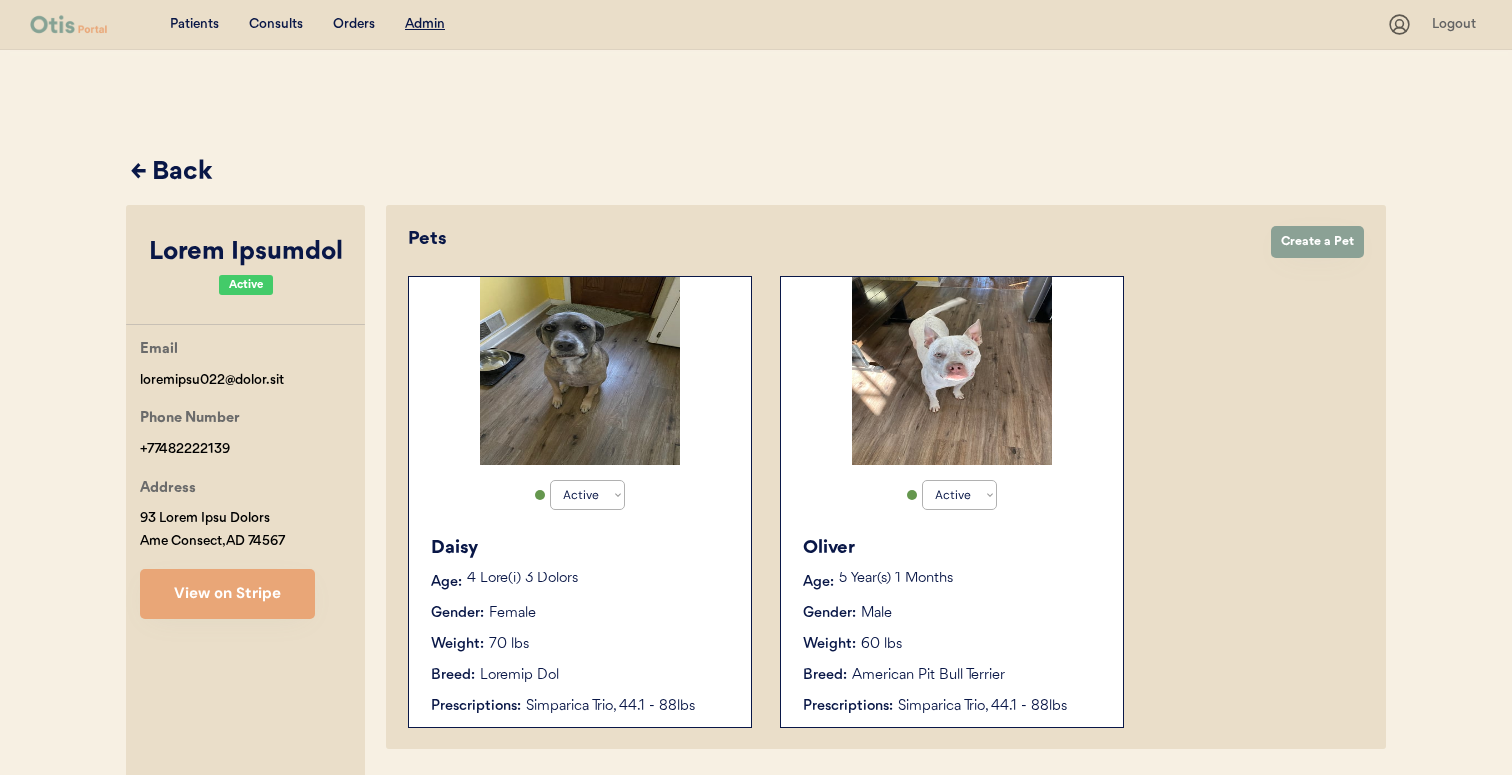 click on "← Back" at bounding box center (758, 173) 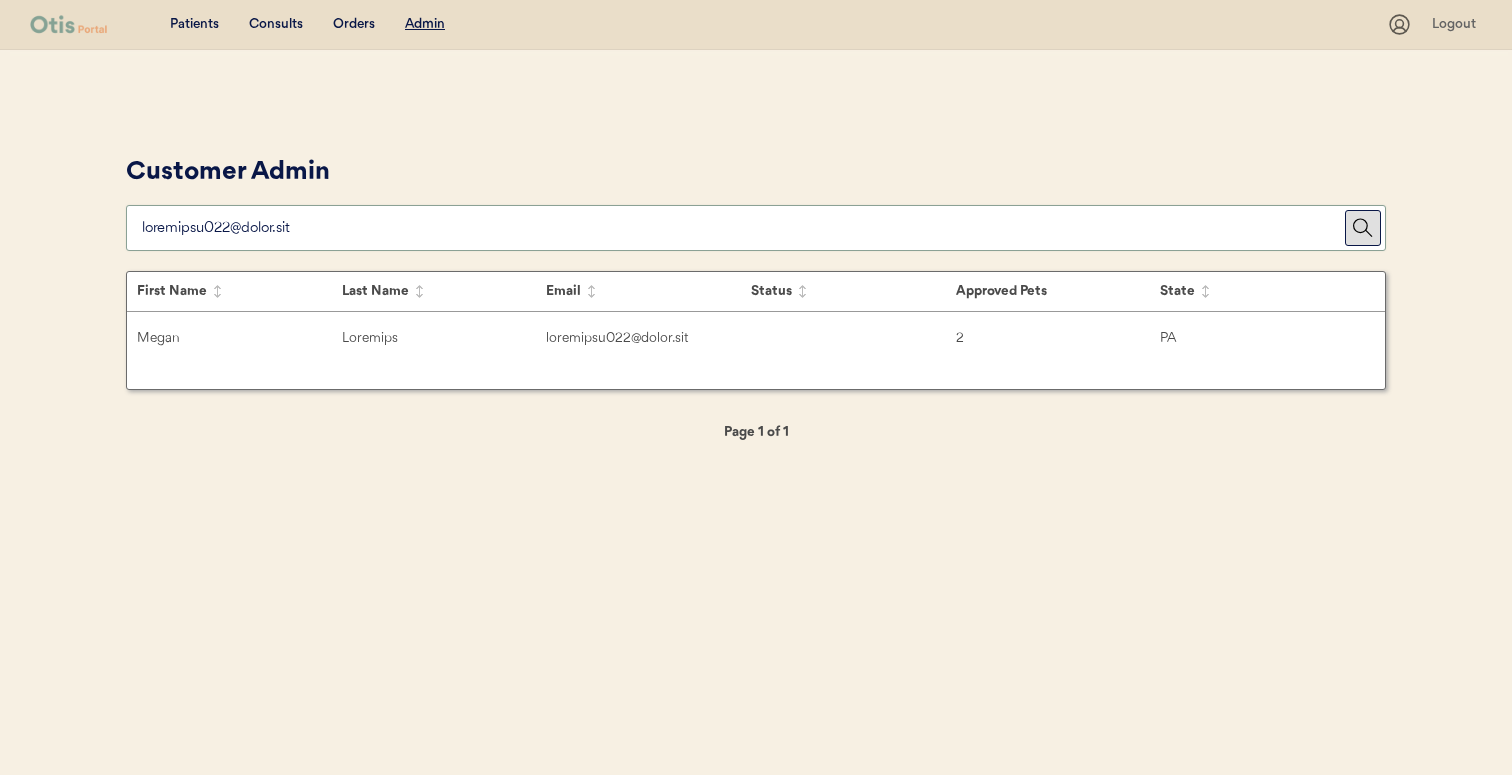 click at bounding box center (743, 228) 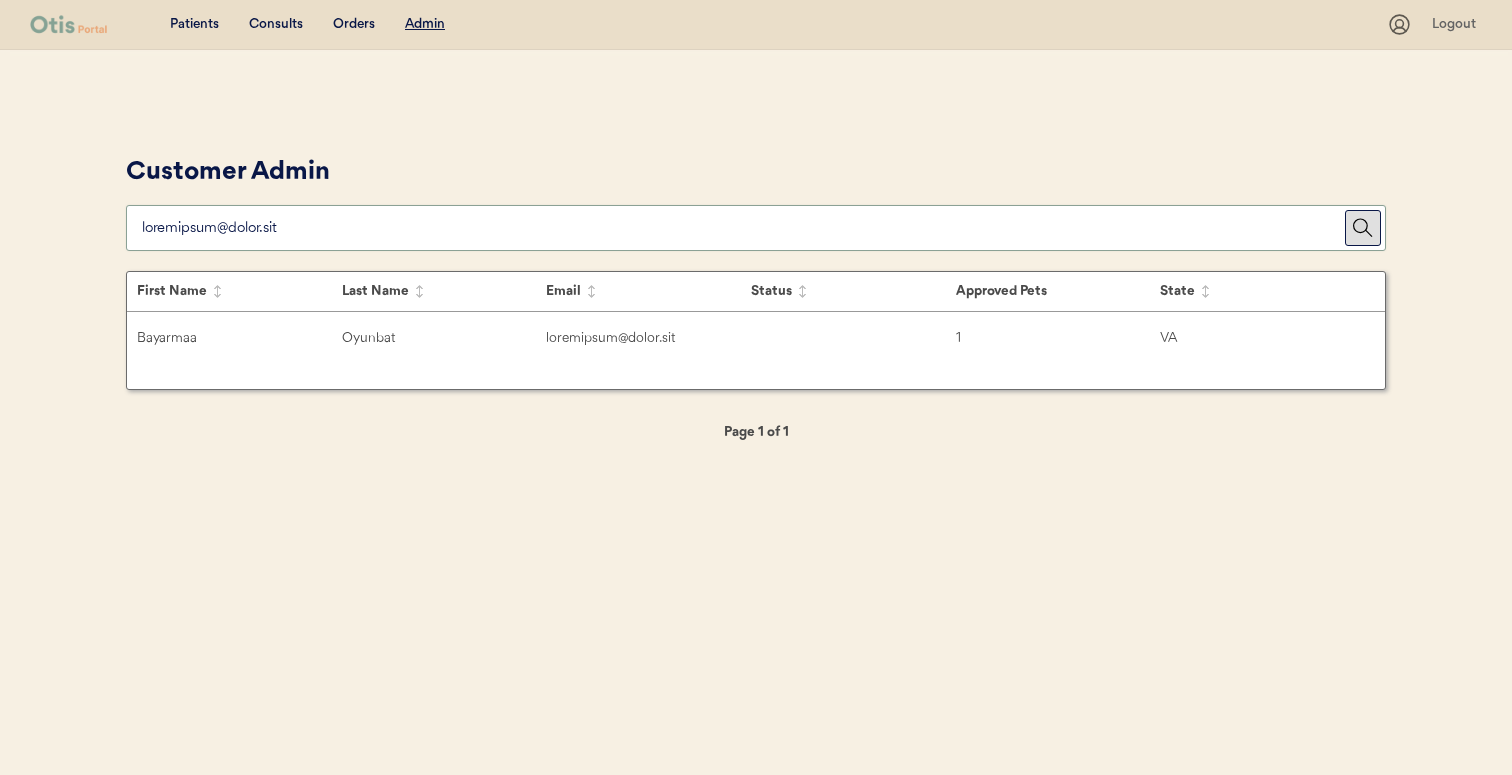 type on "loremipsum@dolor.sit" 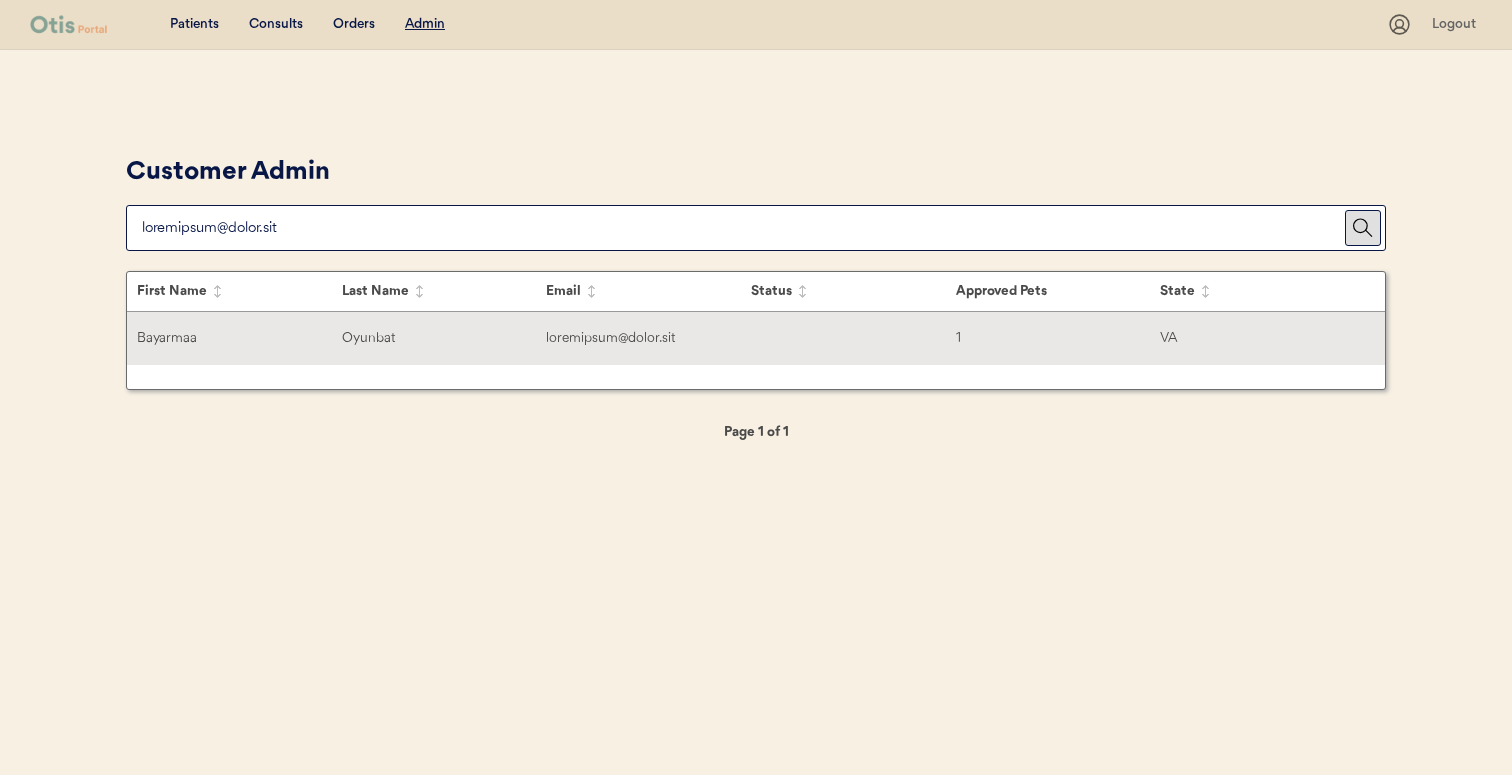 click on "Loremips Dolorsi ametconsec@adipi.eli 2 SE" at bounding box center [756, 338] 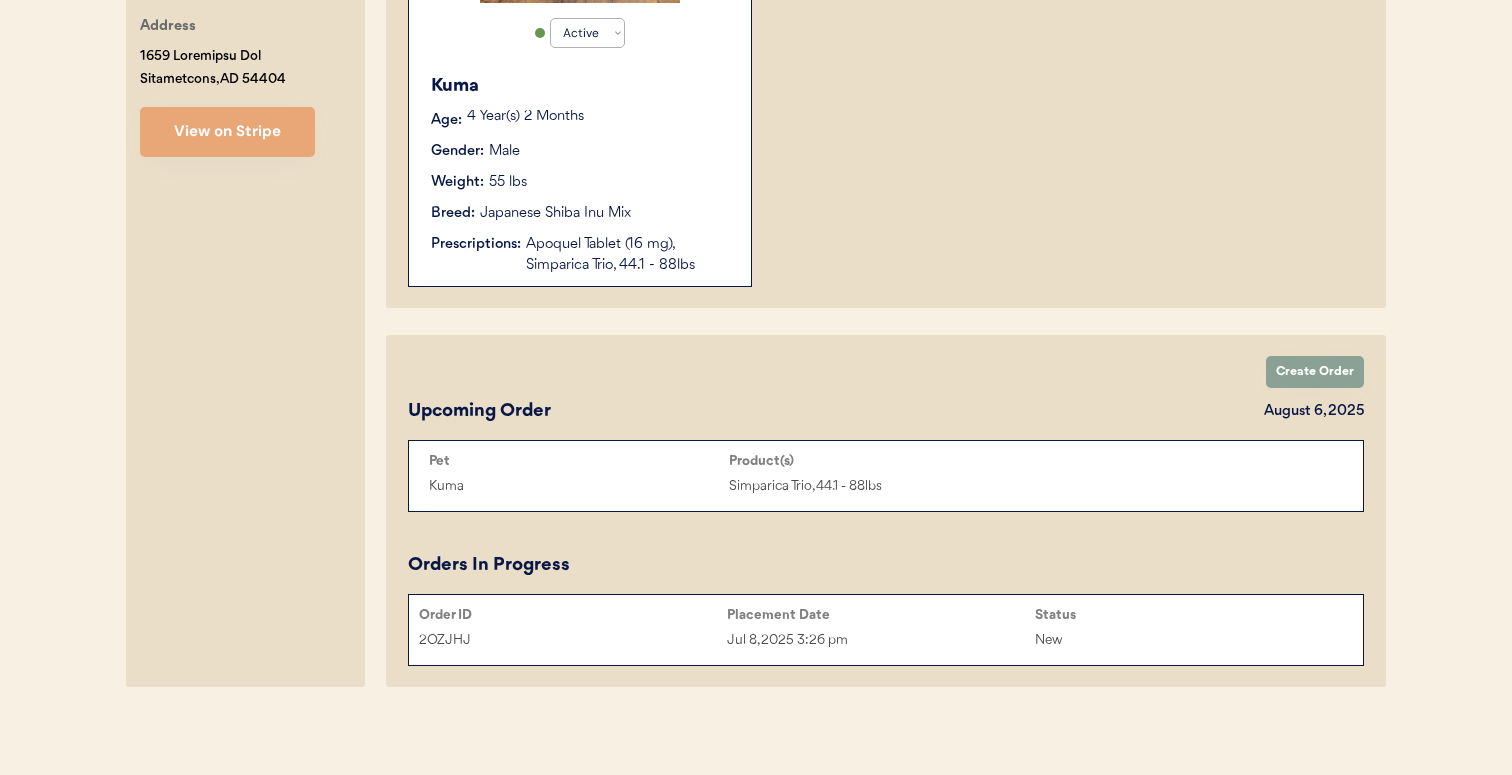 scroll, scrollTop: 466, scrollLeft: 0, axis: vertical 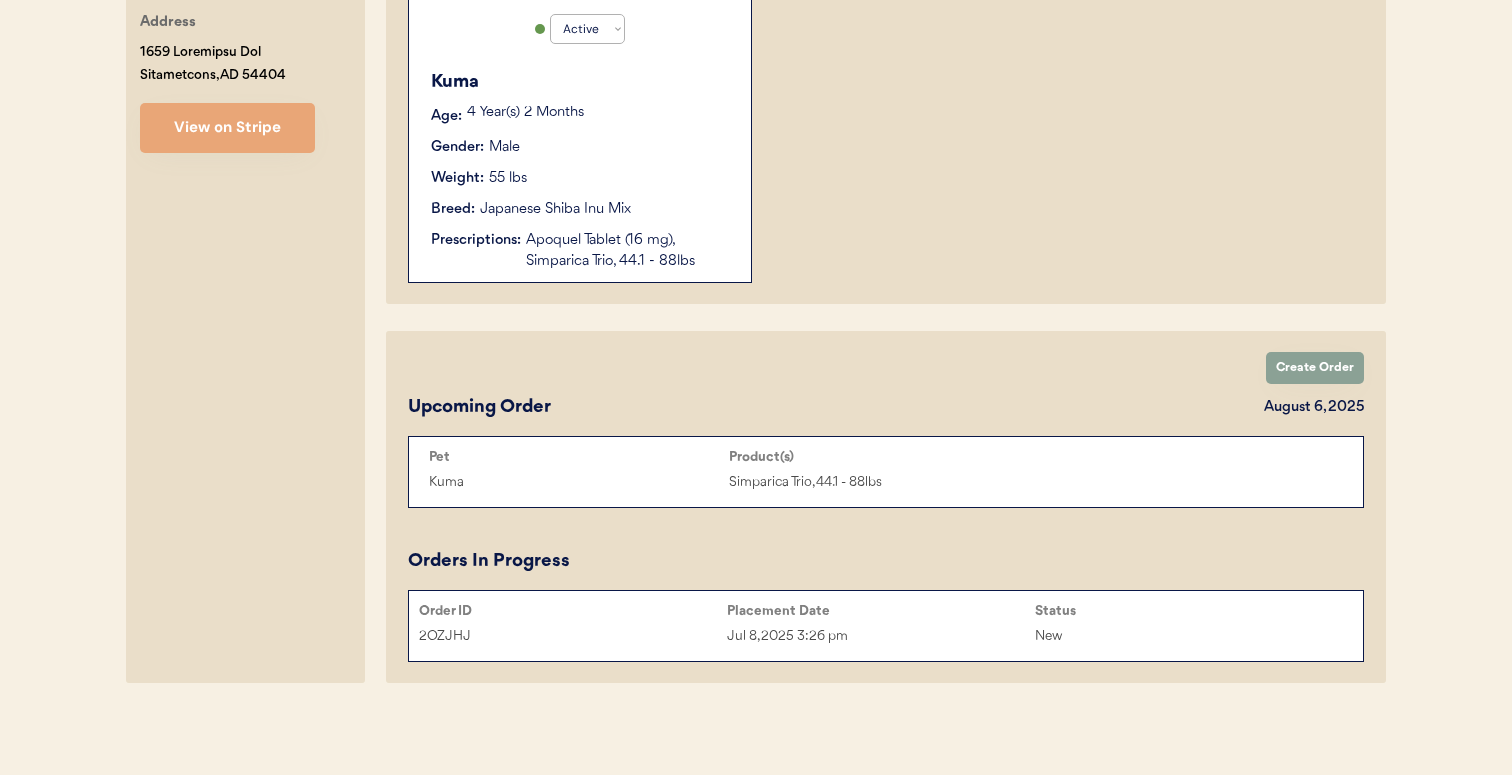 click on "2OZJHJ" at bounding box center (573, 636) 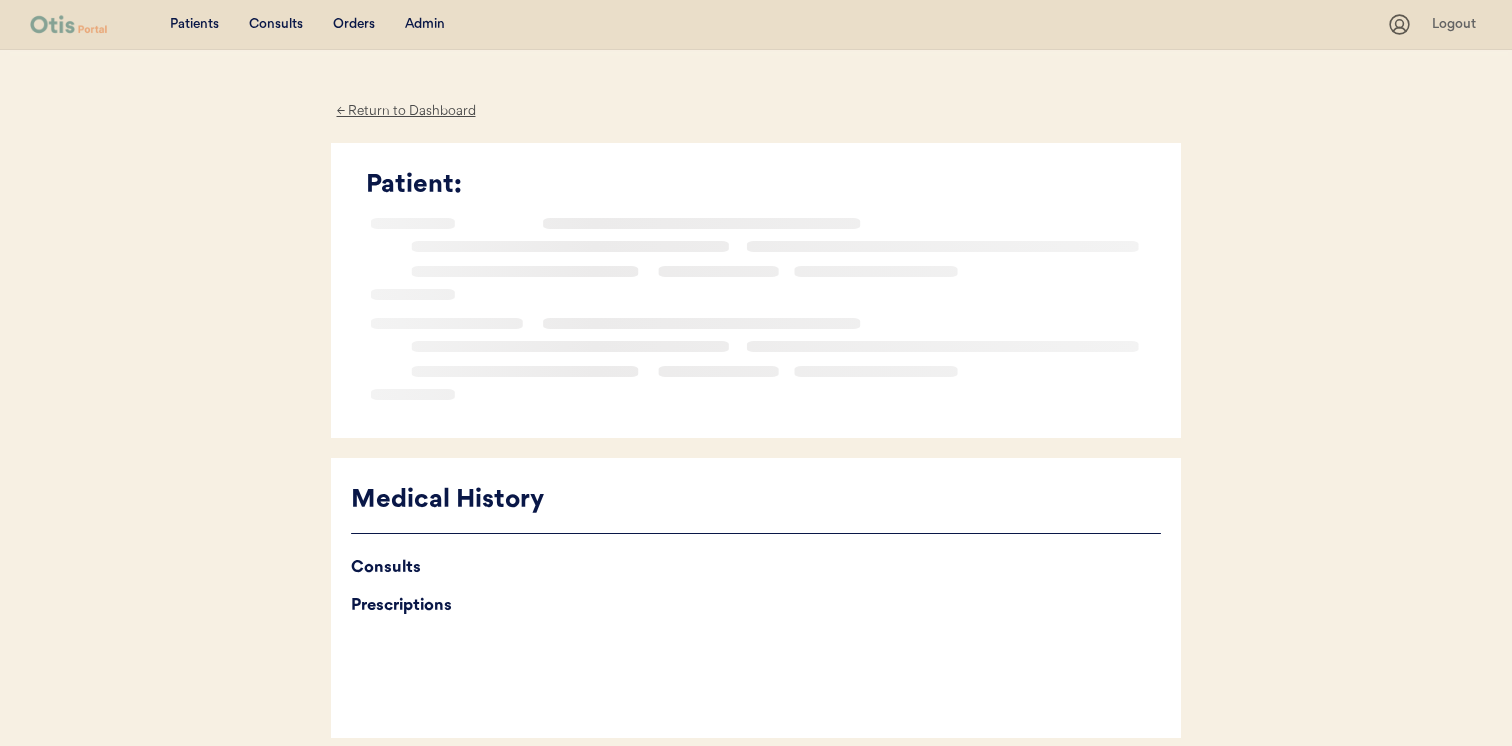 scroll, scrollTop: 0, scrollLeft: 0, axis: both 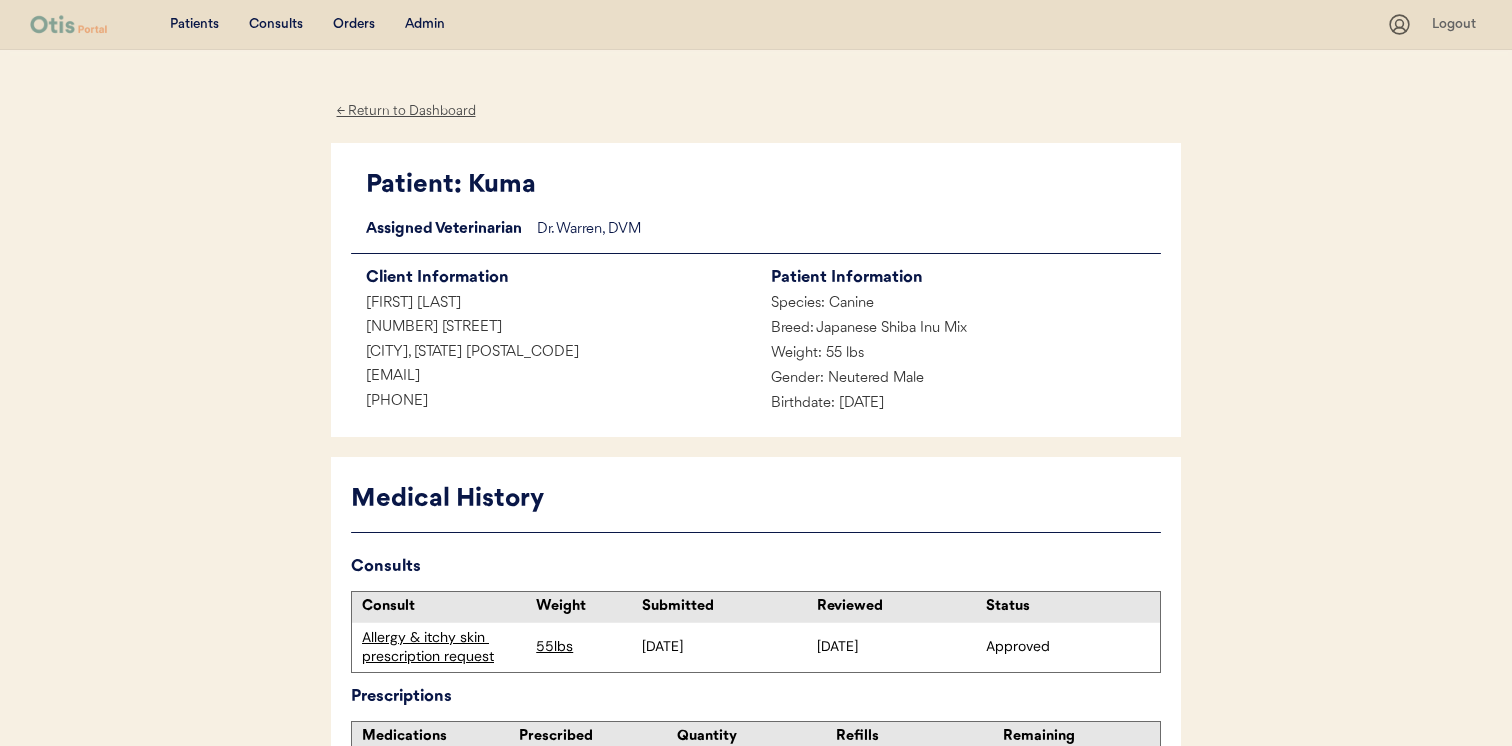 drag, startPoint x: 551, startPoint y: 378, endPoint x: 327, endPoint y: 377, distance: 224.00223 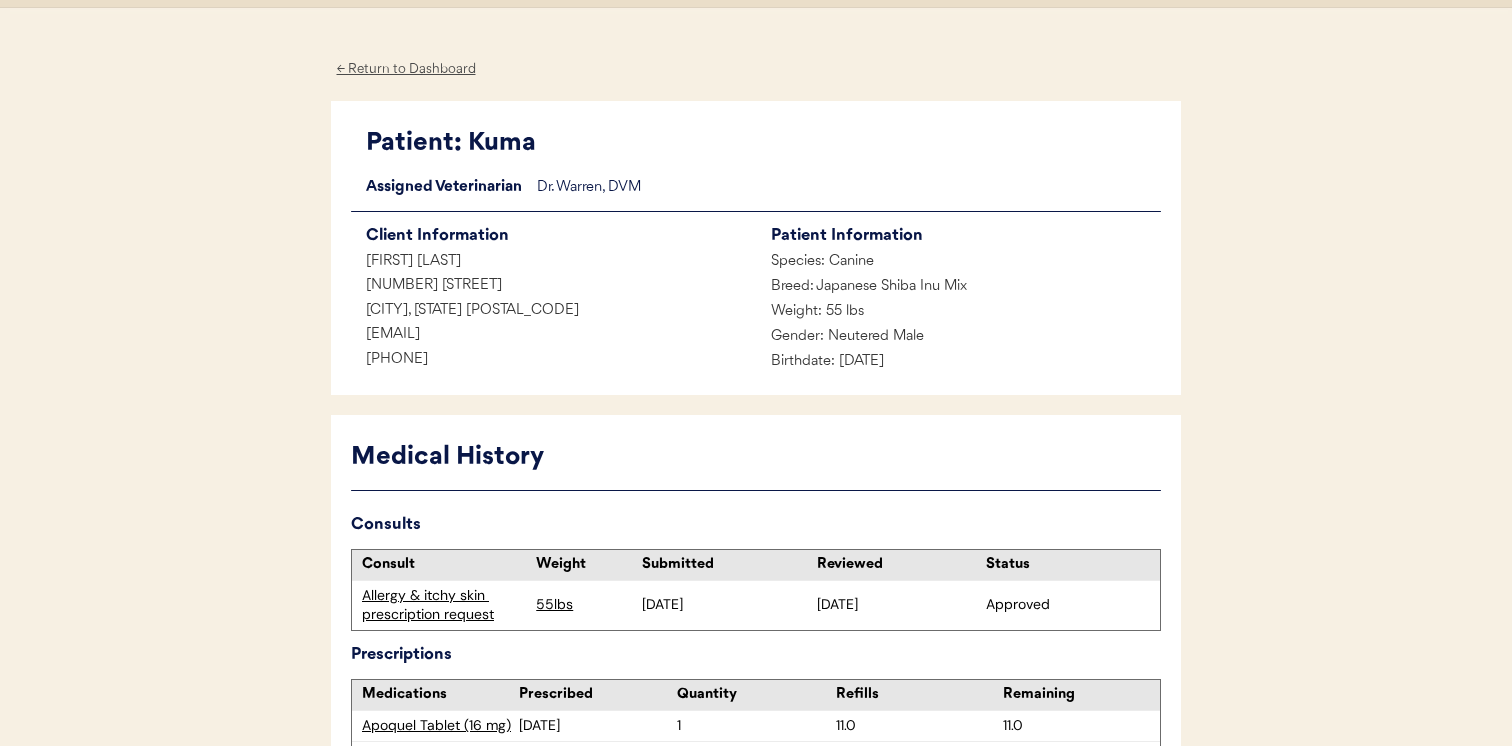 scroll, scrollTop: 214, scrollLeft: 0, axis: vertical 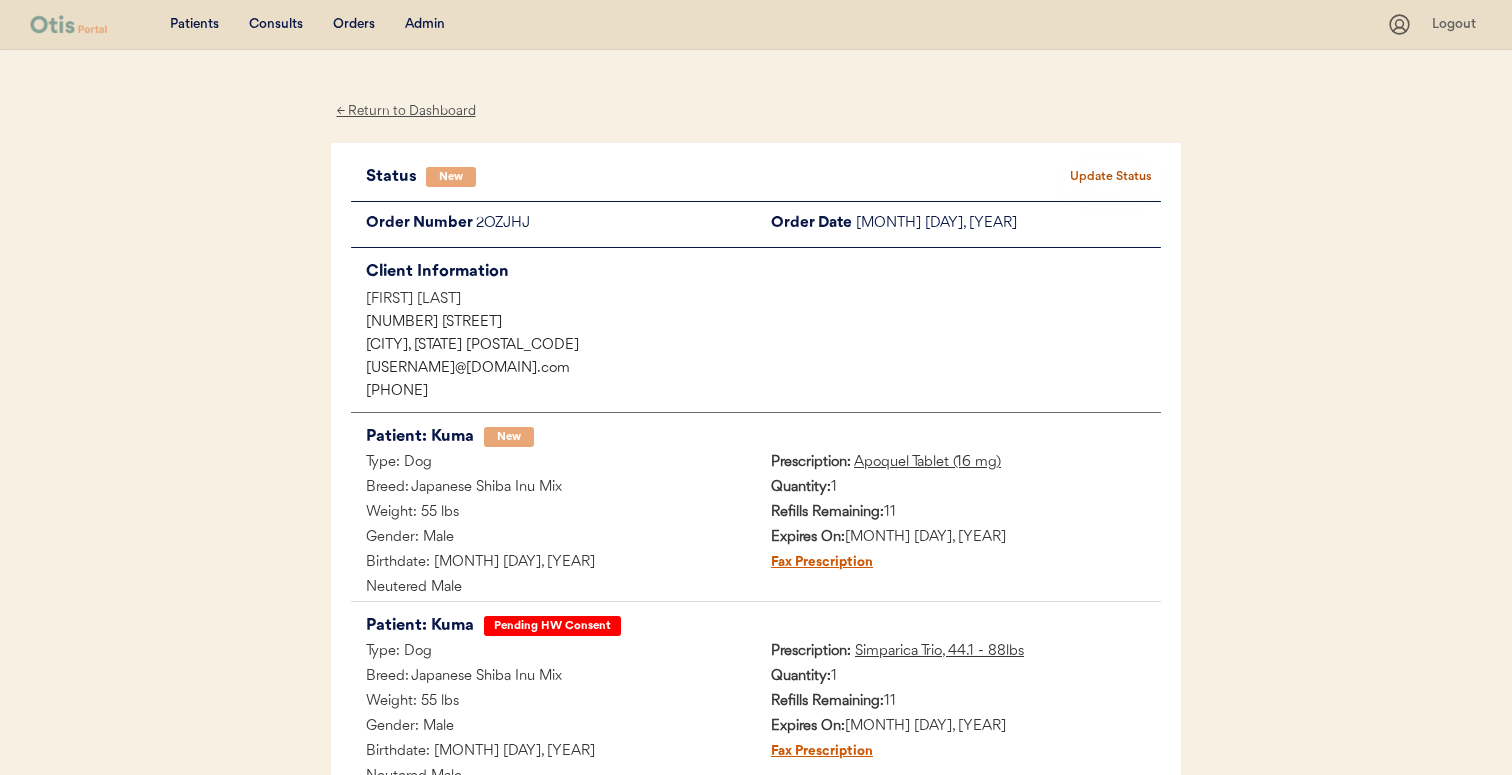 click on "Update Status" at bounding box center (1111, 177) 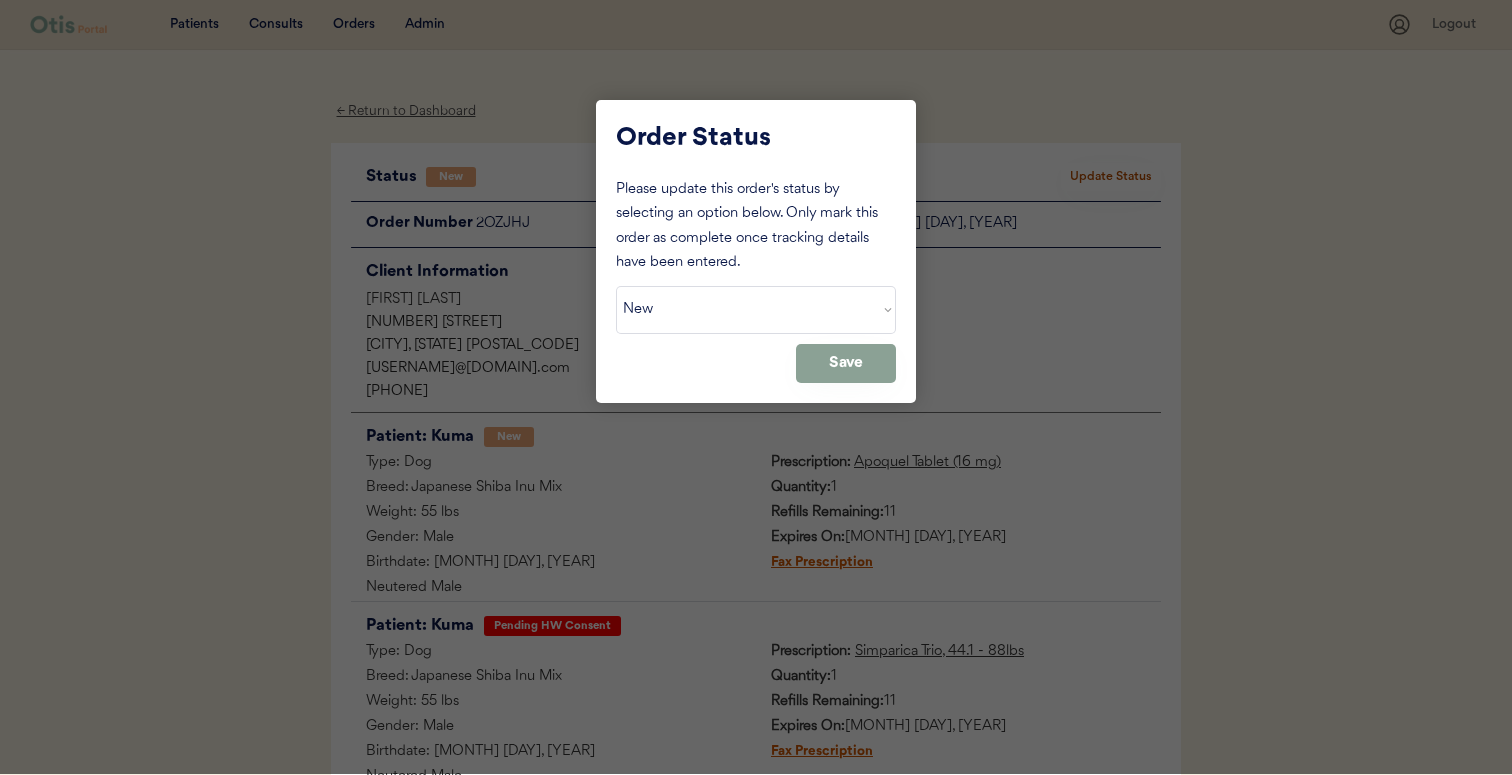 click on "Status On Hold New In Progress Complete Pending HW Consent Cancelled" at bounding box center [756, 310] 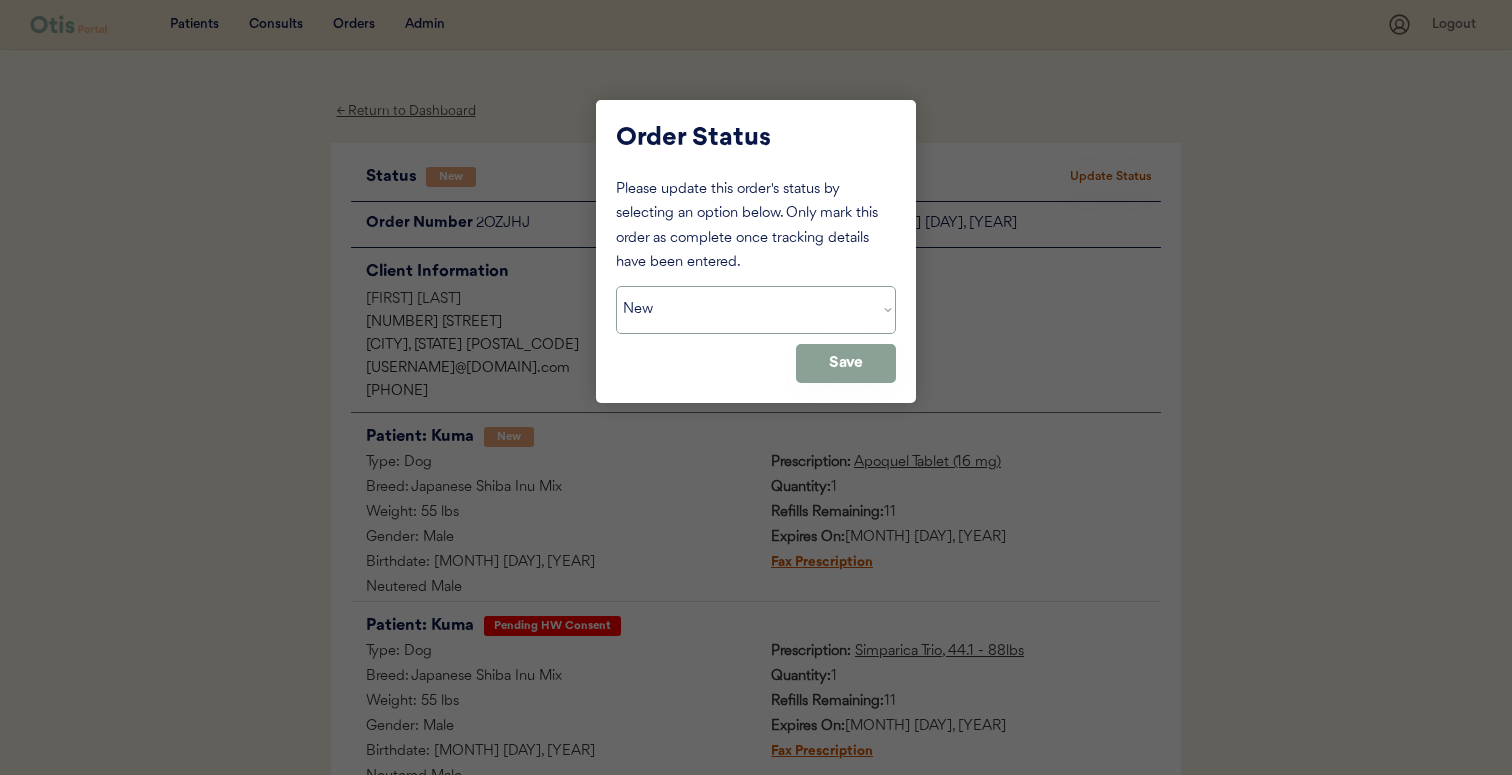 select on ""on_hold"" 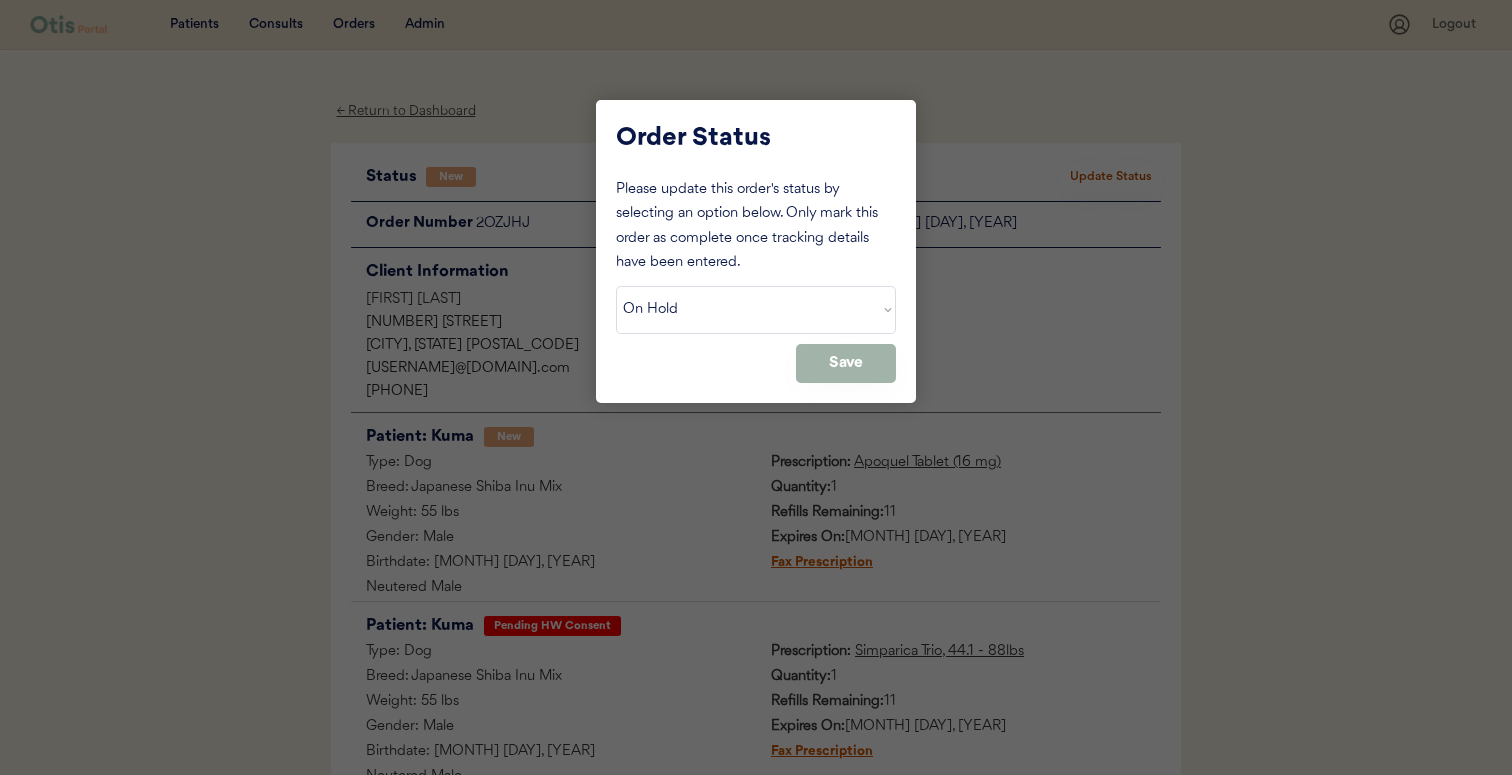 click on "Save" at bounding box center (846, 363) 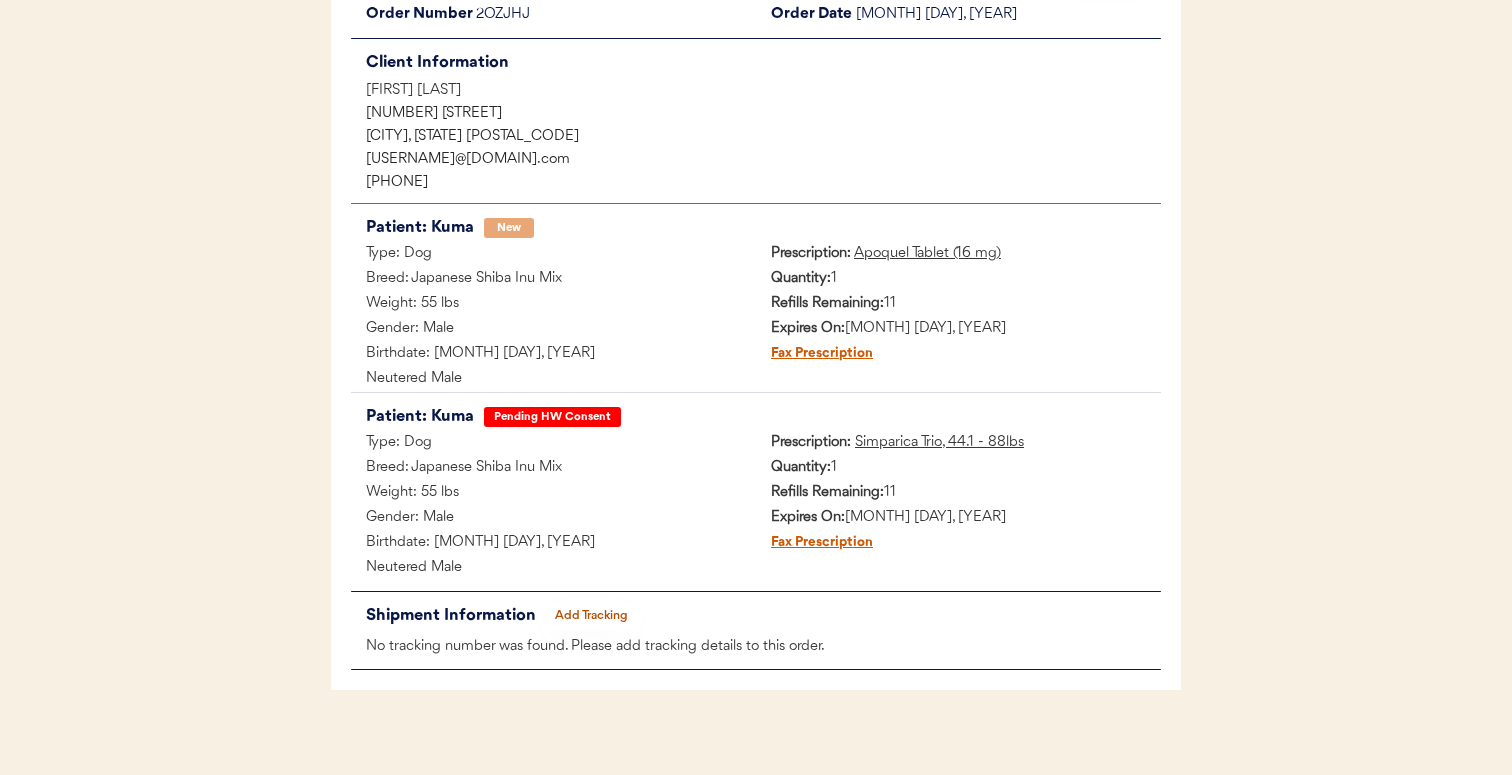 scroll, scrollTop: 224, scrollLeft: 0, axis: vertical 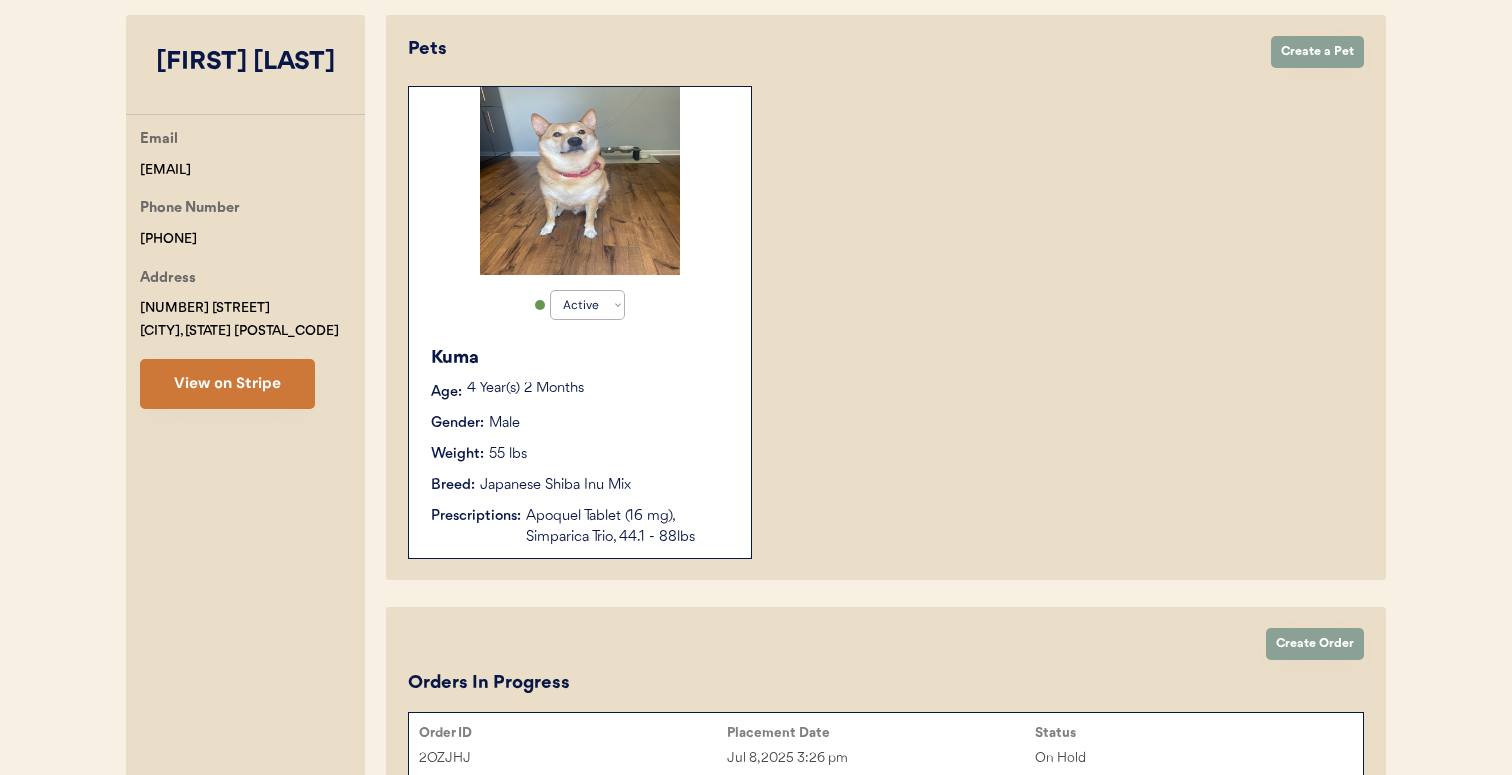 click on "View on Stripe" at bounding box center [227, 384] 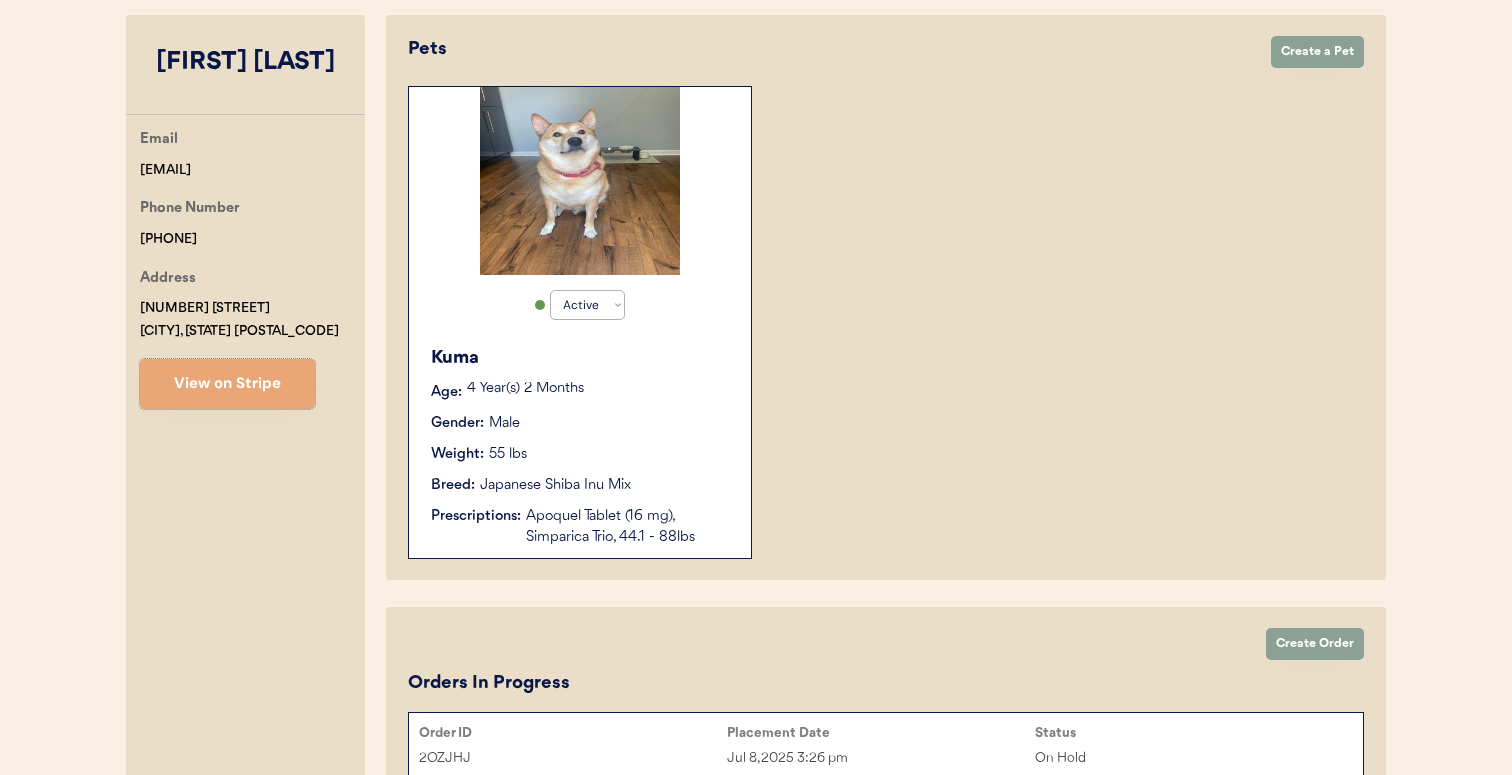 type 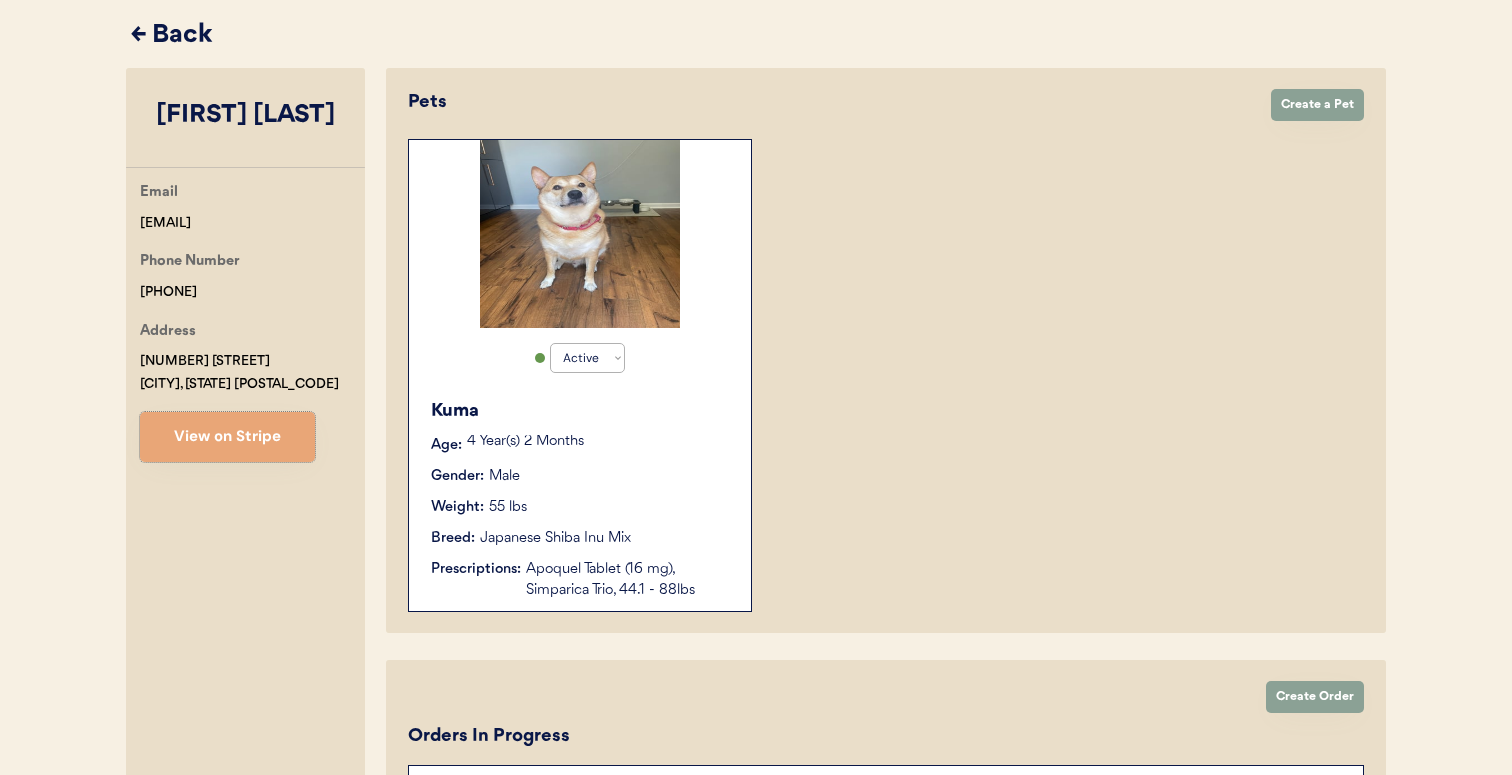 scroll, scrollTop: 0, scrollLeft: 0, axis: both 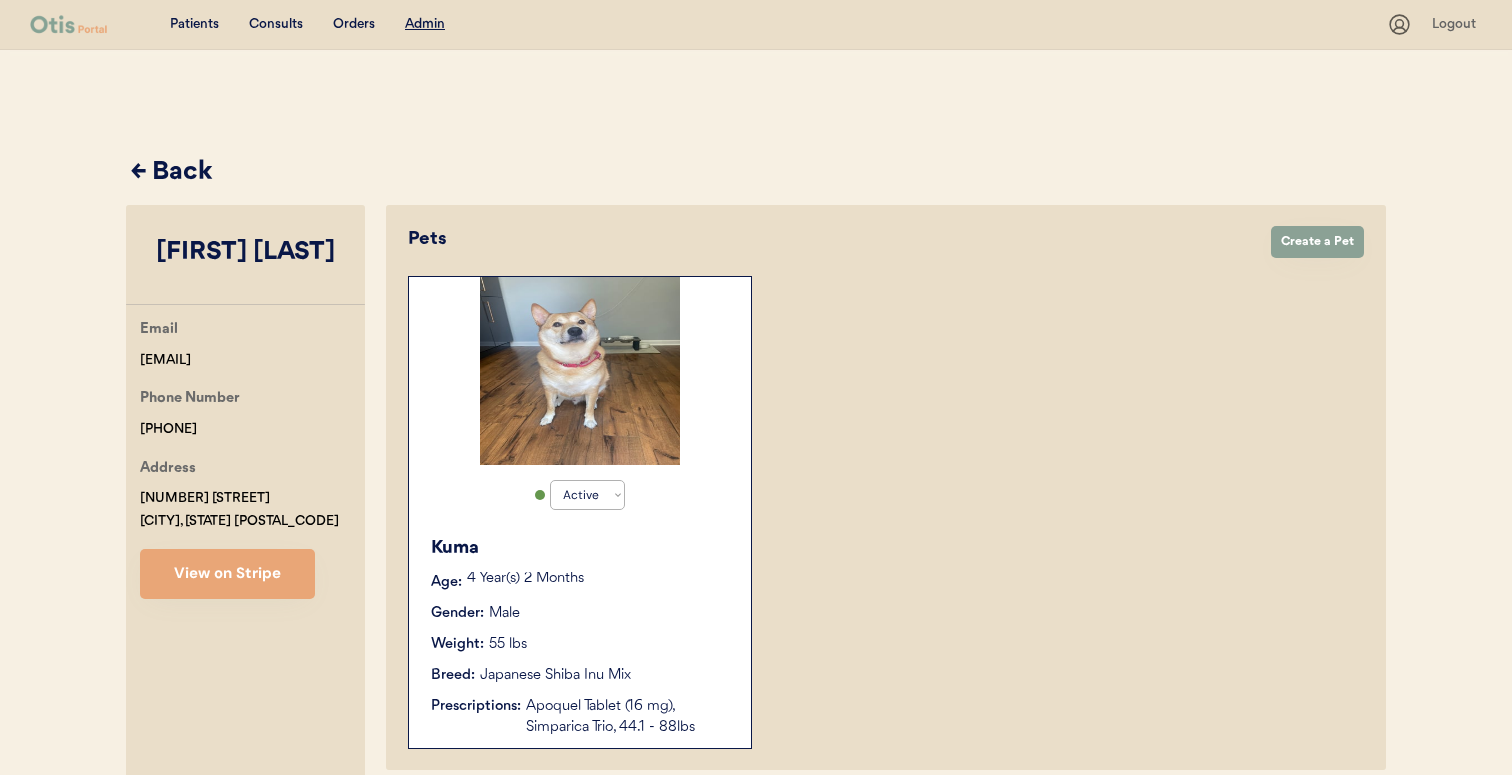 click on "Patients Consults Orders Admin Logout ← Back Bayarmaa Oyunbat Email obbayarmaa@yahoo.com Phone Number +15713319002 Address 6860 Kerrywood Cir
Centreville, VA 20121 View on Stripe Pets Create Order Create a Pet Active Active Inactive Kuma Age:
4 Year(s) 2 Months
Gender: Male Weight: 55 lbs Breed: Japanese Shiba Inu Mix Prescriptions: Apoquel Tablet (16 mg), Simparica Trio, 44.1 - 88lbs Create Order Orders In Progress Order ID Placement Date Status 2OZJHJ Jul 8, 2025 3:26 pm On Hold" at bounding box center [756, 543] 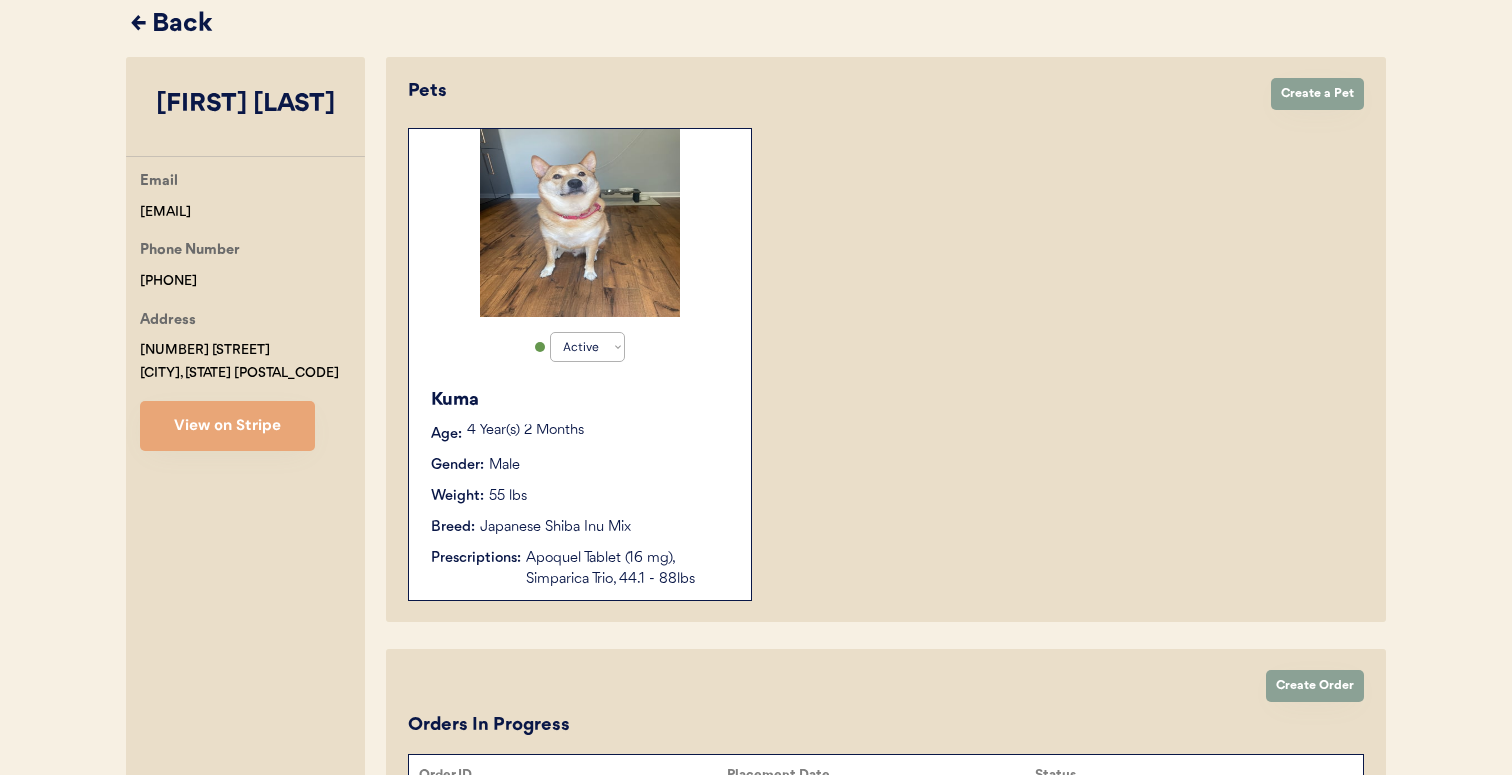 scroll, scrollTop: 133, scrollLeft: 0, axis: vertical 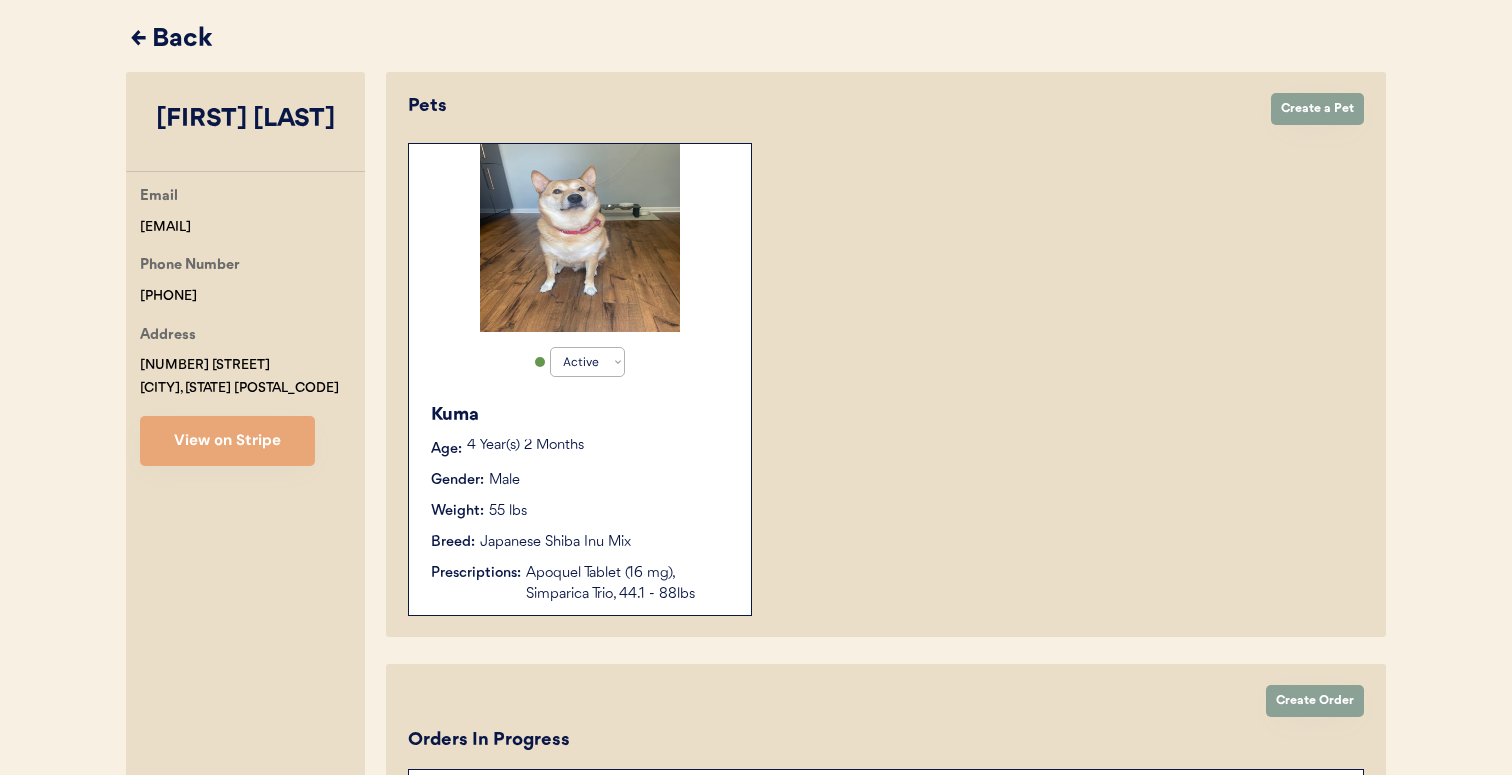 click on "← Back" at bounding box center (758, 40) 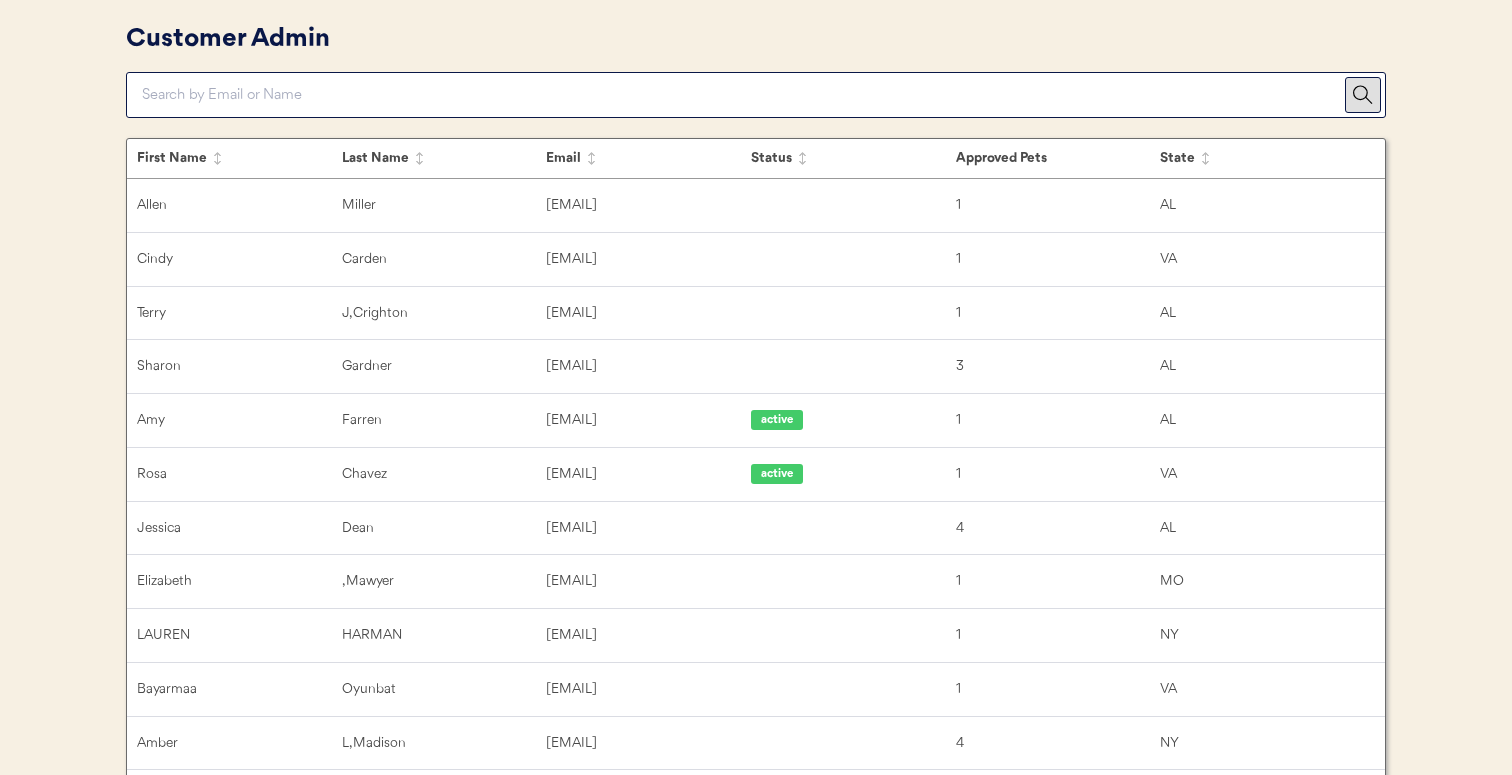 scroll, scrollTop: 0, scrollLeft: 0, axis: both 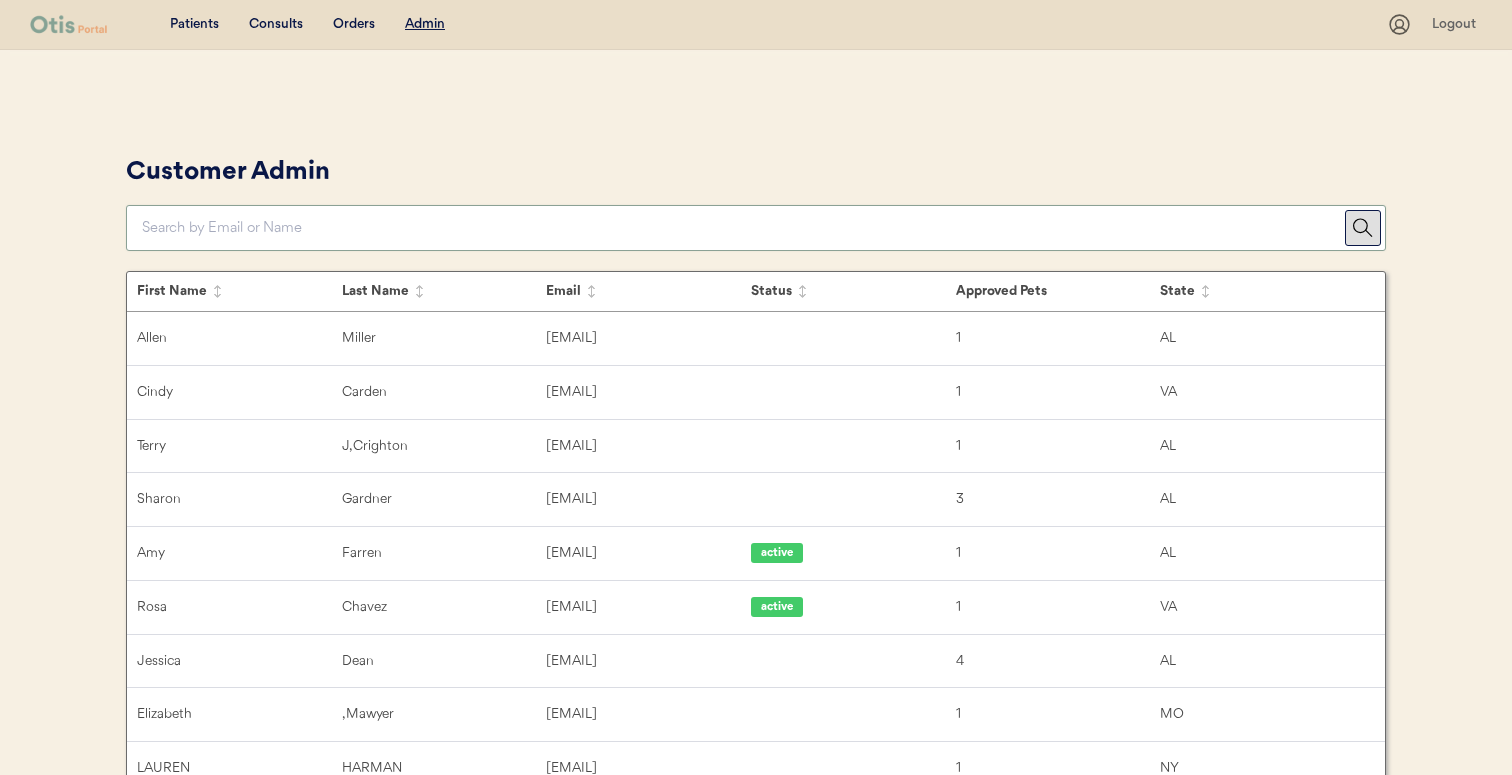 click at bounding box center (743, 228) 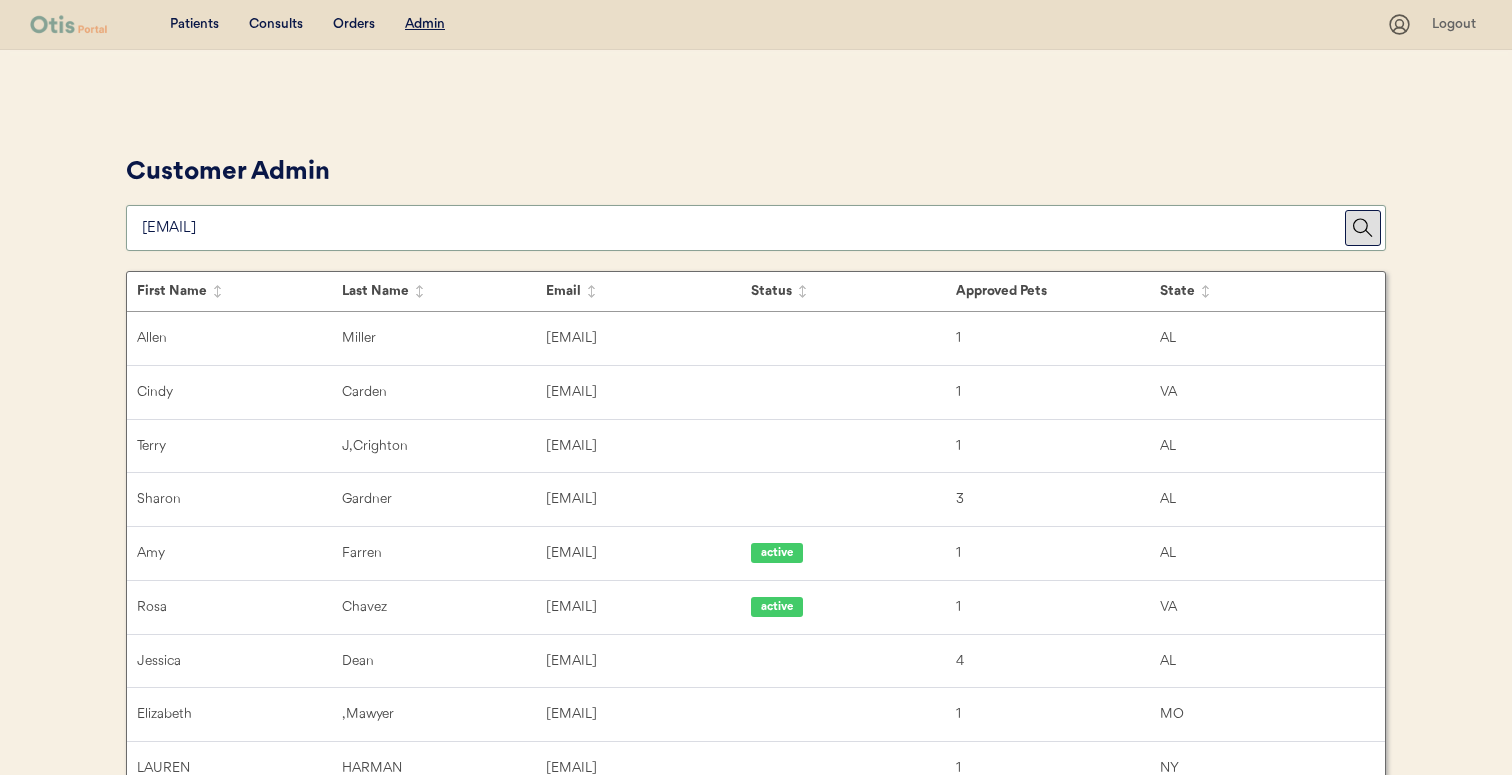click on "Customer Admin" at bounding box center [756, 200] 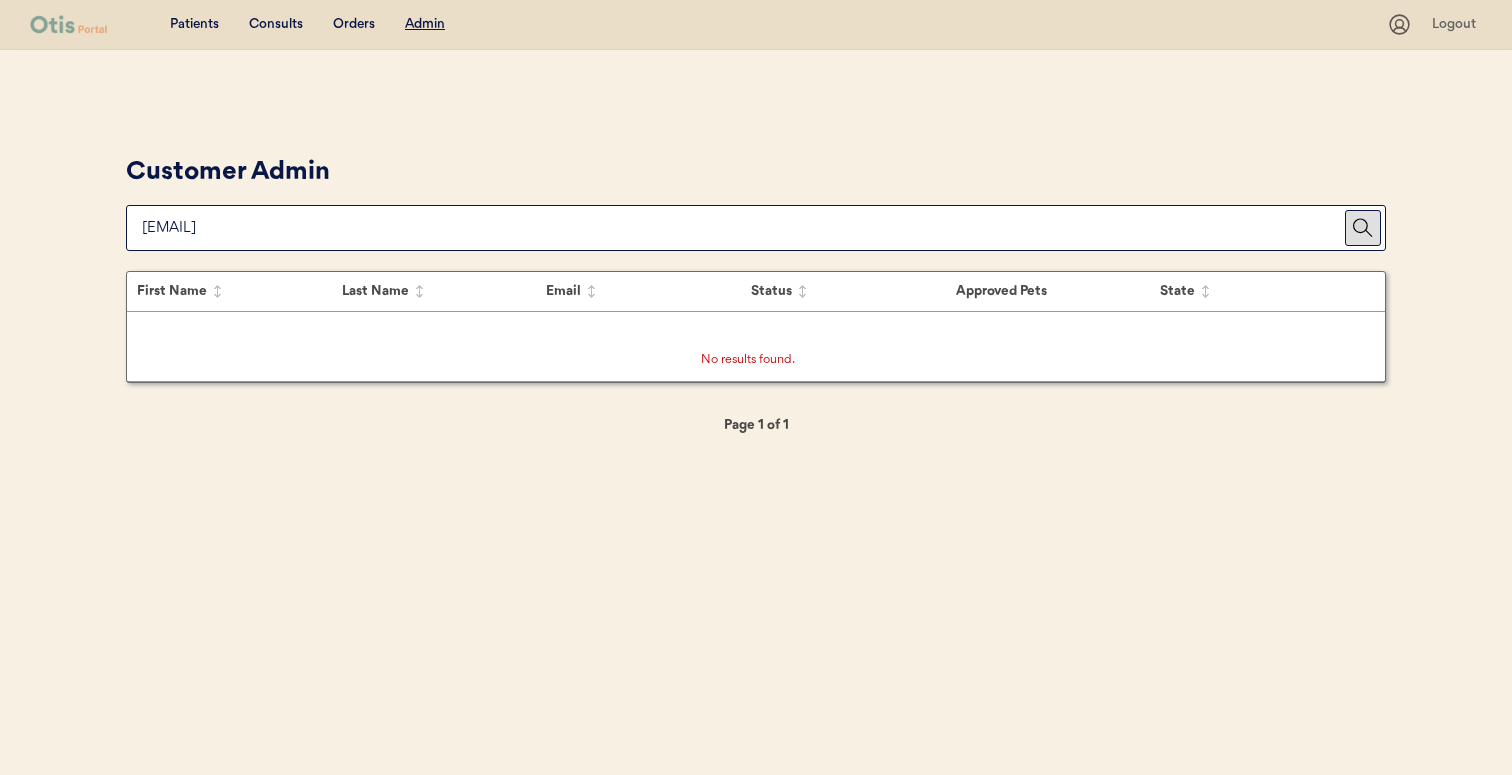 click at bounding box center [743, 228] 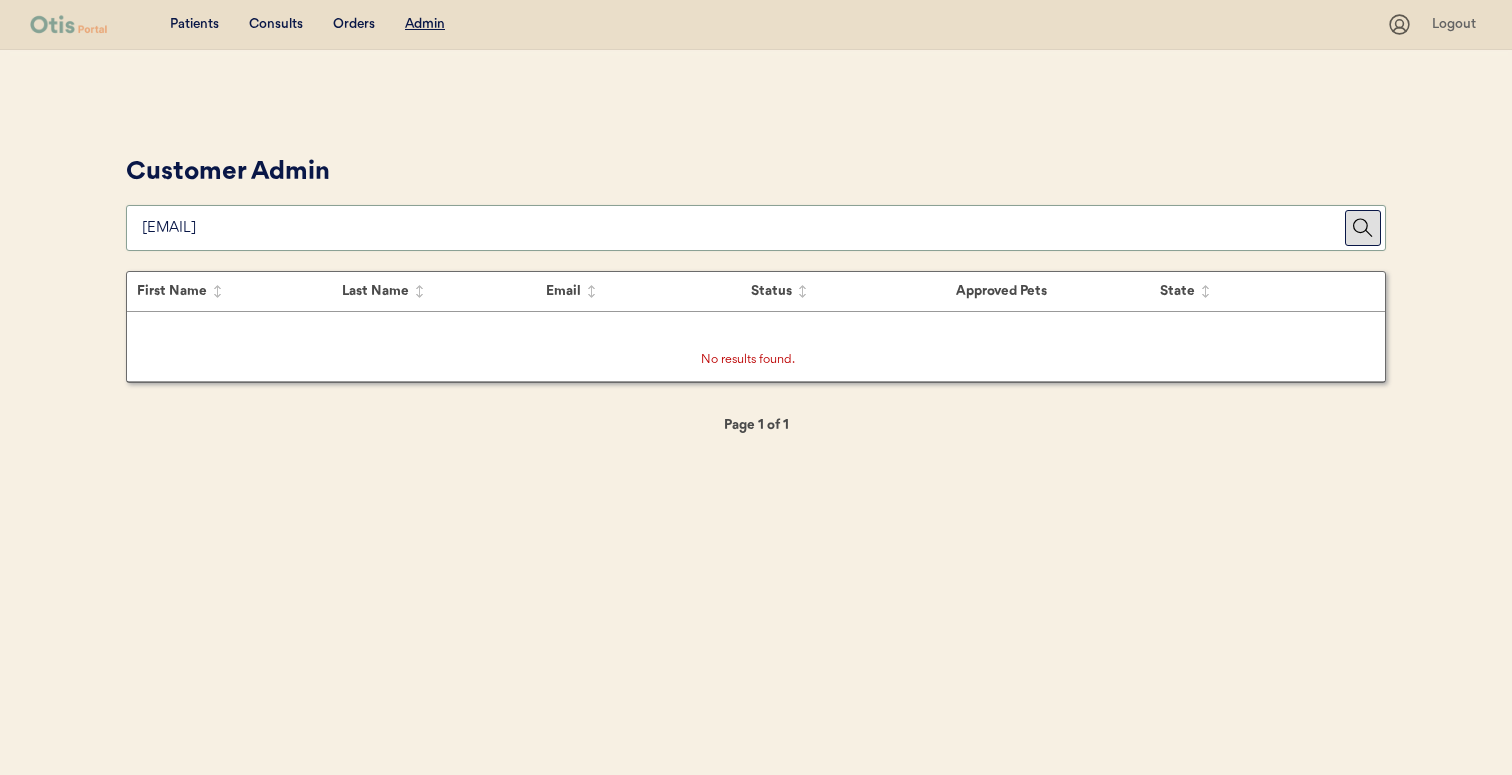 type on "jola.flork@" 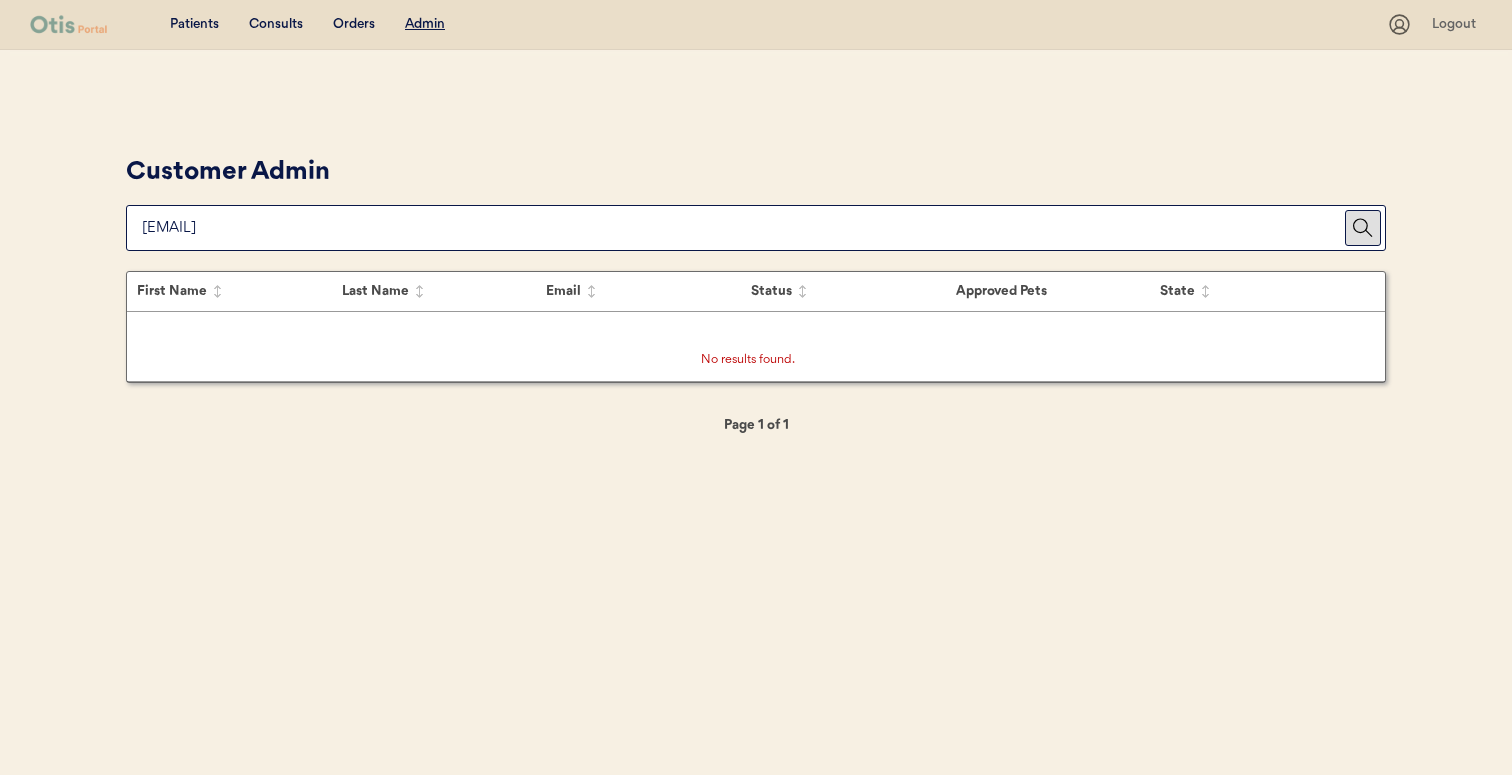 click on "Admin" at bounding box center [425, 24] 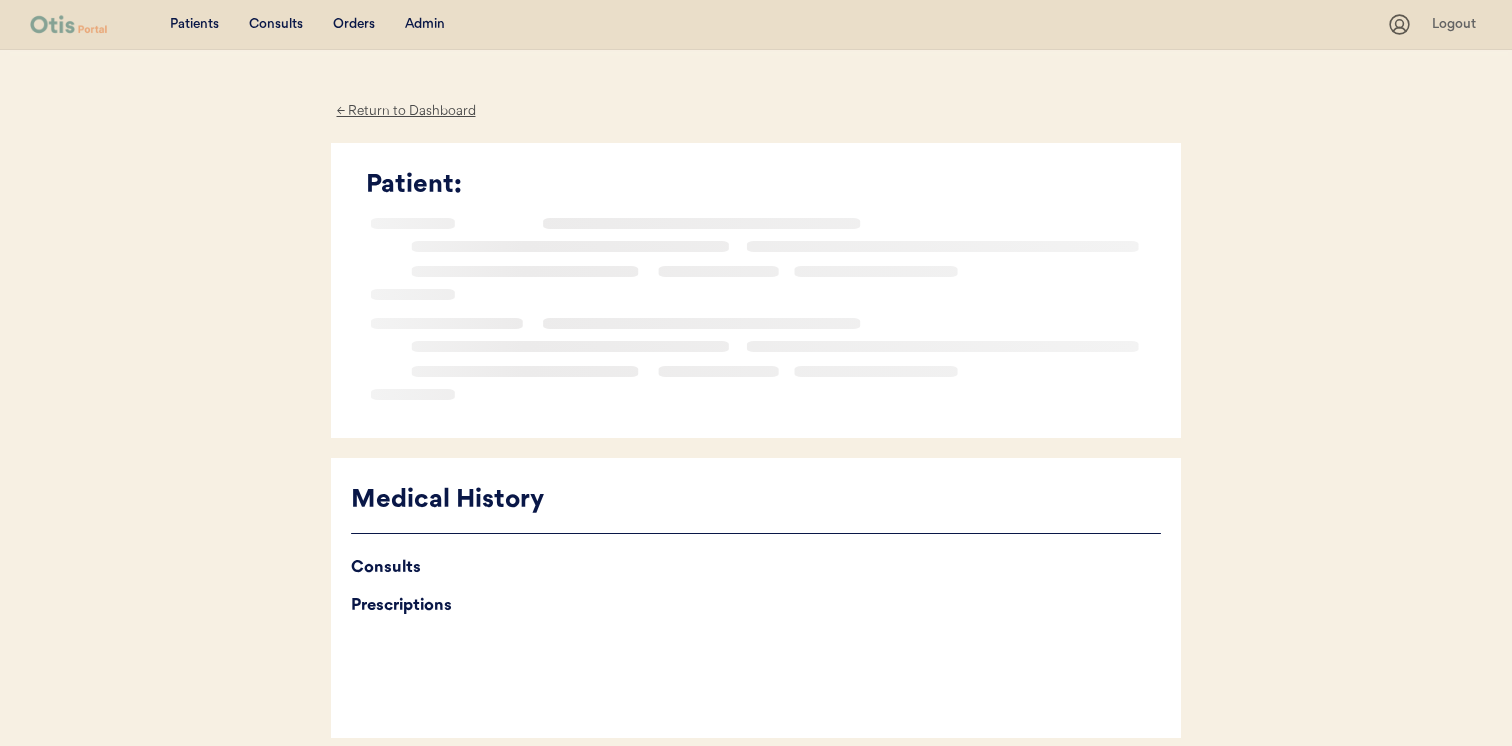 scroll, scrollTop: 0, scrollLeft: 0, axis: both 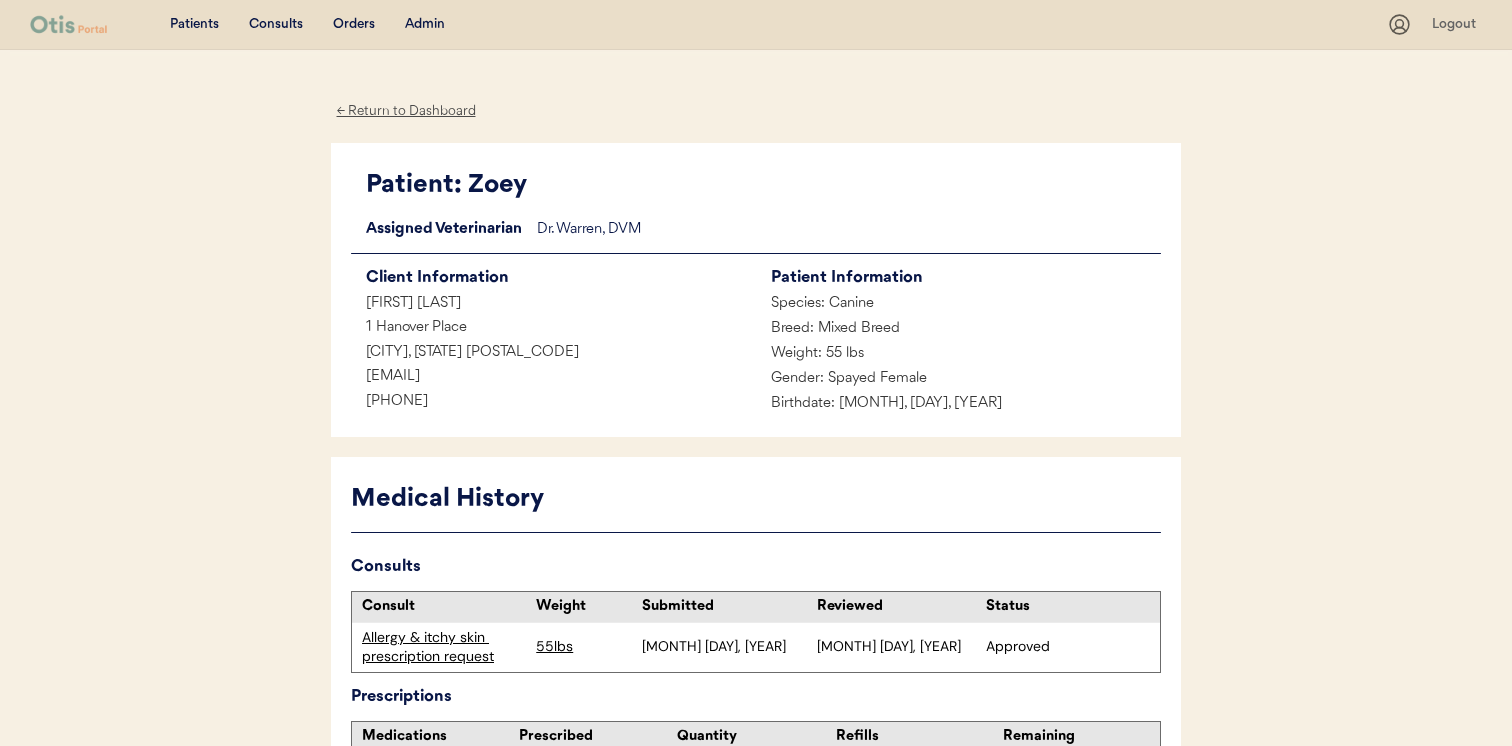 drag, startPoint x: 438, startPoint y: 390, endPoint x: 341, endPoint y: 389, distance: 97.00516 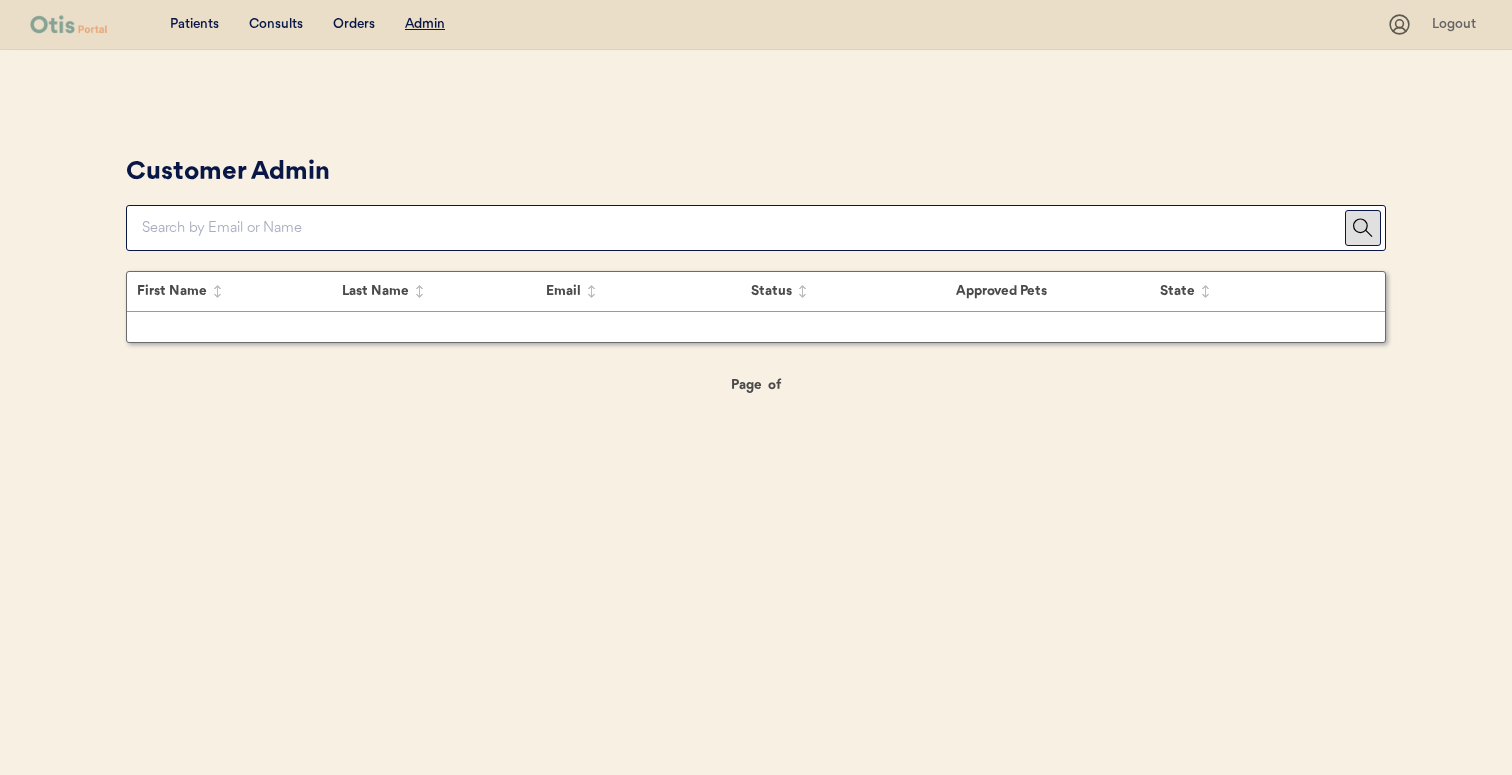scroll, scrollTop: 0, scrollLeft: 0, axis: both 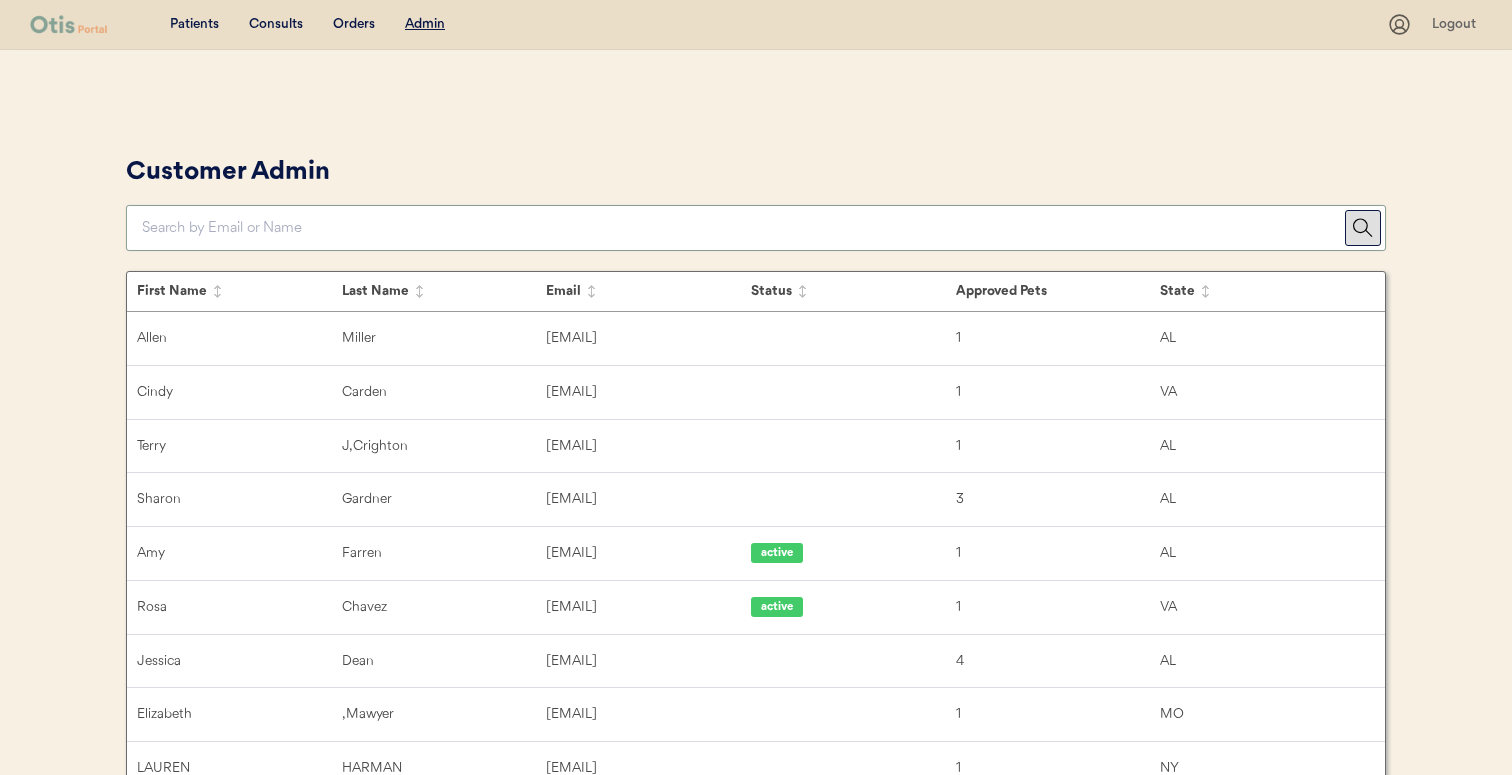 click at bounding box center [743, 228] 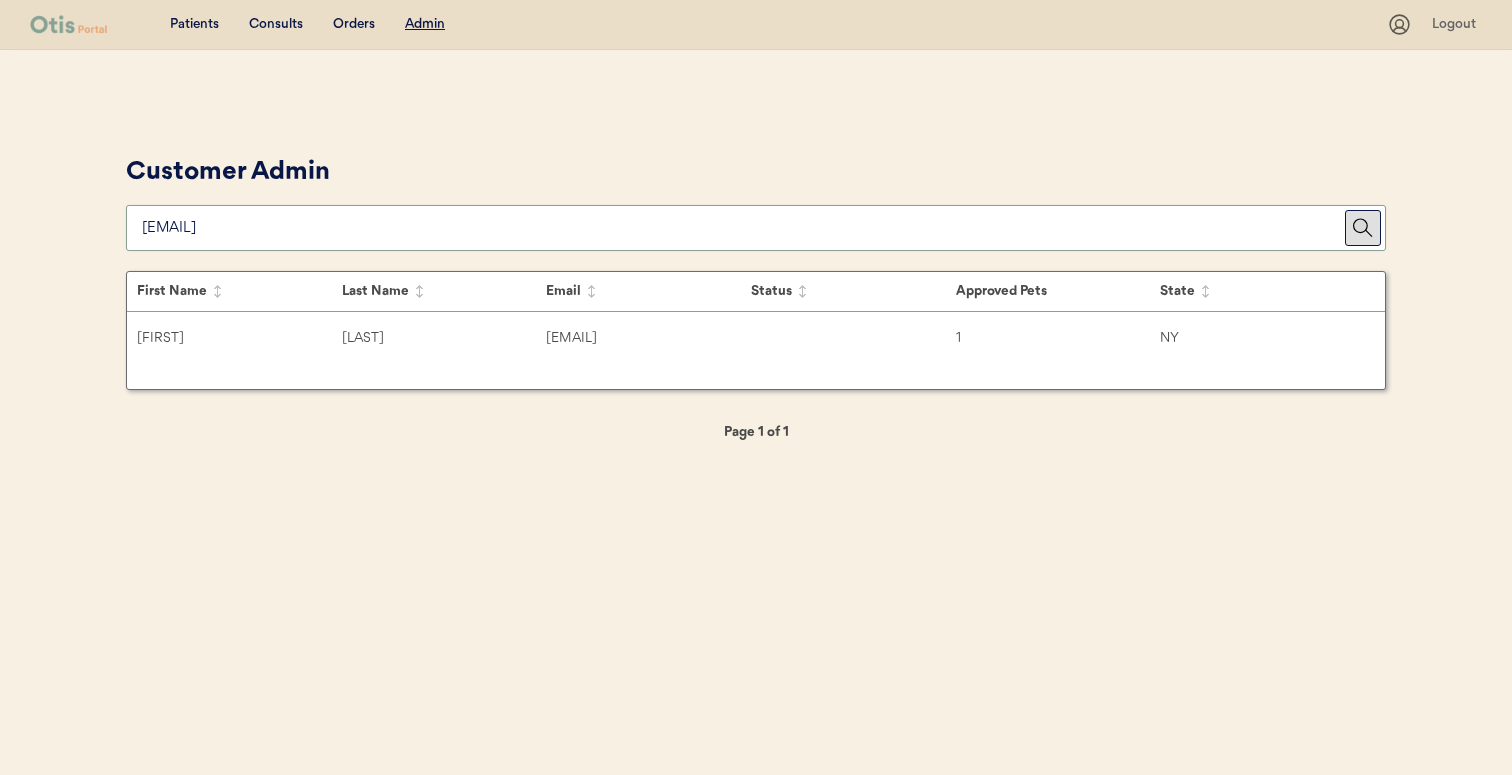 type on "[EMAIL]" 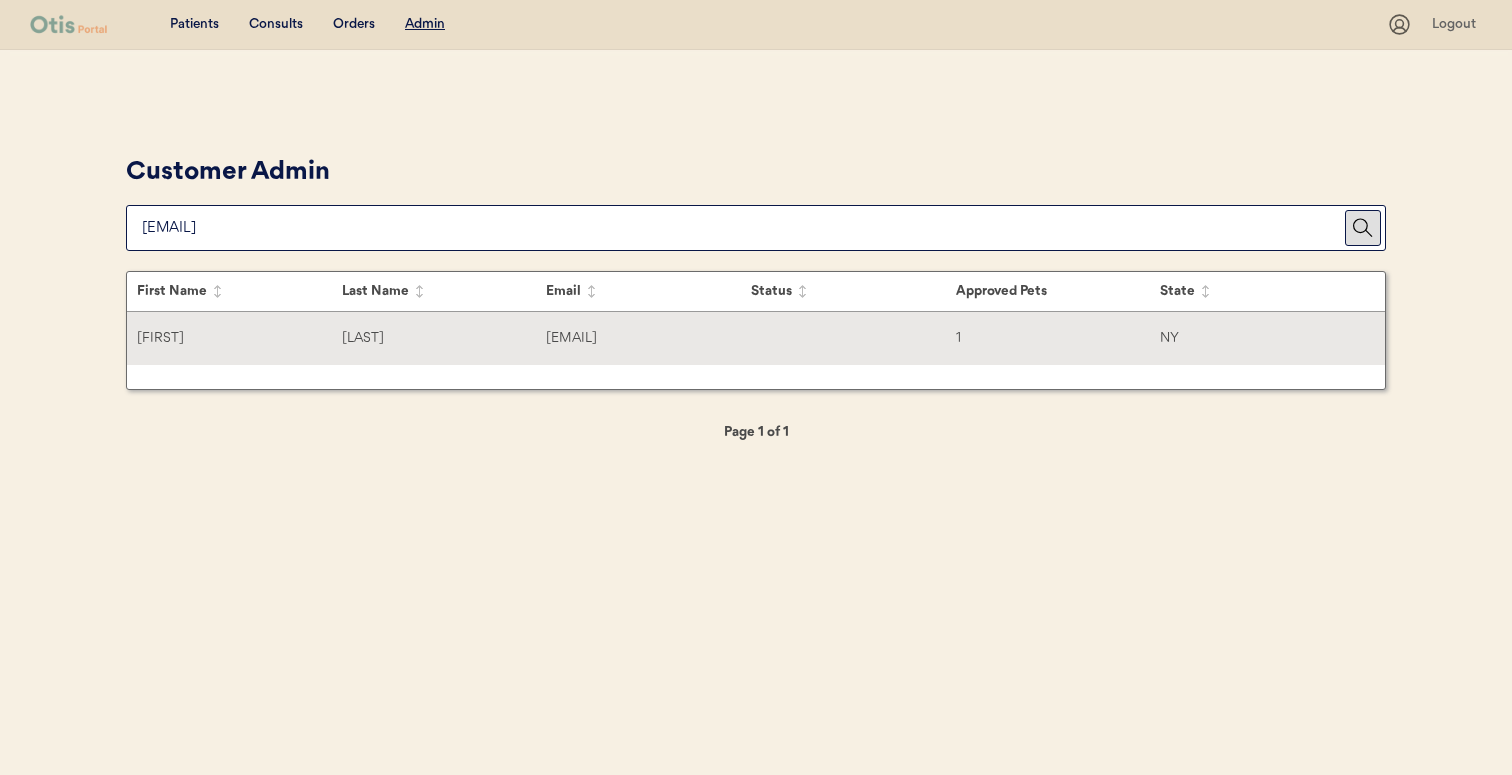 click on "[FIRST] [LAST] [EMAIL] [NUMBER] [STATE]" at bounding box center (756, 338) 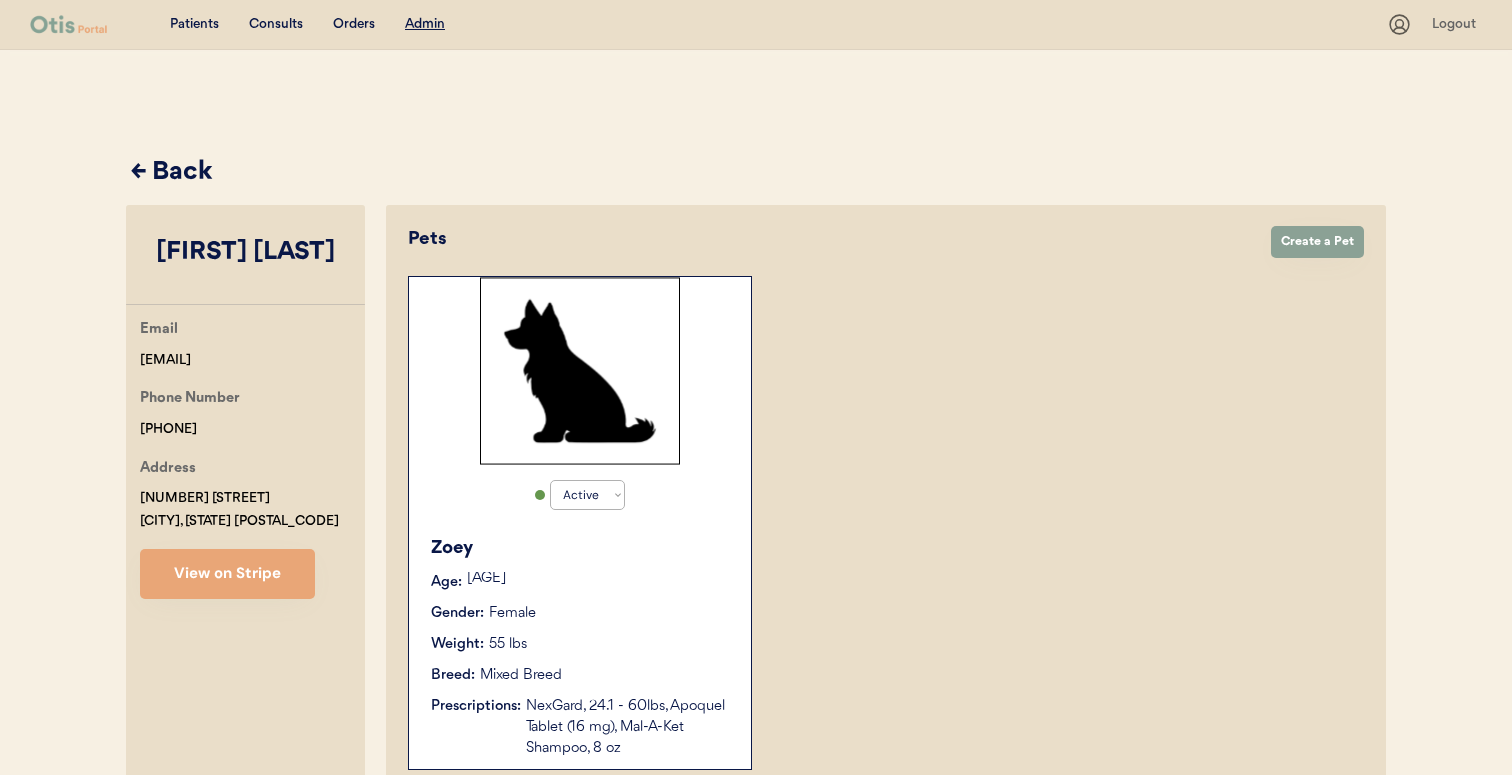 scroll, scrollTop: 333, scrollLeft: 0, axis: vertical 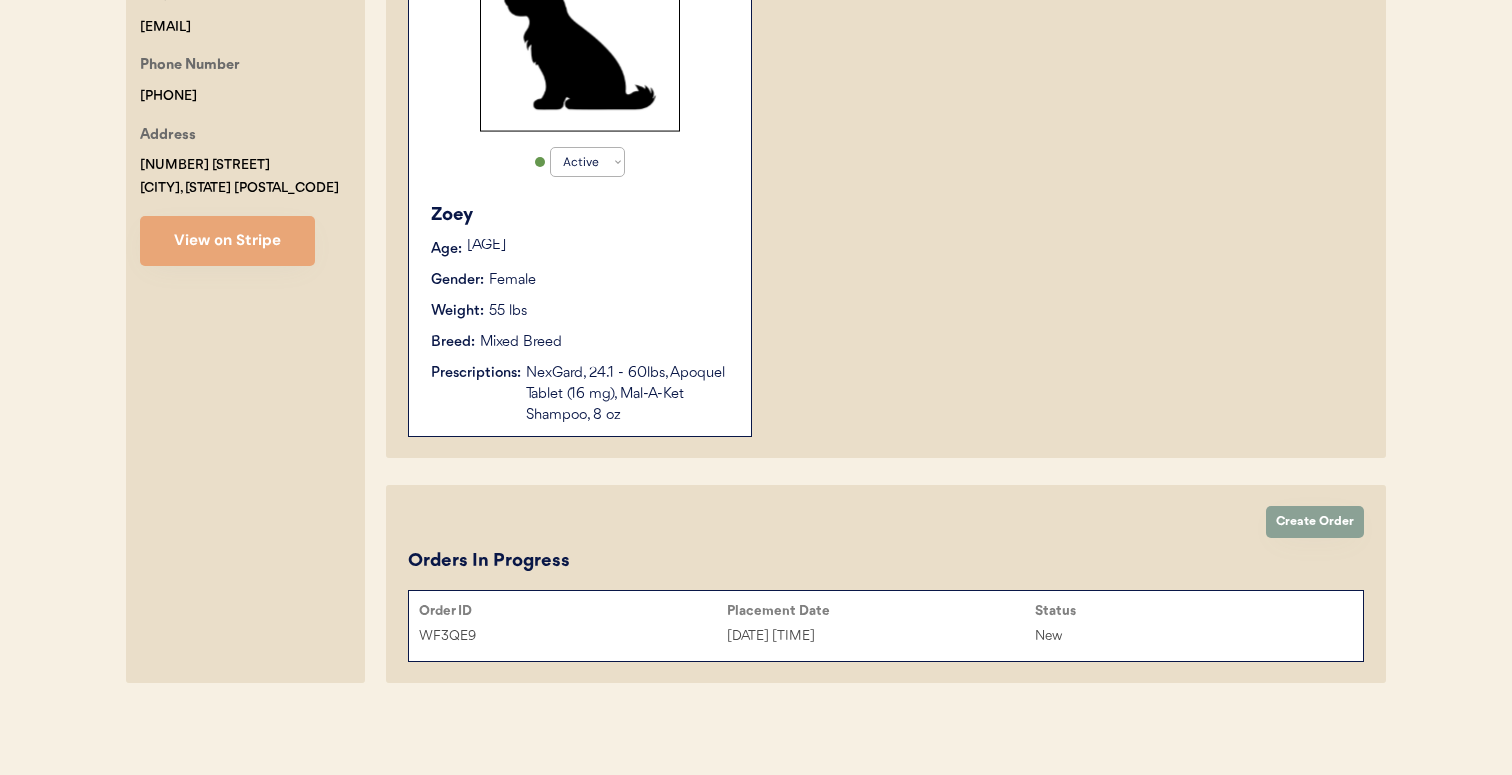 click on "Placement Date" at bounding box center (881, 611) 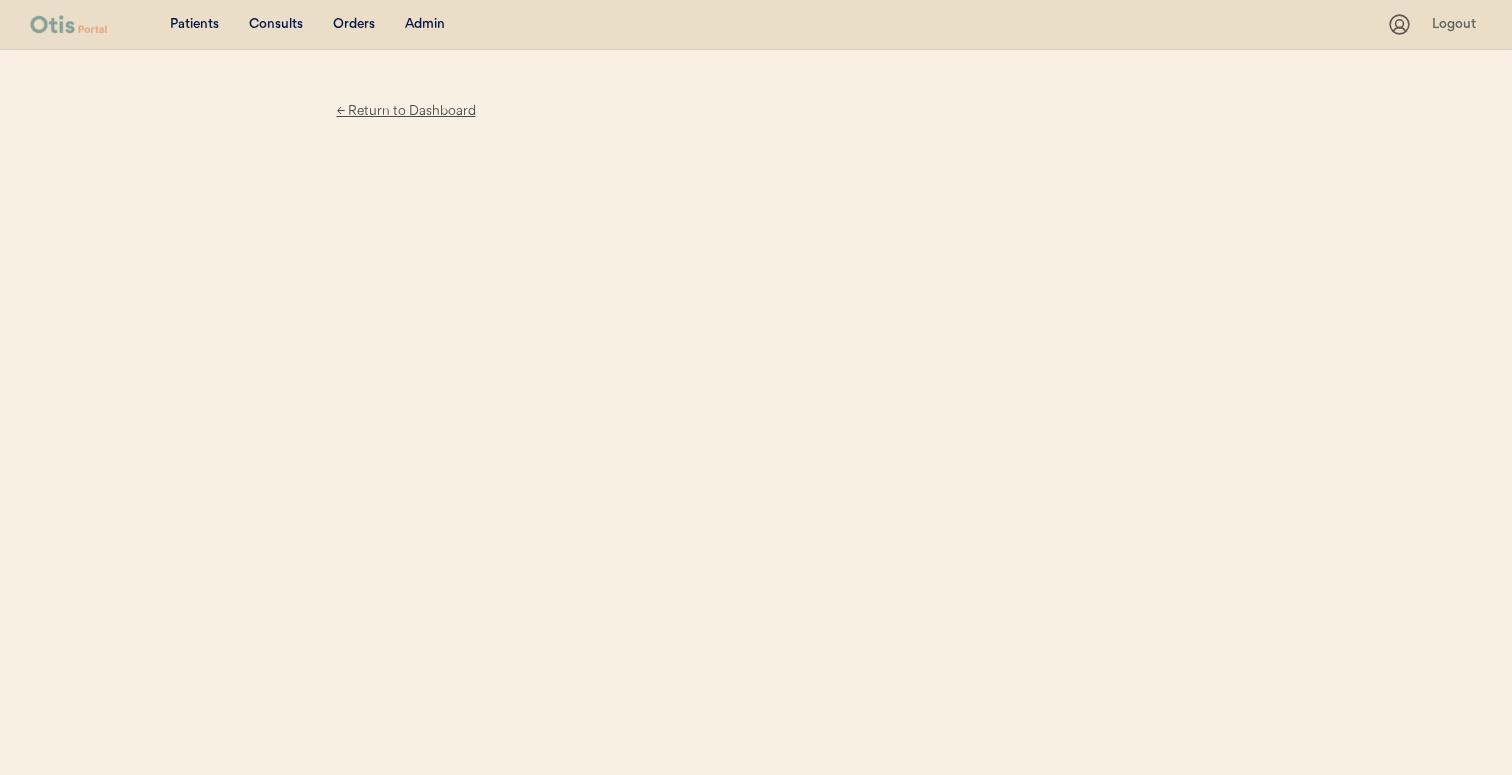 scroll, scrollTop: 0, scrollLeft: 0, axis: both 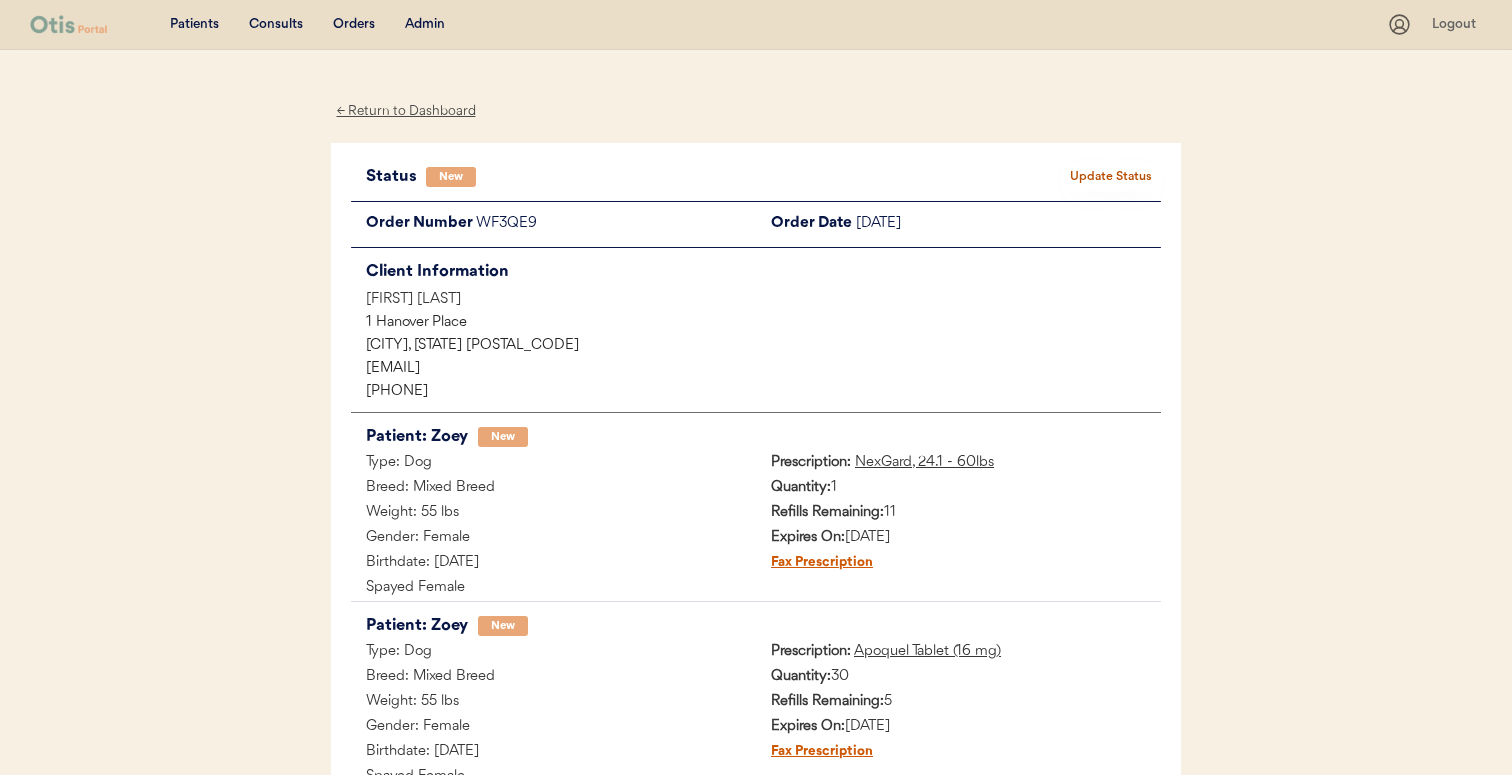 click on "Update Status" at bounding box center (1111, 177) 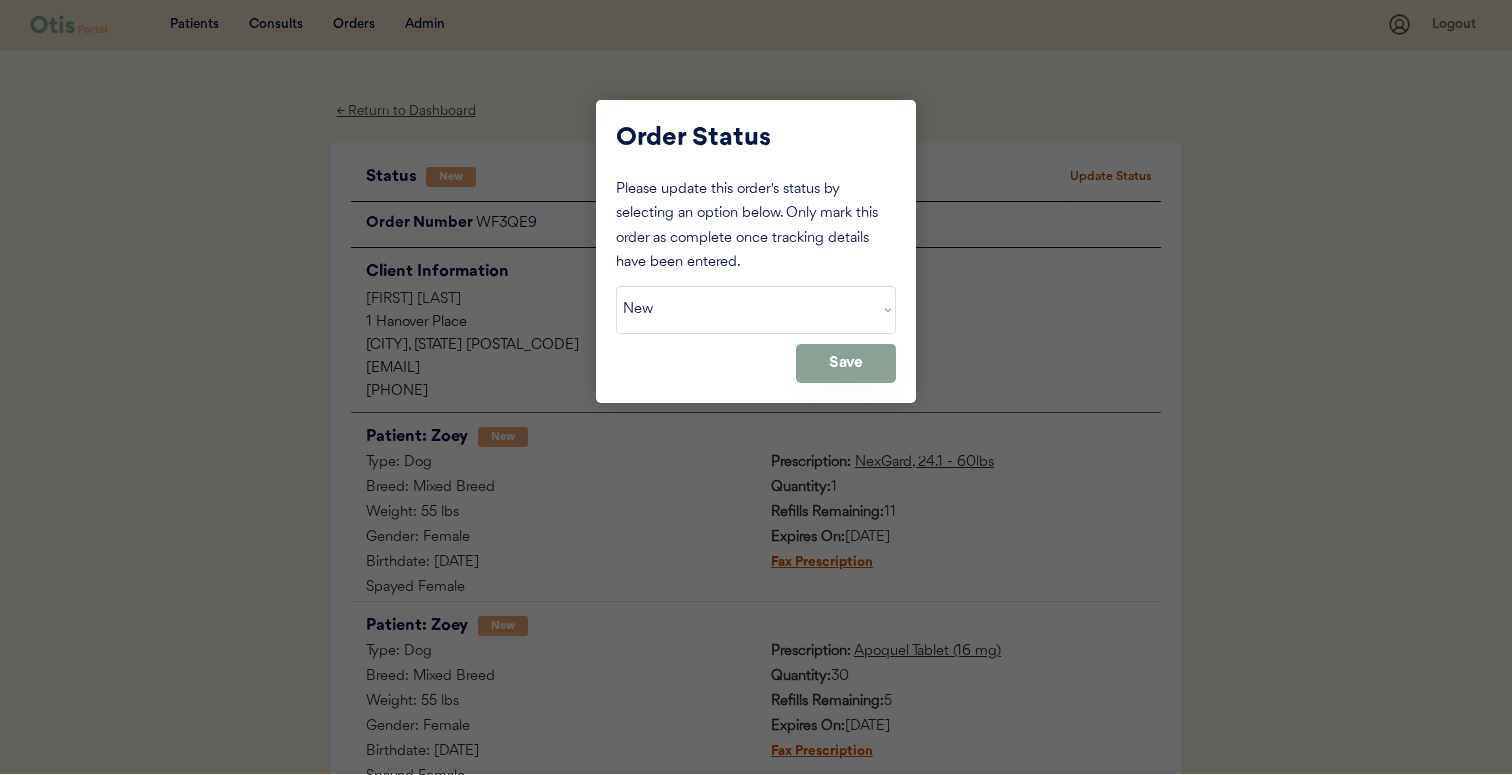 click on "Status On Hold New In Progress Complete Pending HW Consent Cancelled" at bounding box center [756, 310] 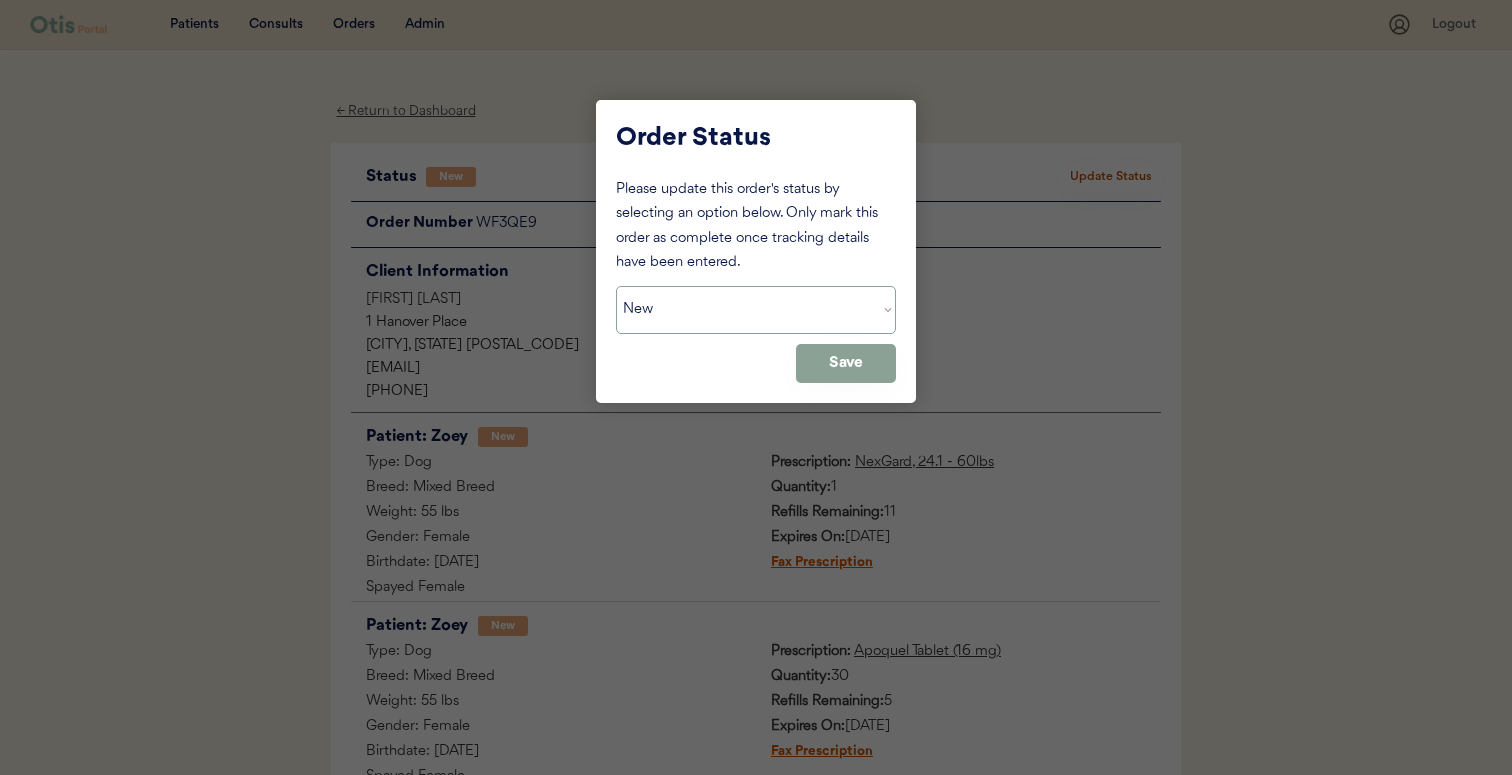select on ""on_hold"" 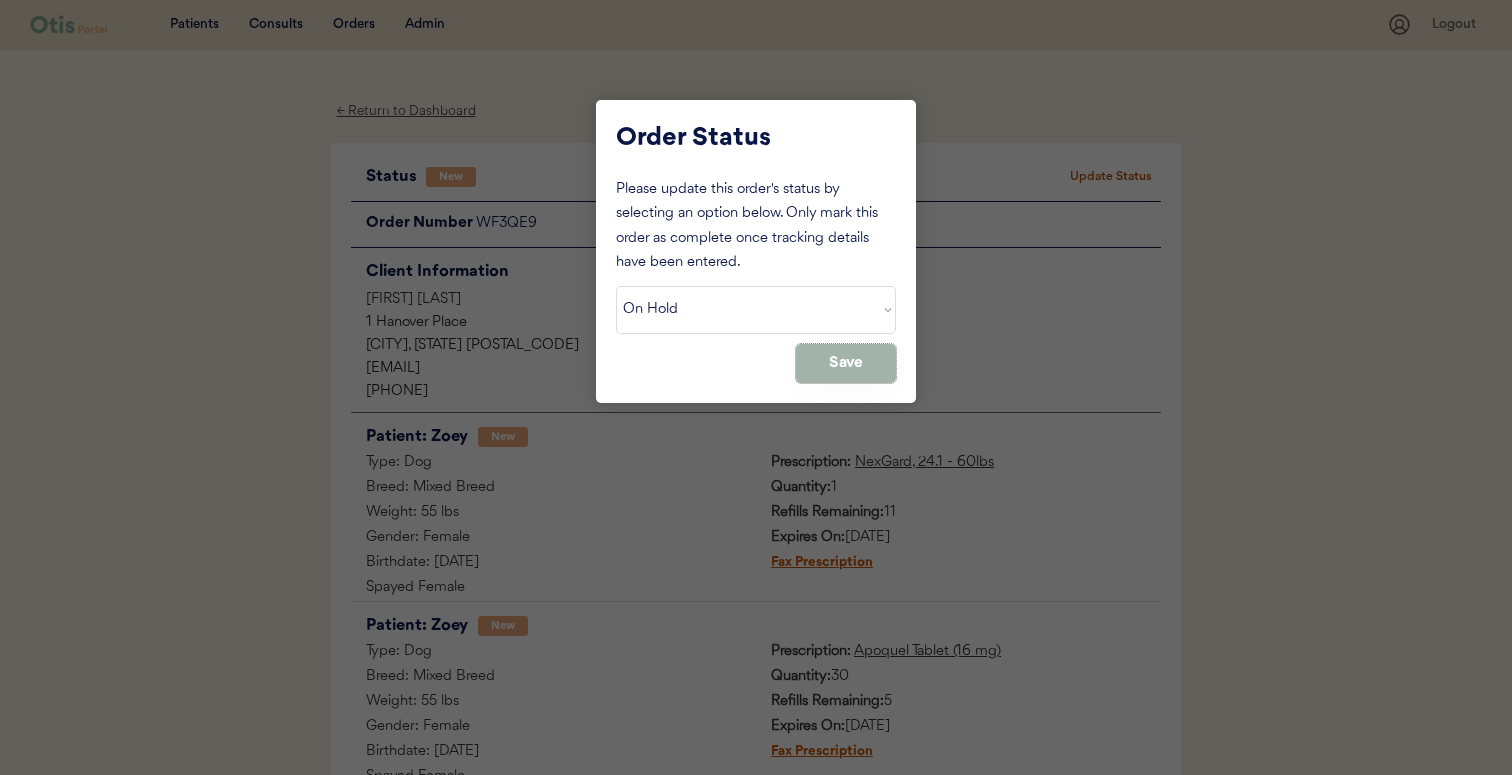 click on "Save" at bounding box center [846, 363] 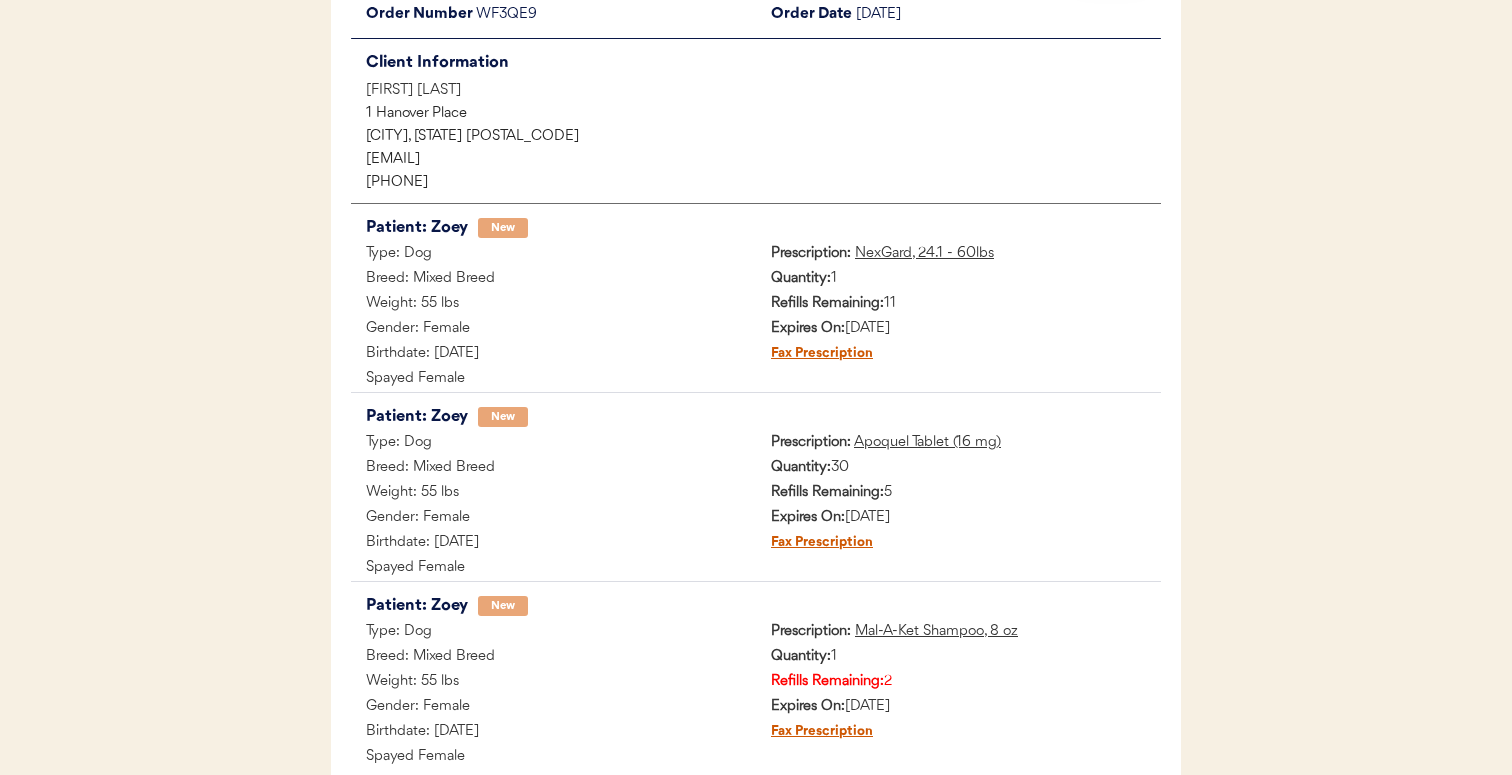 scroll, scrollTop: 413, scrollLeft: 0, axis: vertical 